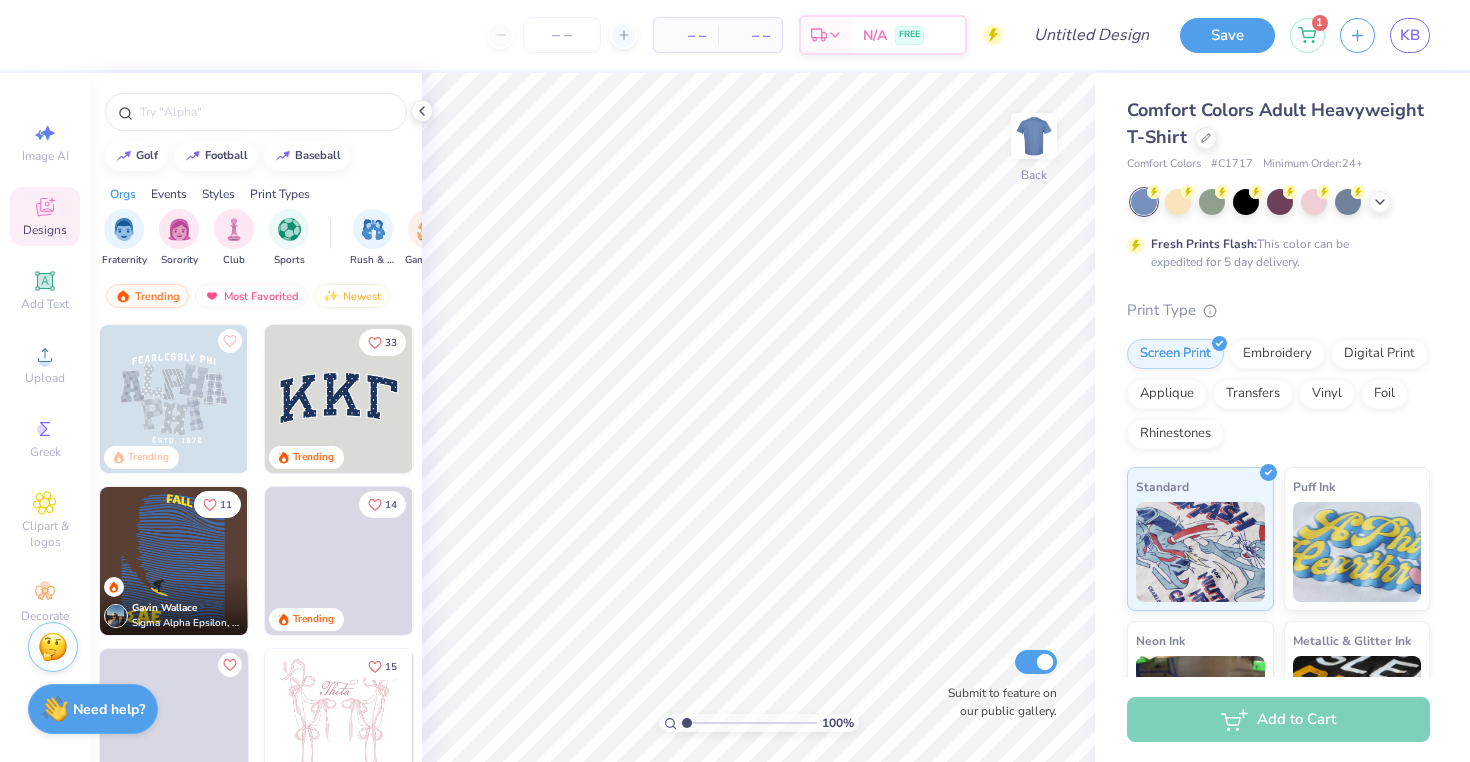 scroll, scrollTop: 0, scrollLeft: 0, axis: both 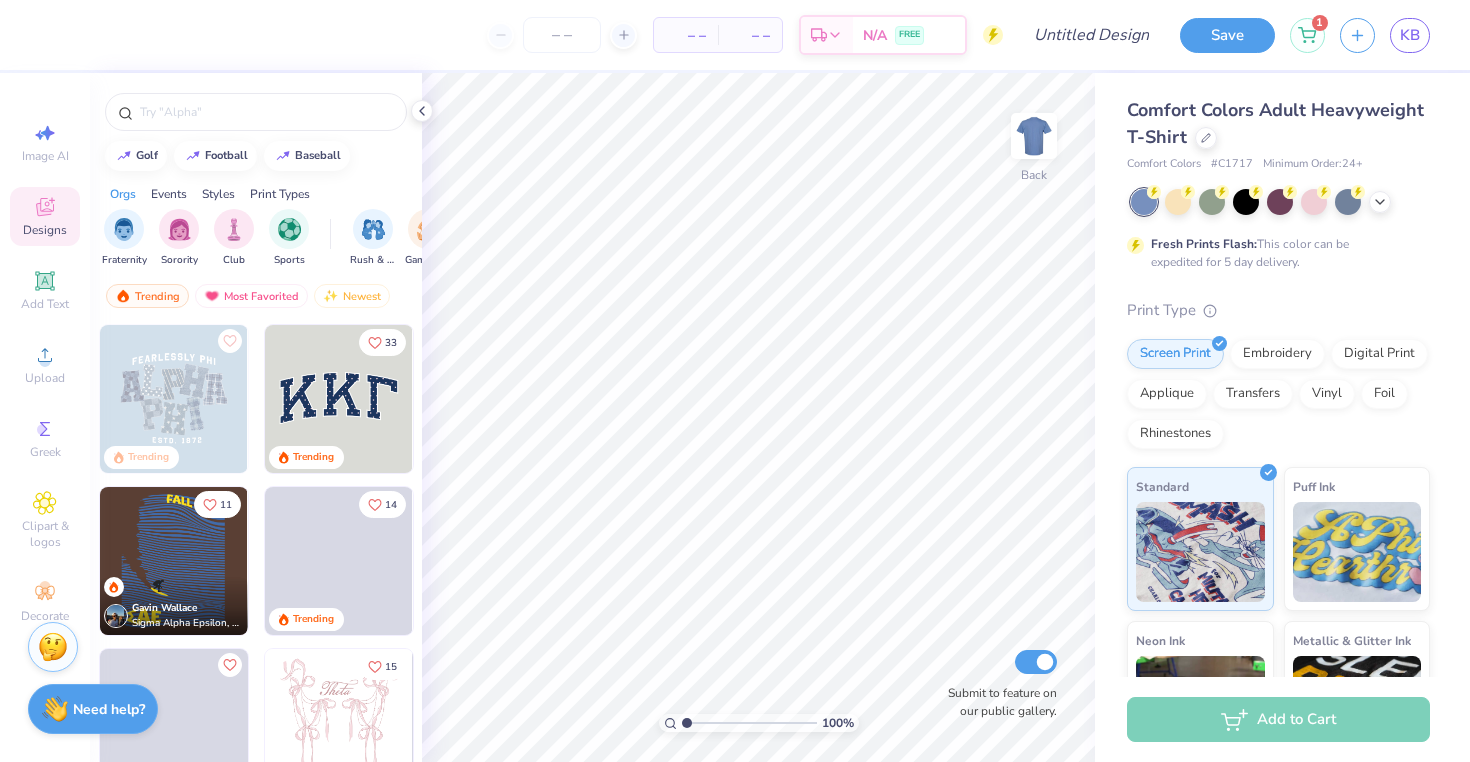 click at bounding box center [339, 399] 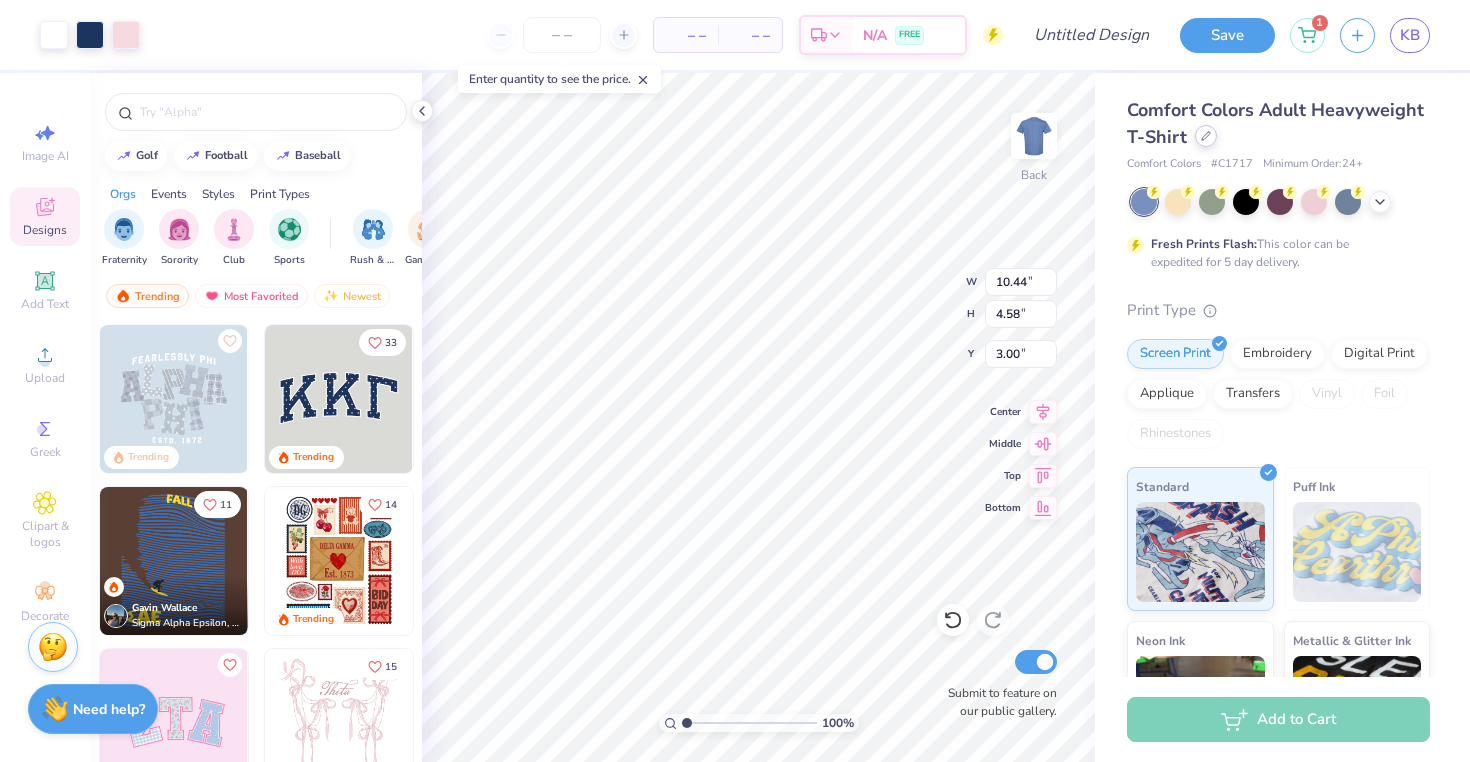 click 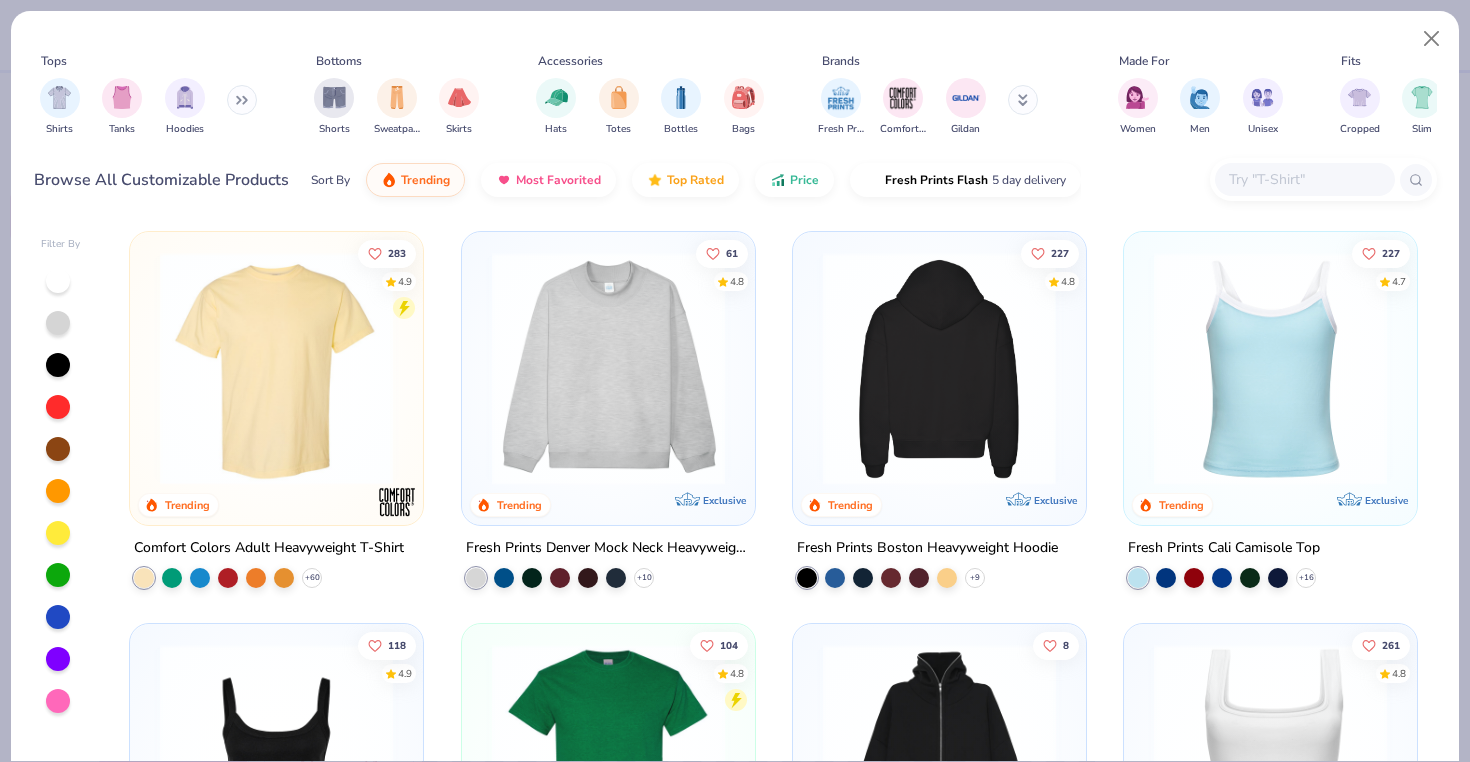 click at bounding box center (1304, 179) 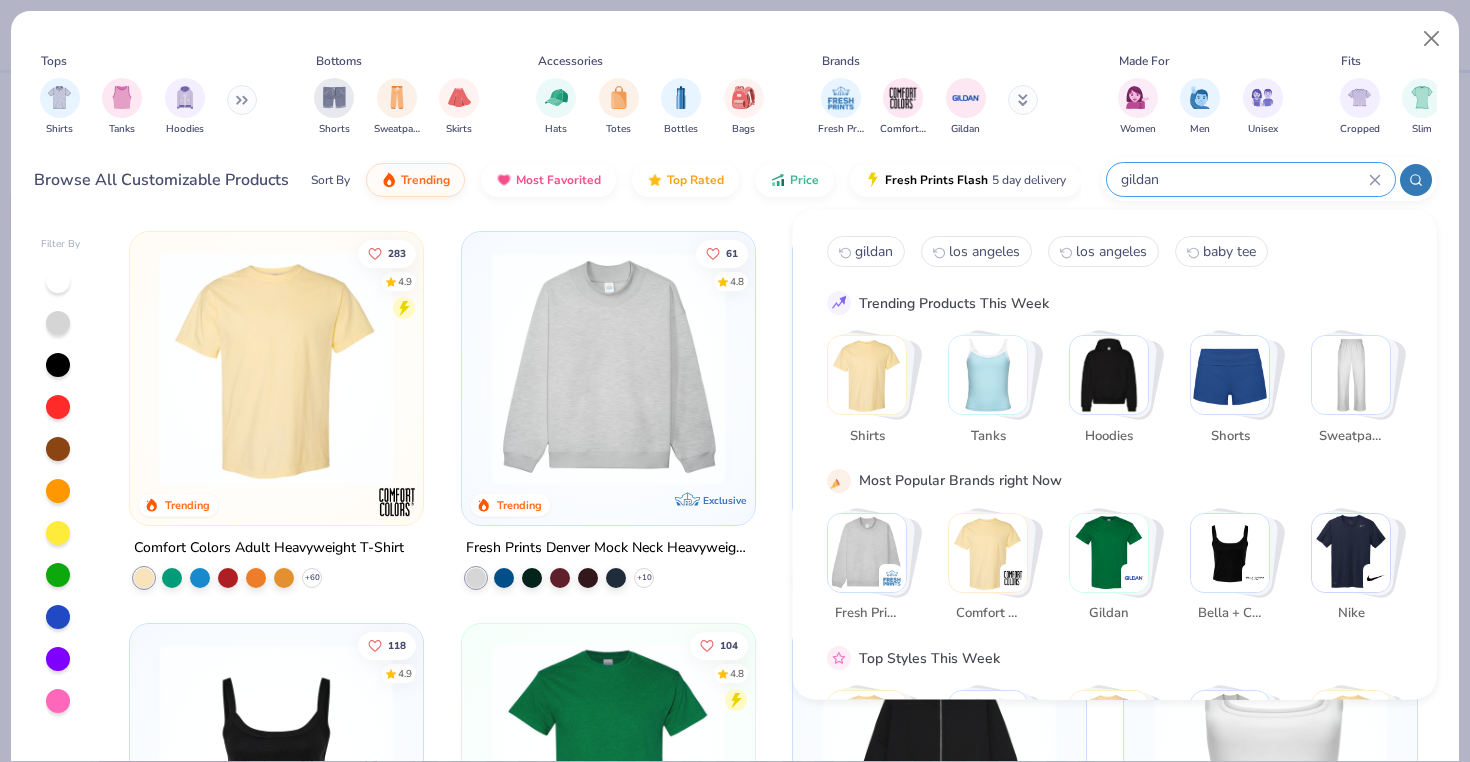 type on "gildan" 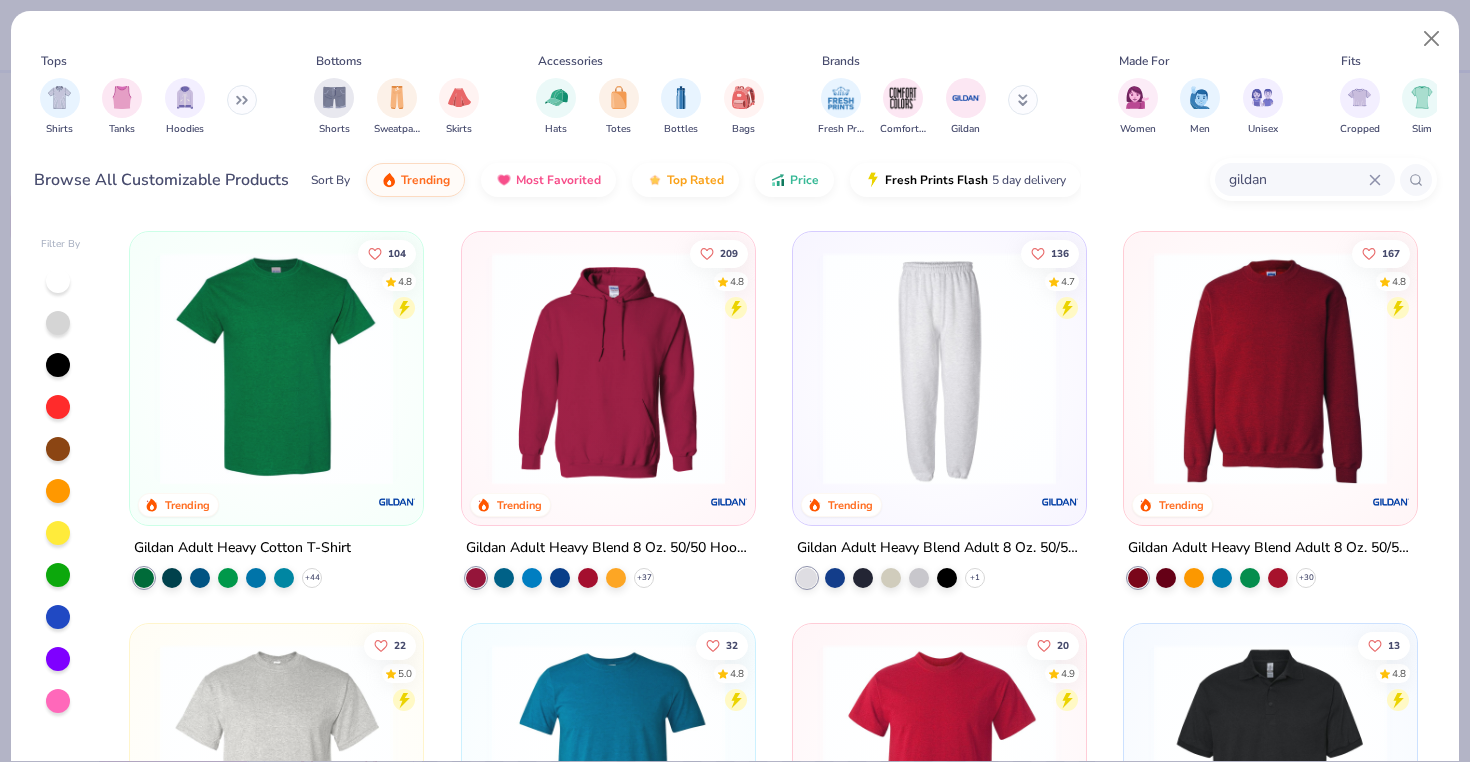 click at bounding box center (1270, 368) 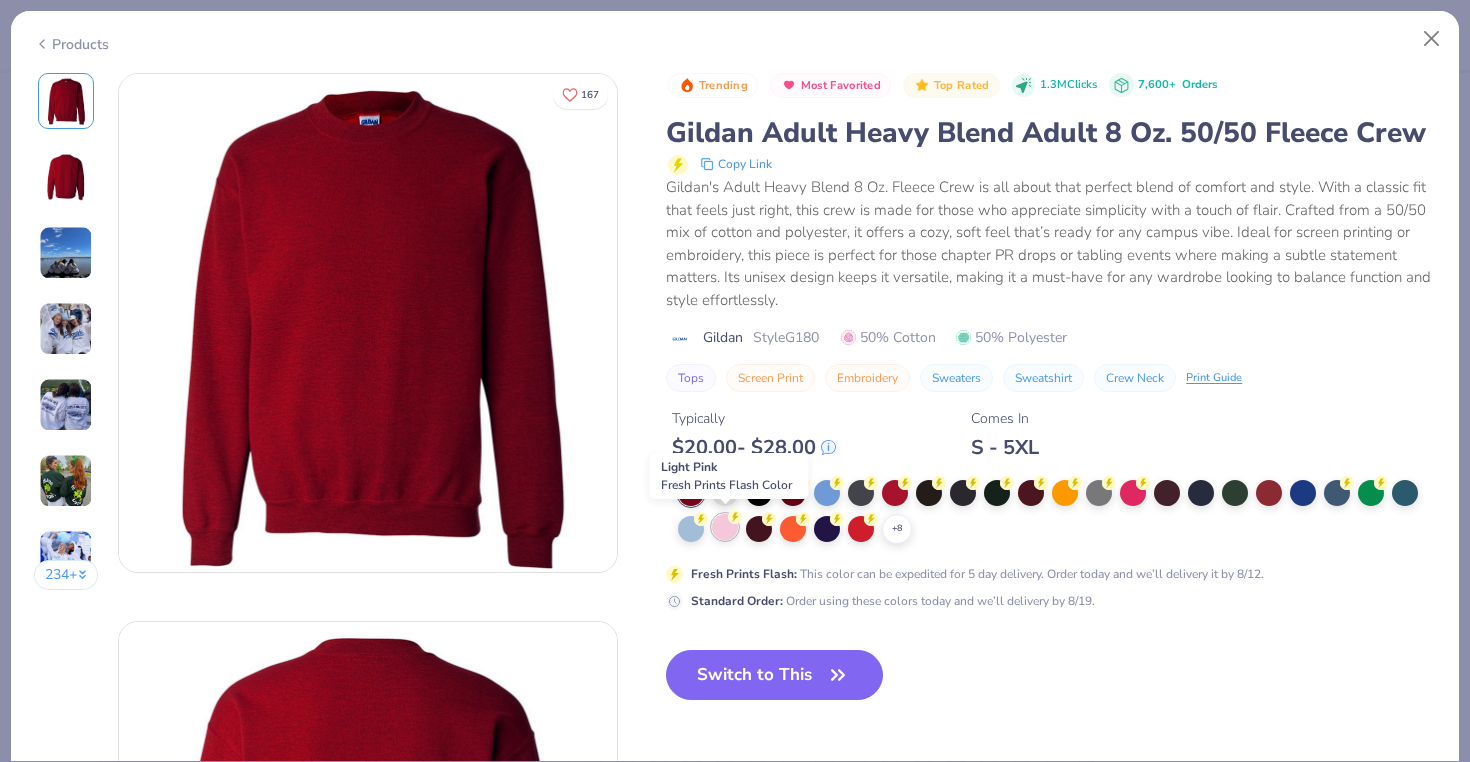 click at bounding box center [725, 527] 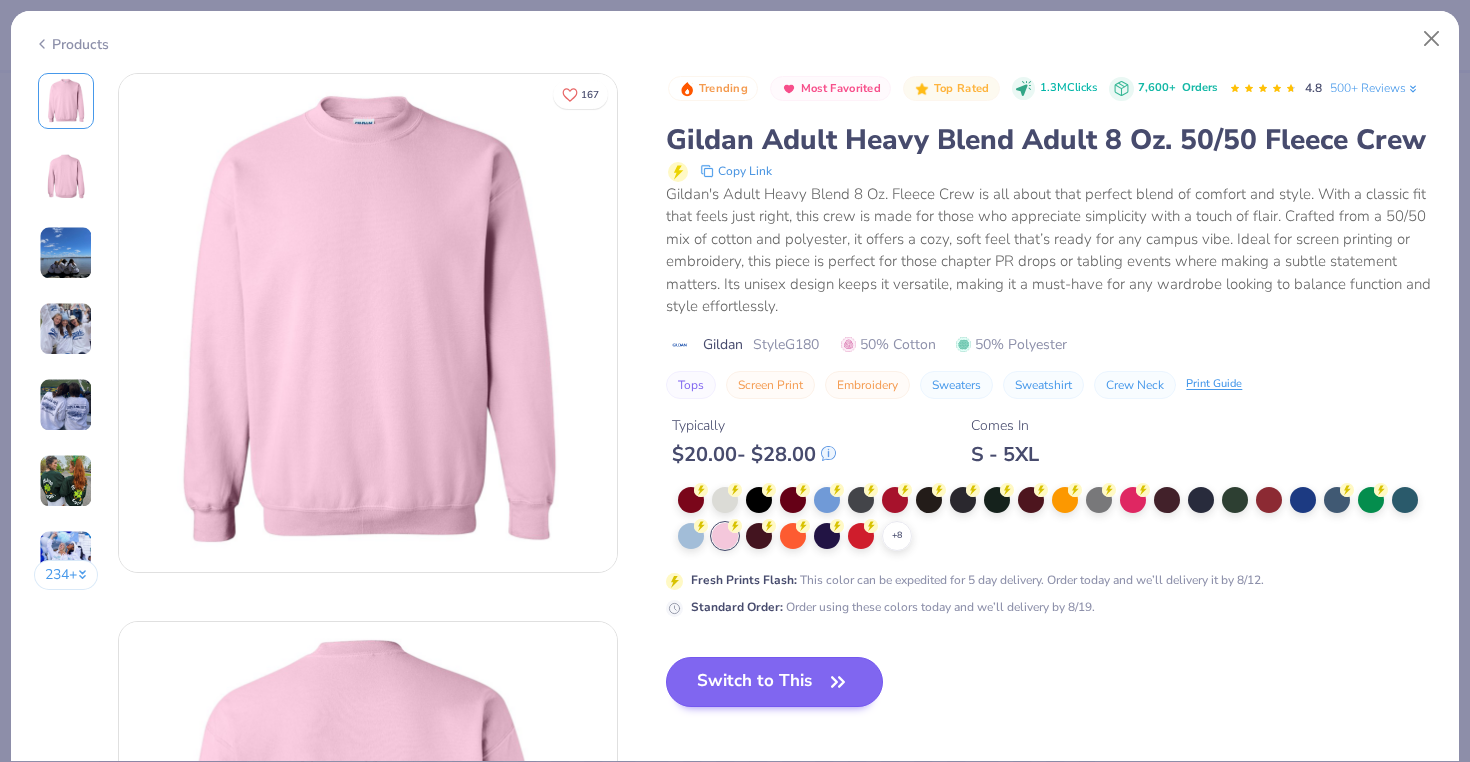 click on "Switch to This" at bounding box center (774, 682) 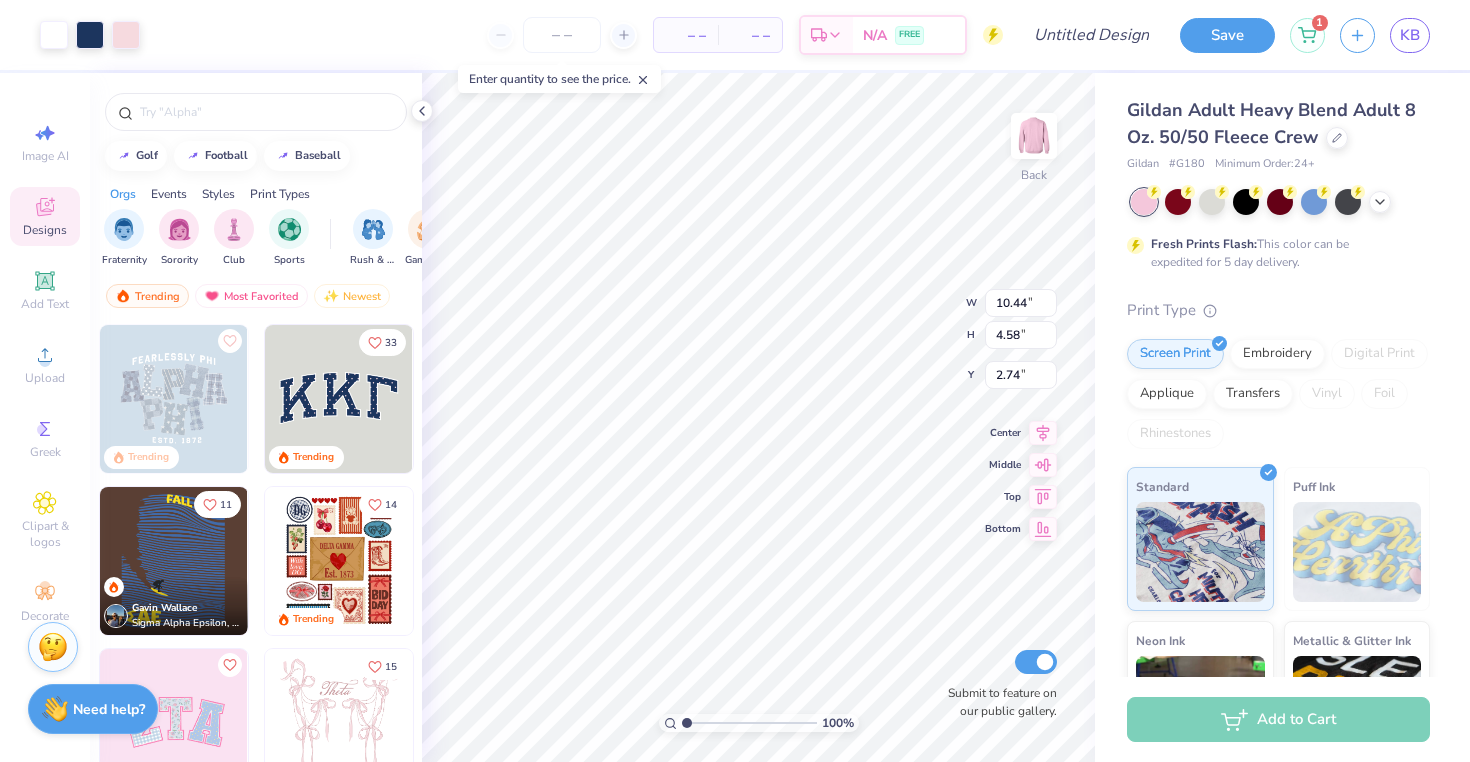 type on "5.07" 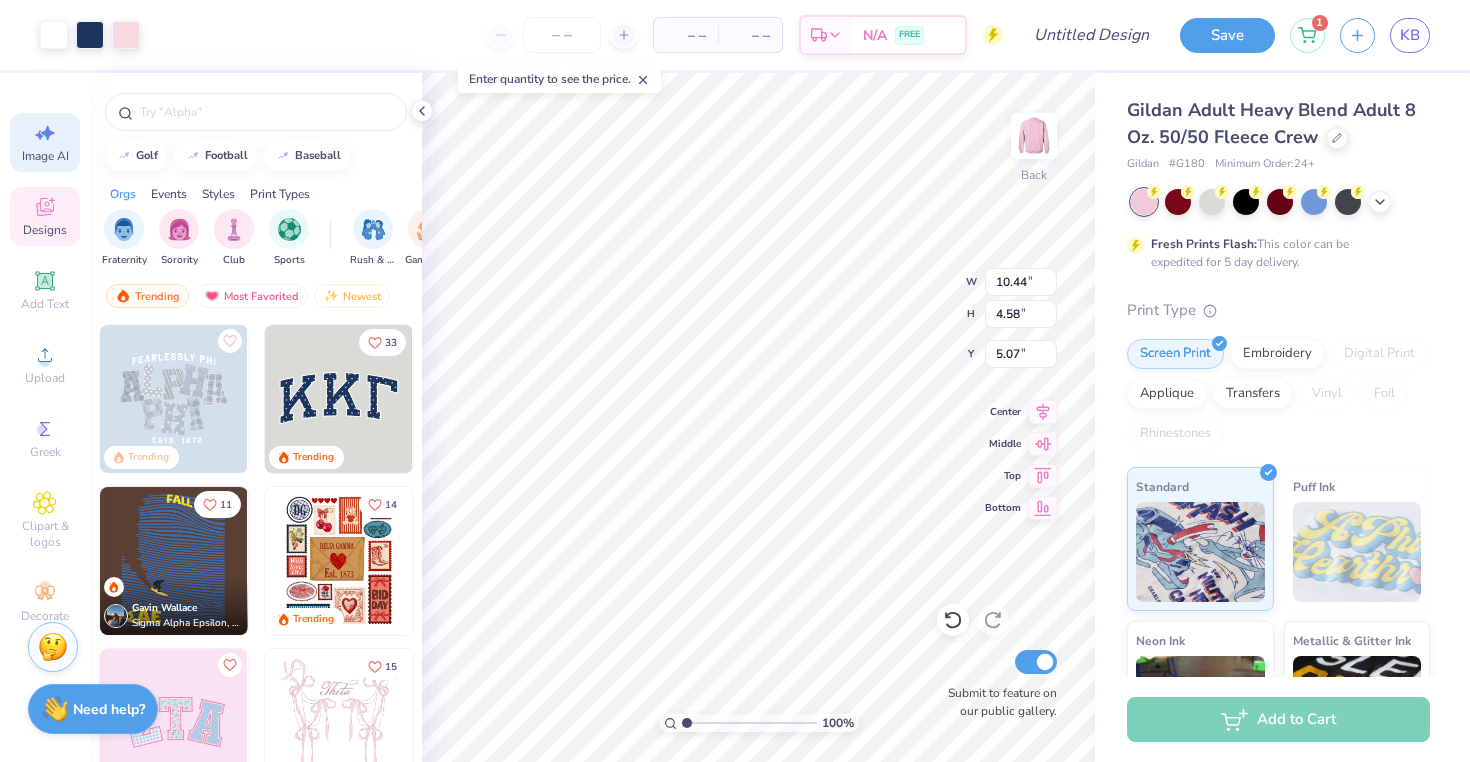 click 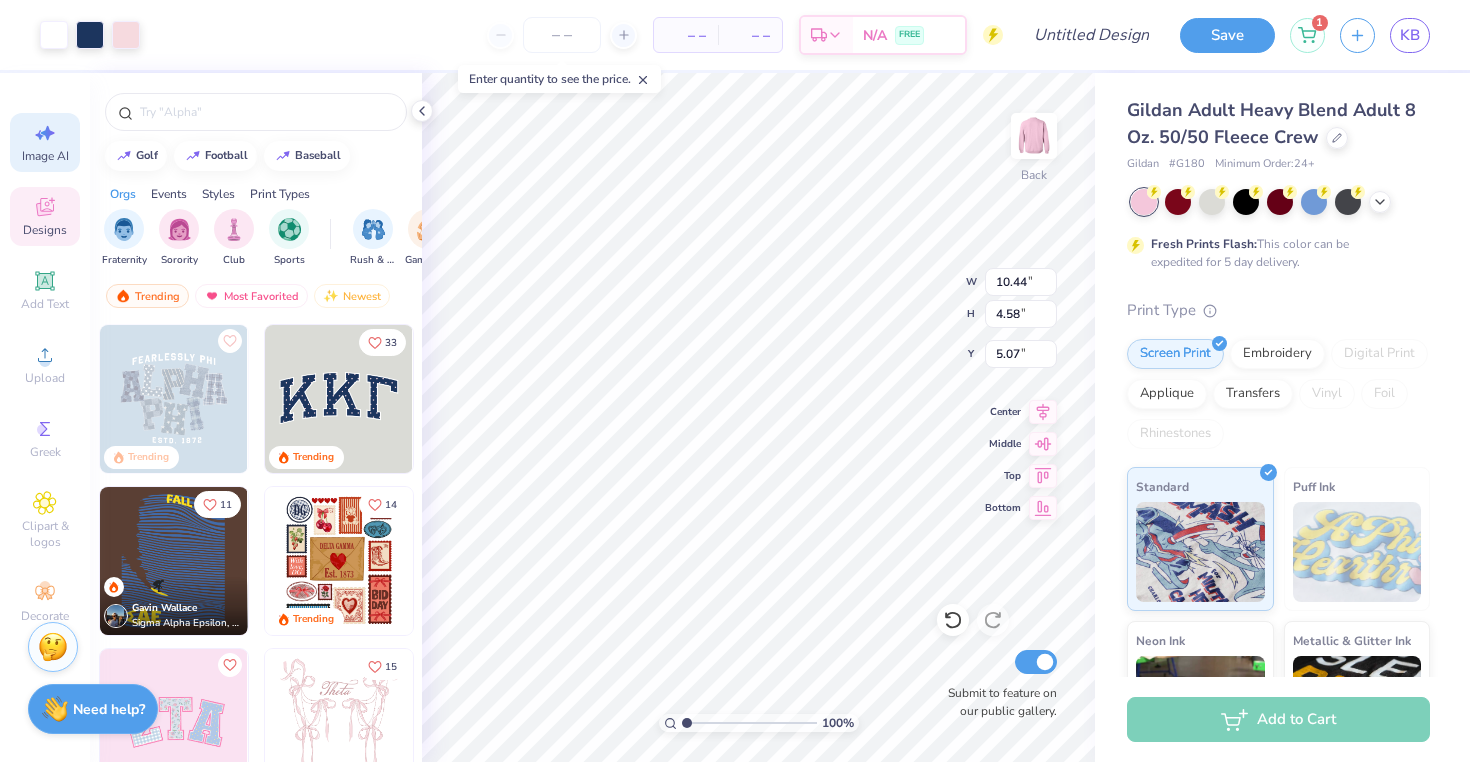select on "4" 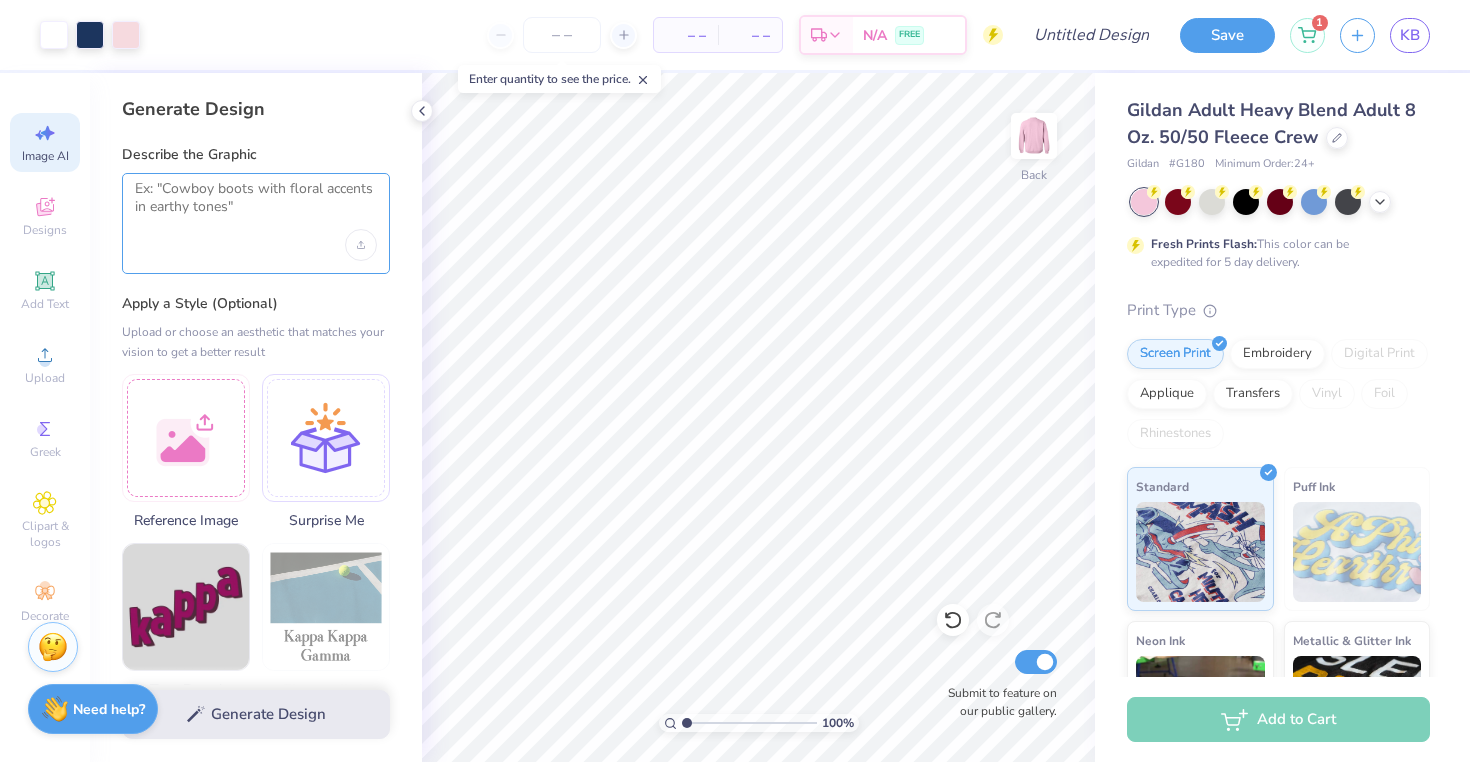 click at bounding box center (256, 205) 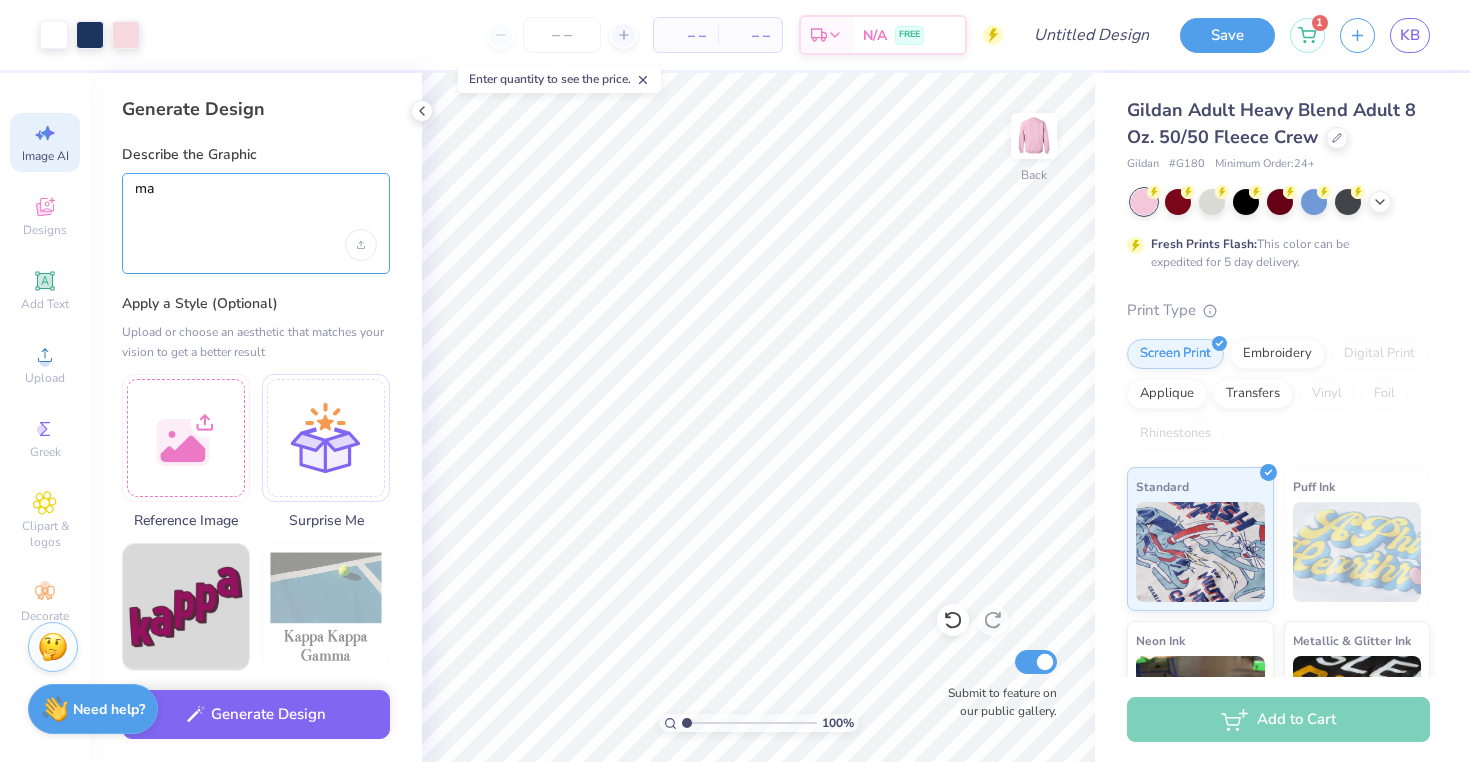 type on "m" 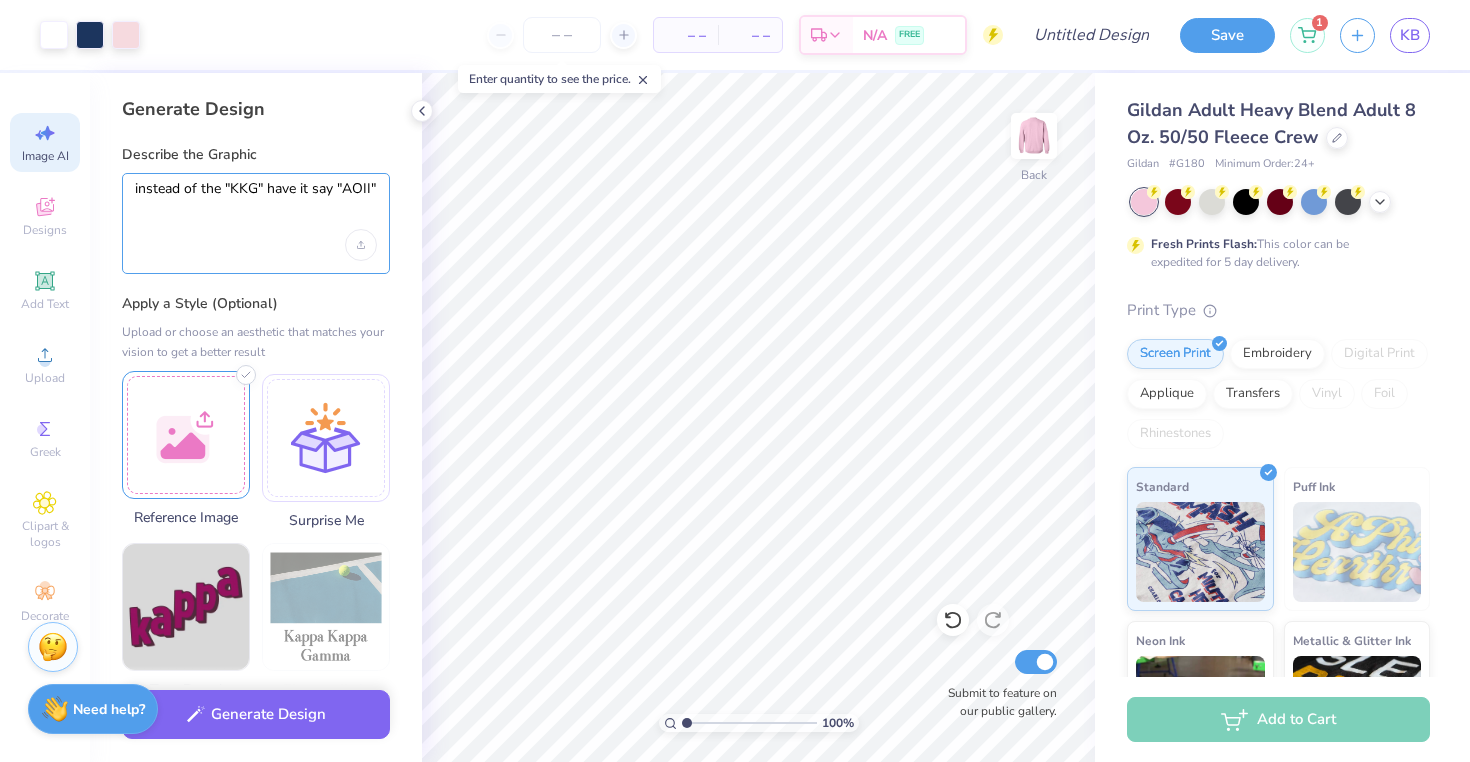 type on "instead of the "KKG" have it say "AOII"" 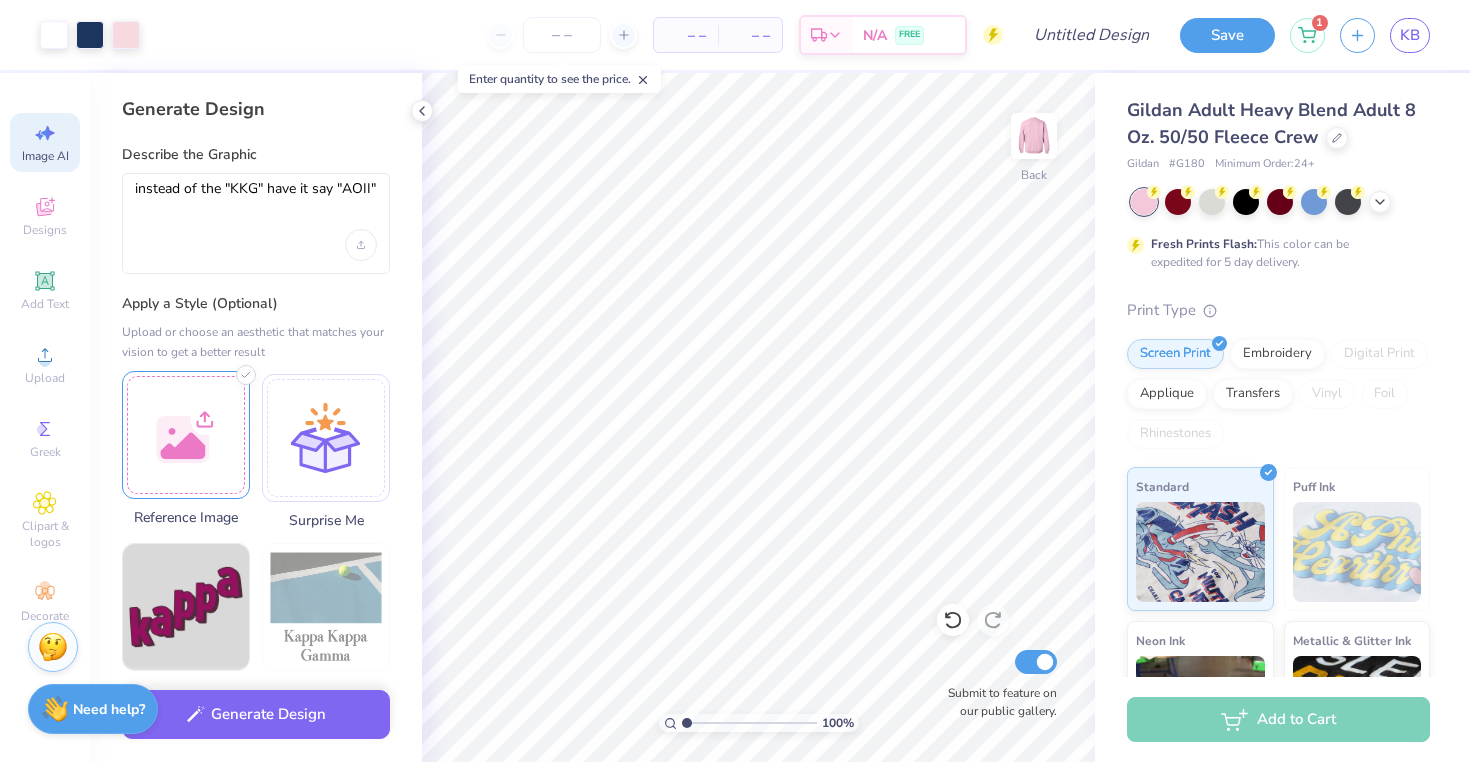 click at bounding box center [186, 435] 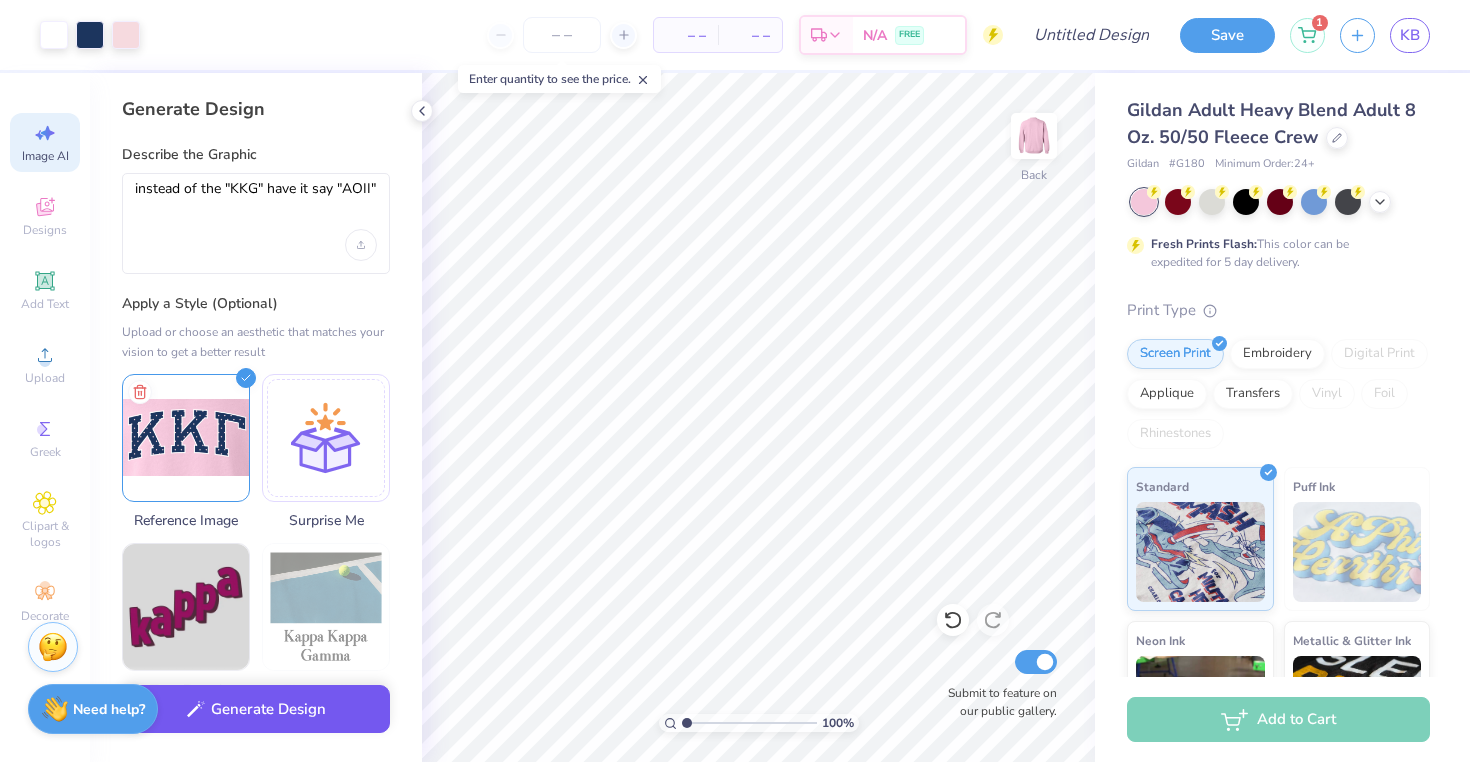 click on "Generate Design" at bounding box center (256, 709) 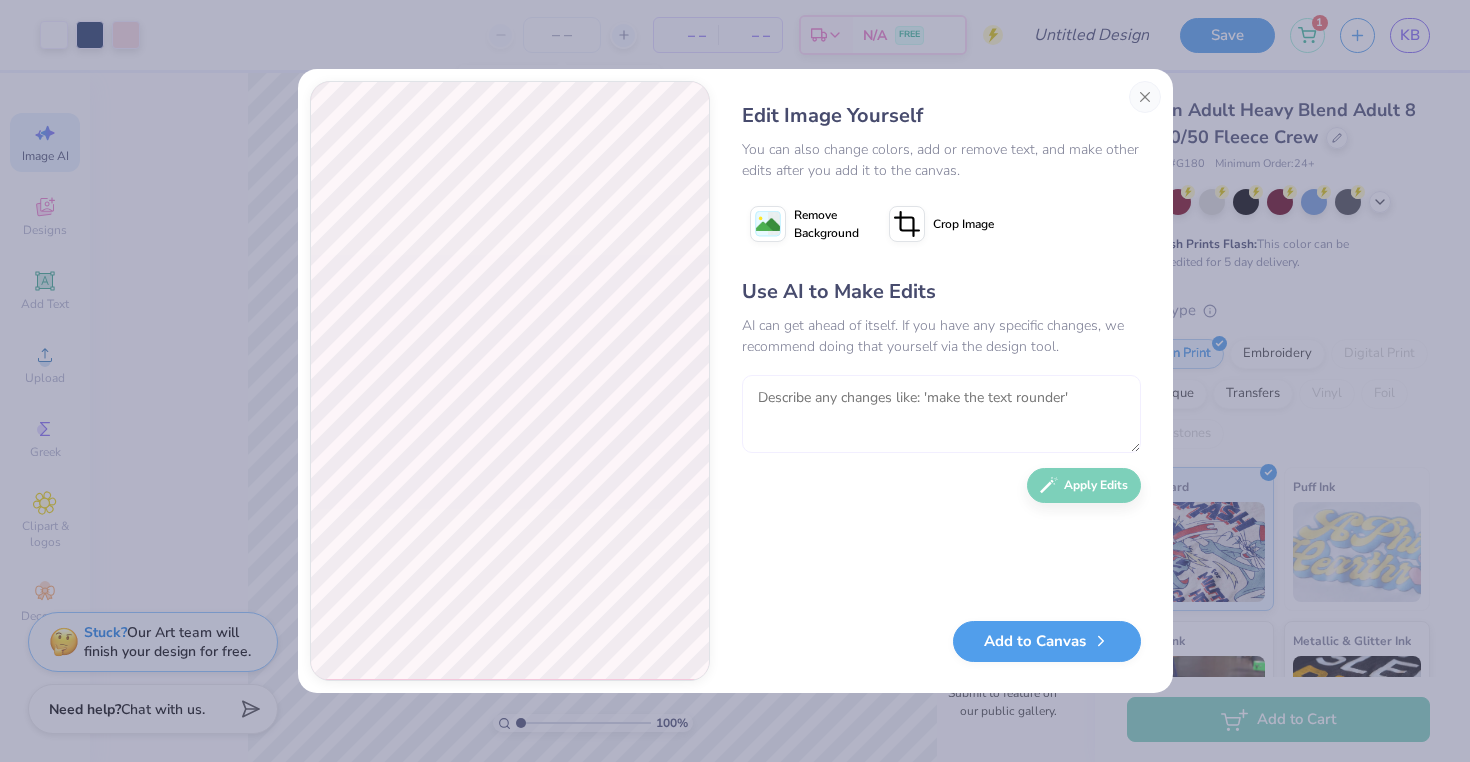 click at bounding box center (941, 414) 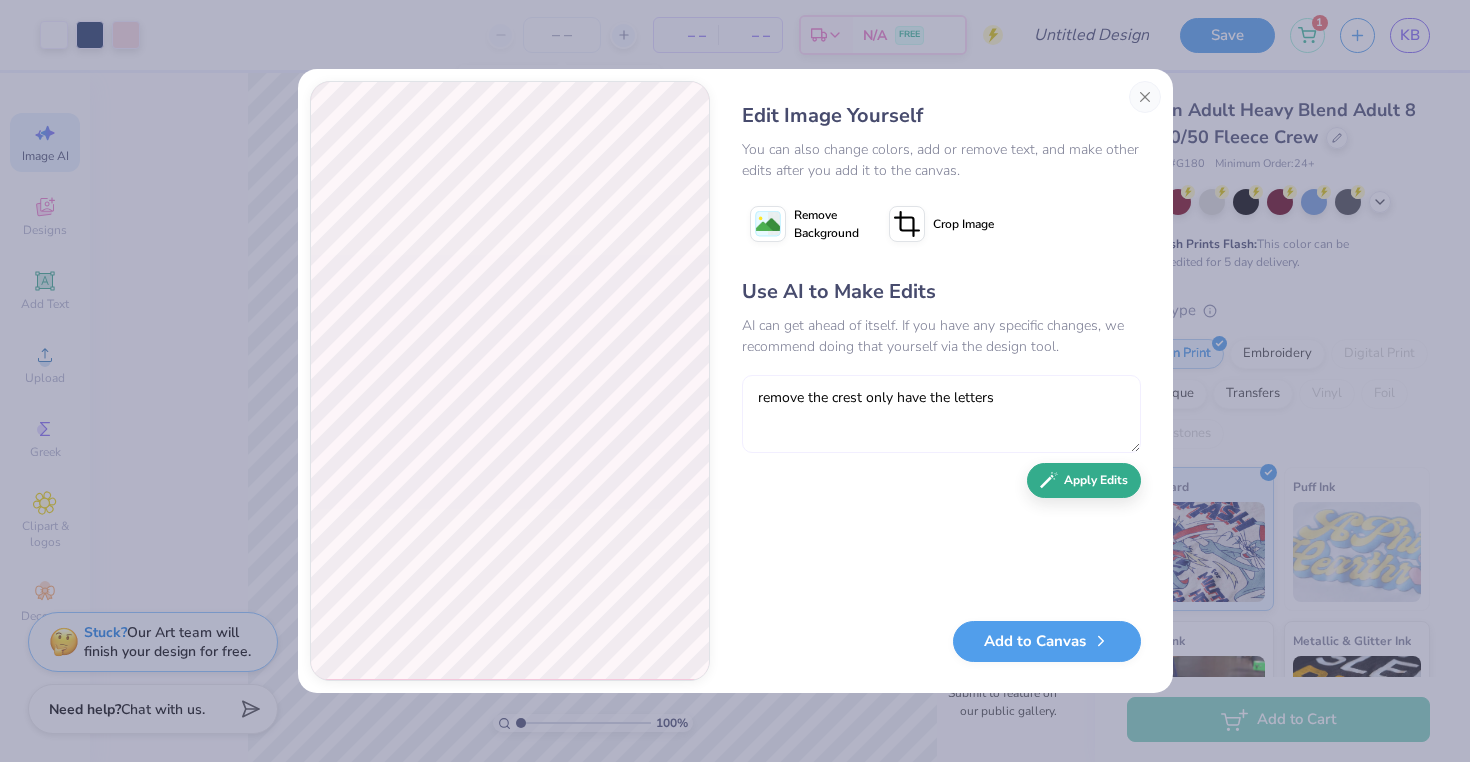 type on "remove the crest only have the letters" 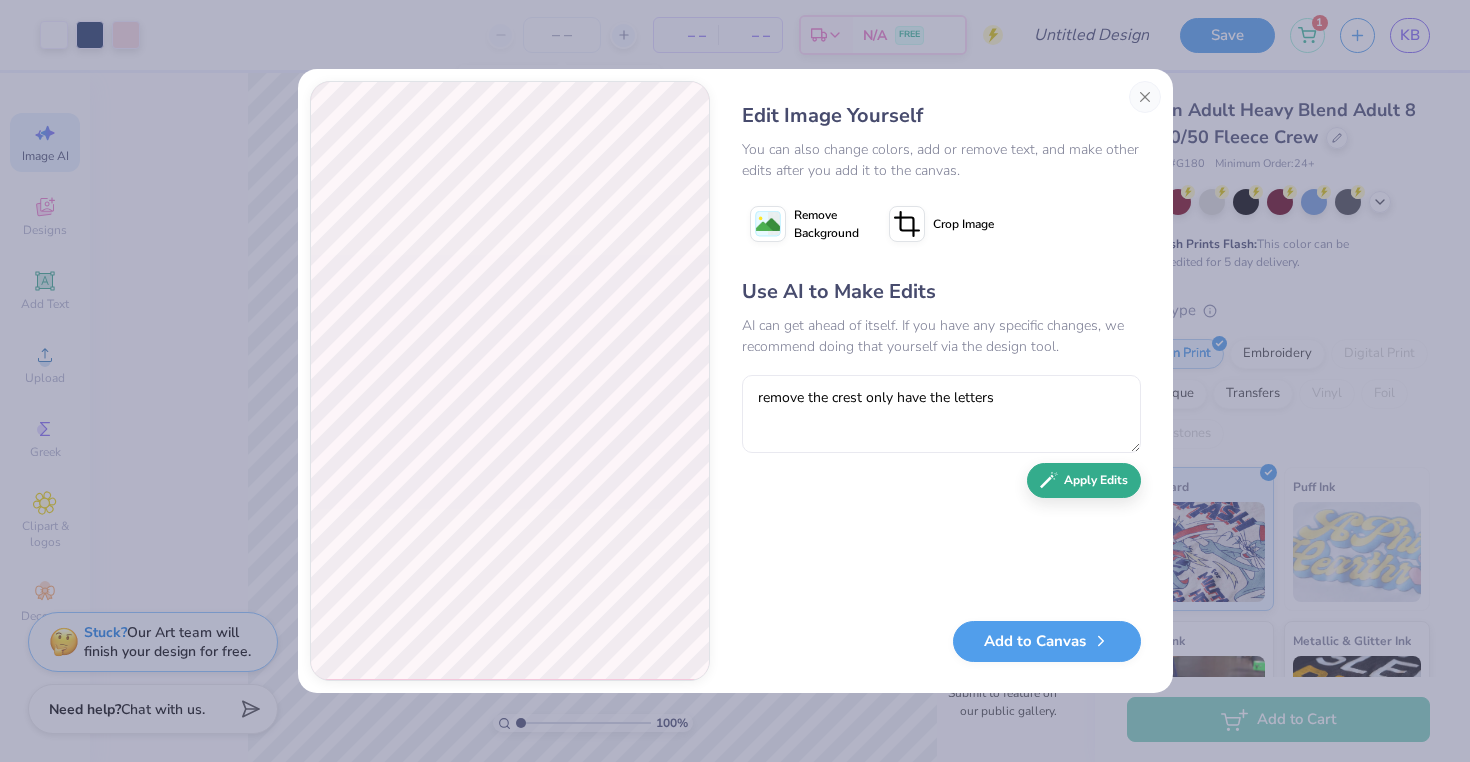 click on "Apply Edits" at bounding box center (1084, 480) 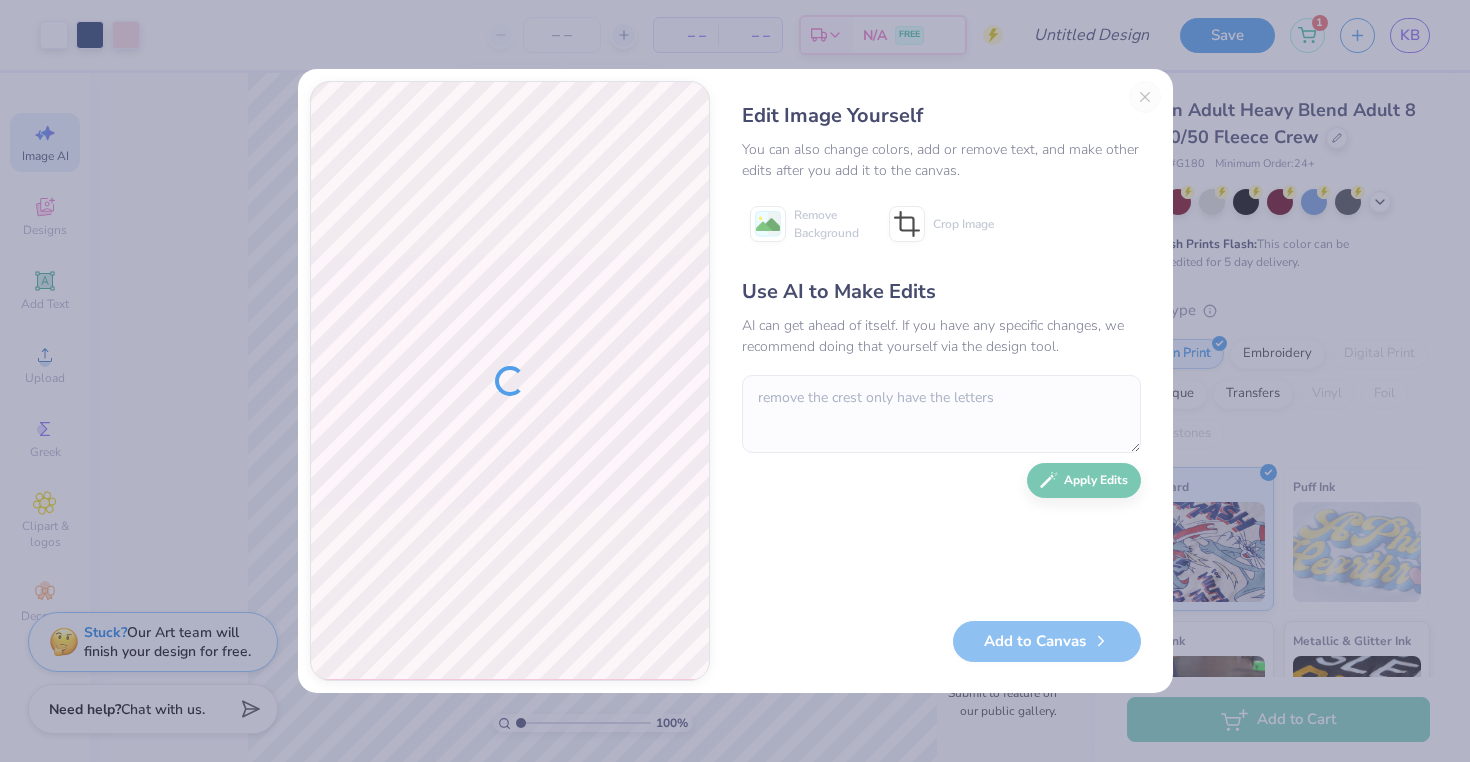 type 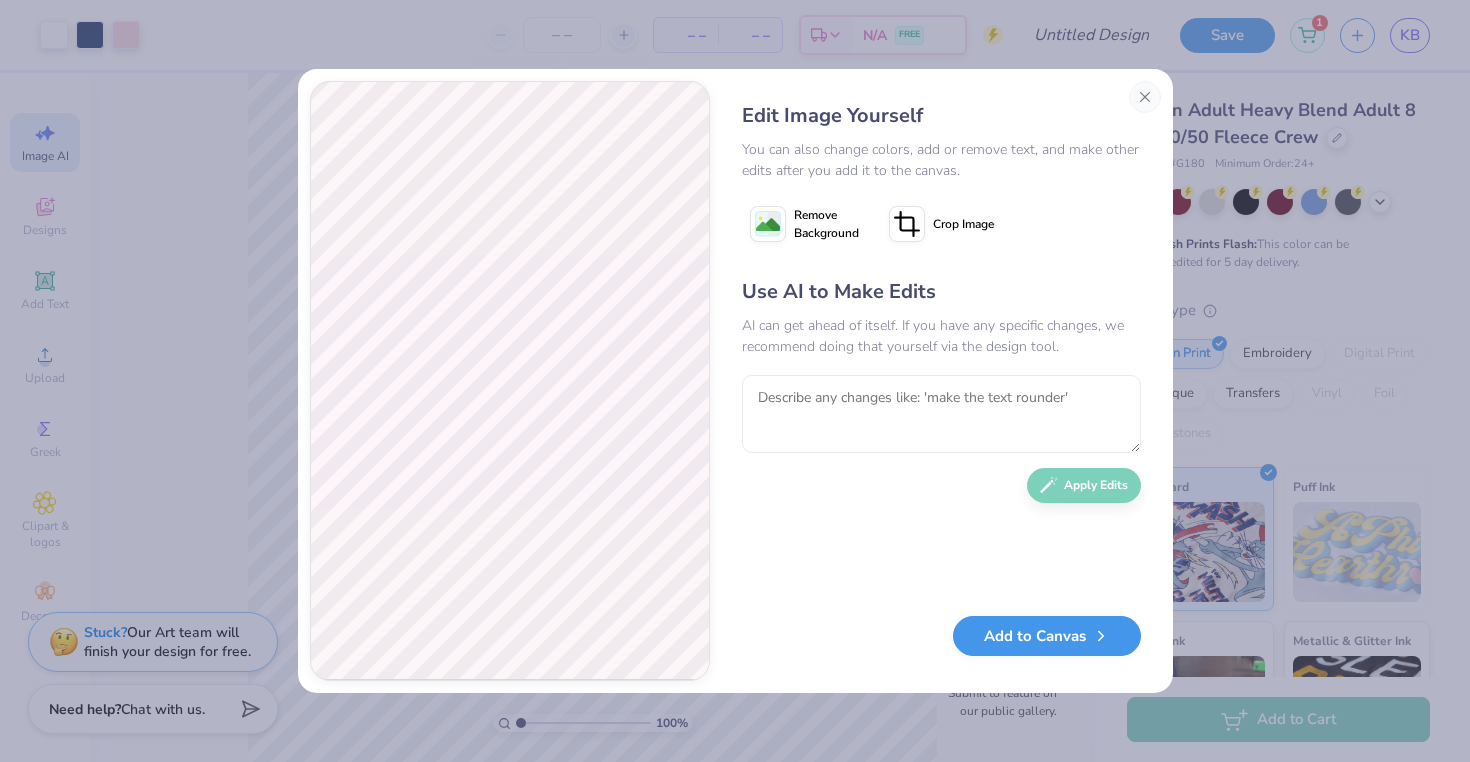 click on "Add to Canvas" at bounding box center [1047, 636] 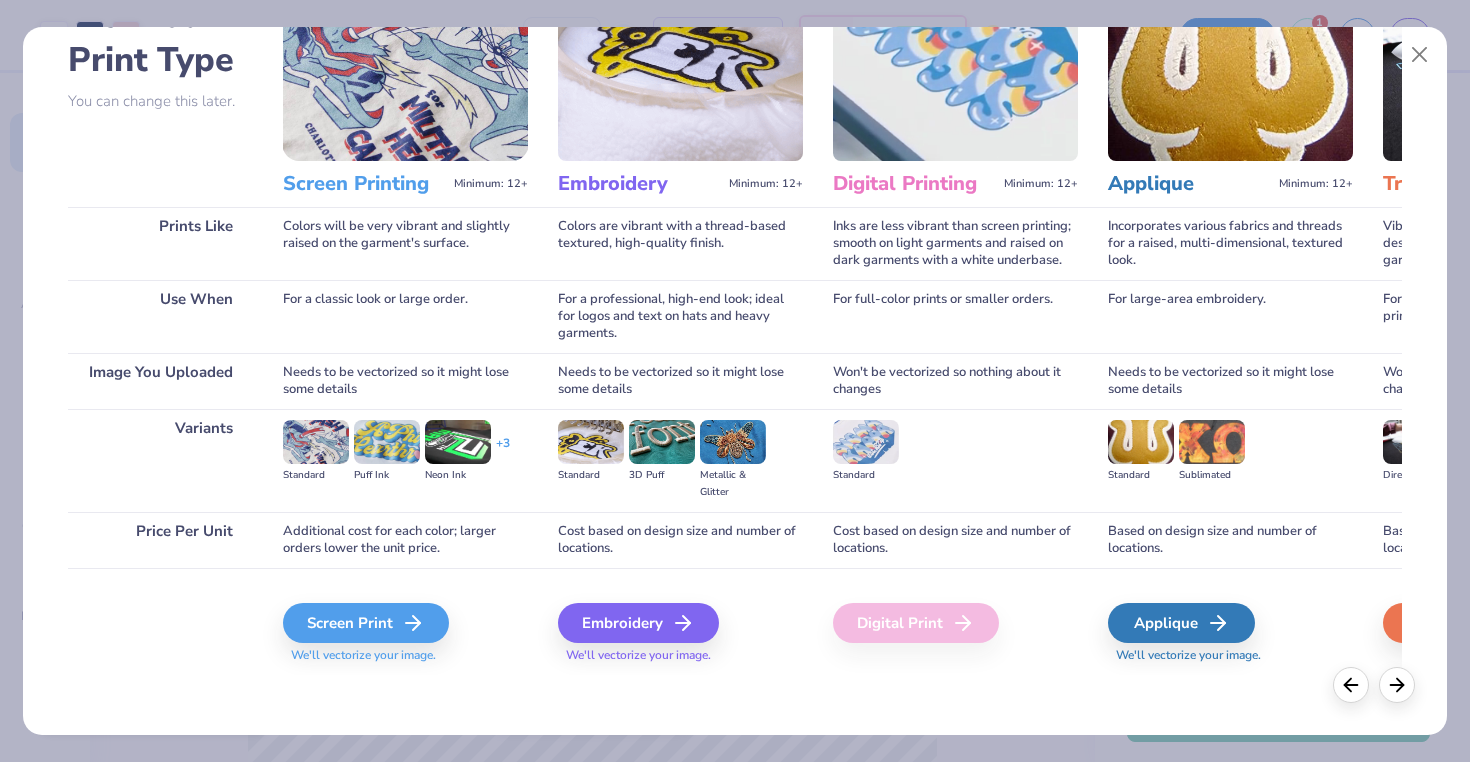 scroll, scrollTop: 135, scrollLeft: 0, axis: vertical 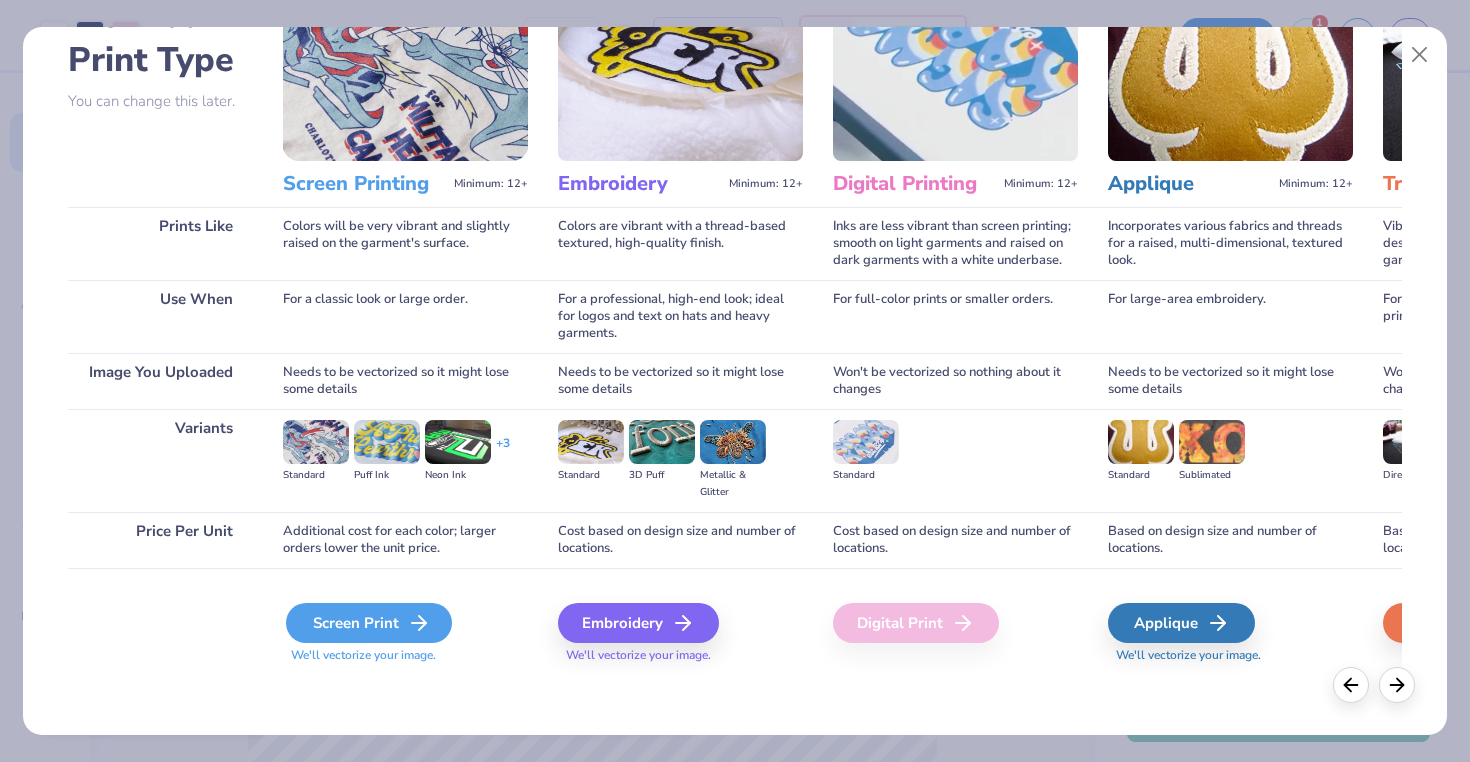 click on "Screen Print" at bounding box center (369, 623) 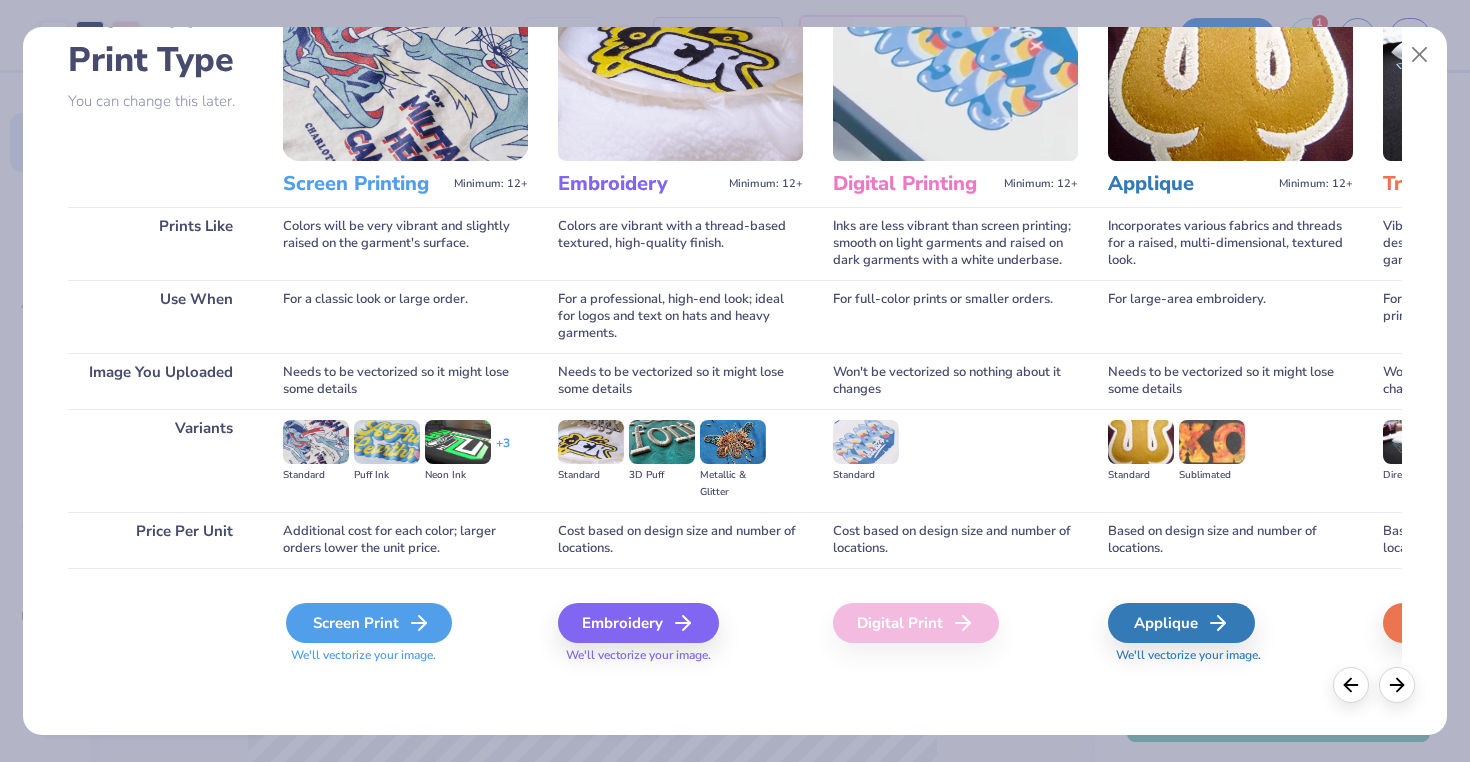 type 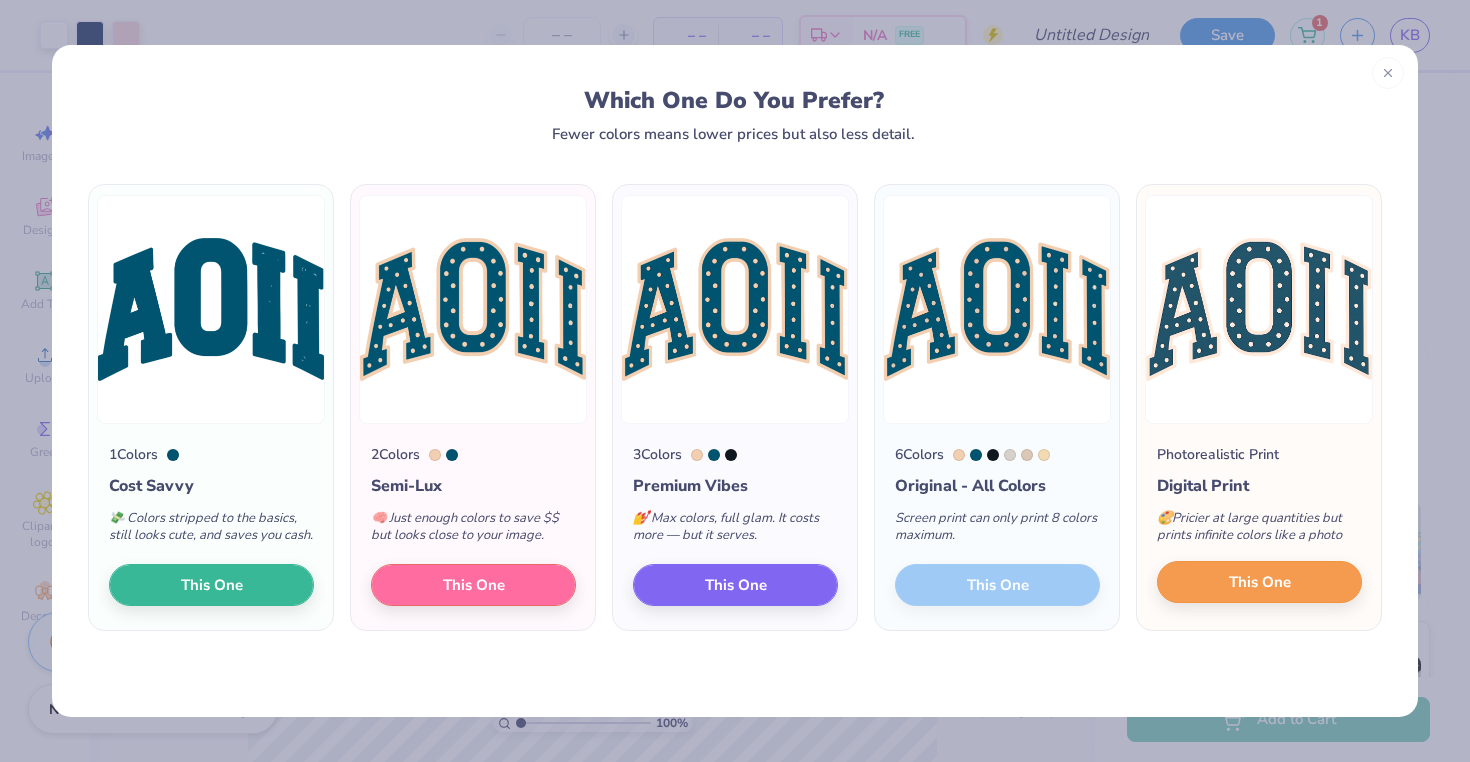 click on "This One" at bounding box center [1260, 582] 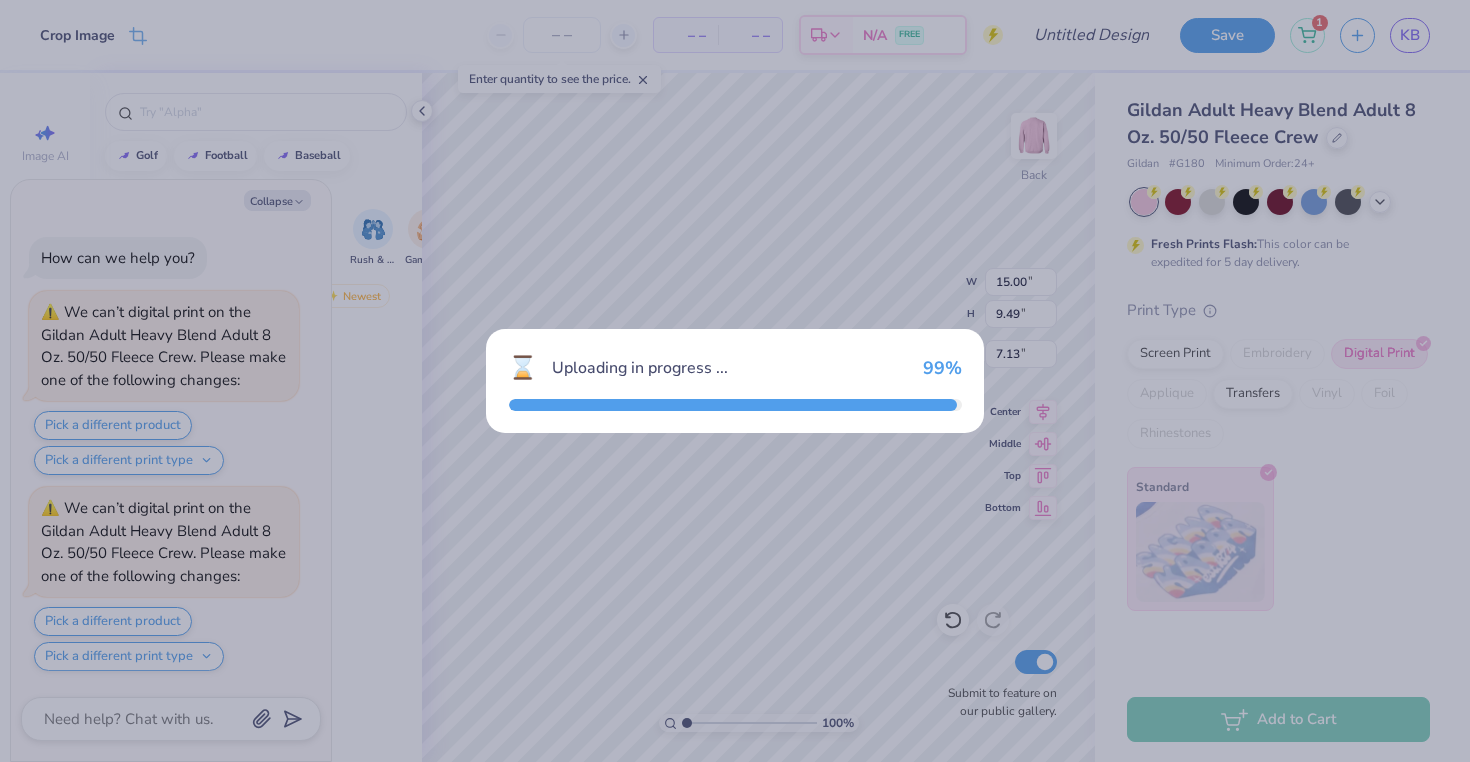 scroll, scrollTop: 171, scrollLeft: 0, axis: vertical 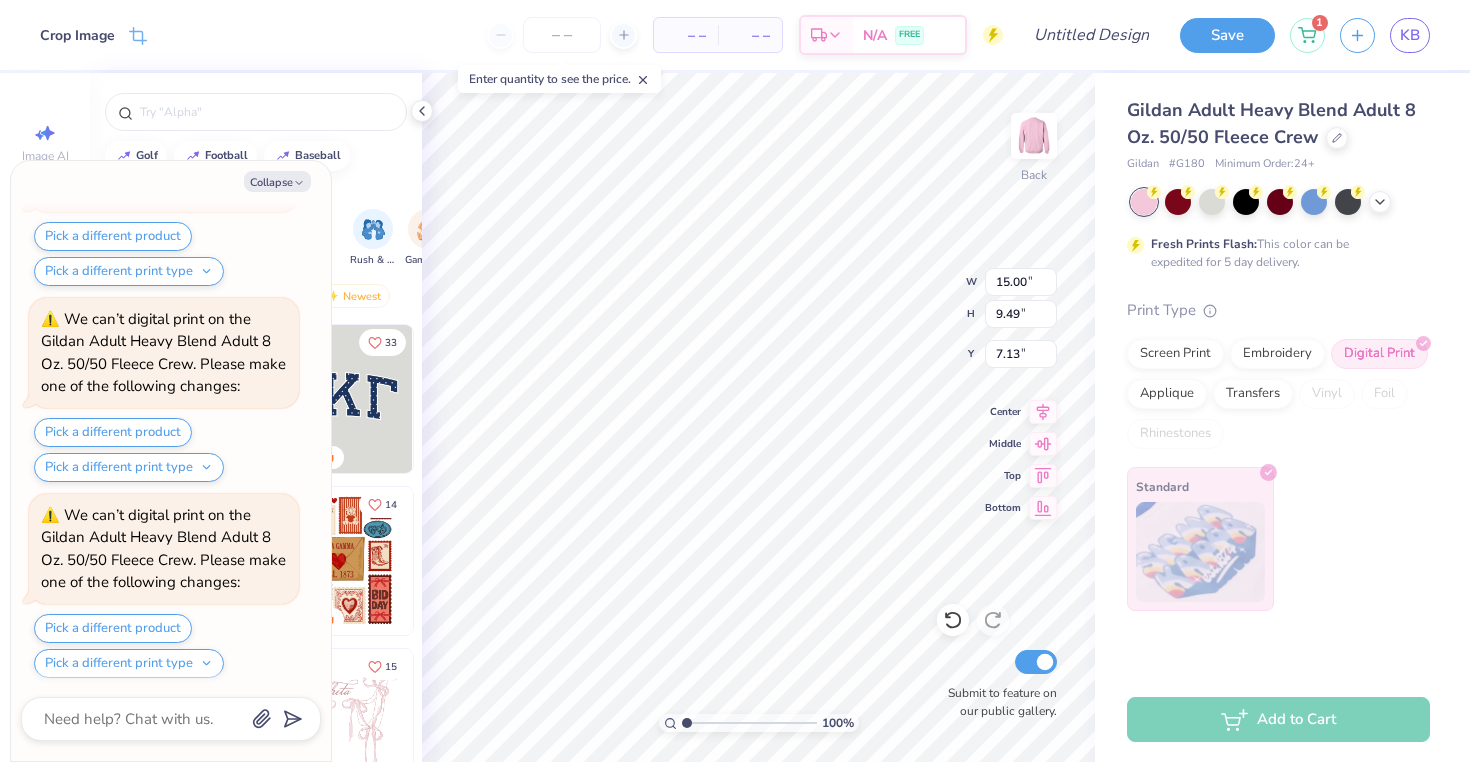 type on "x" 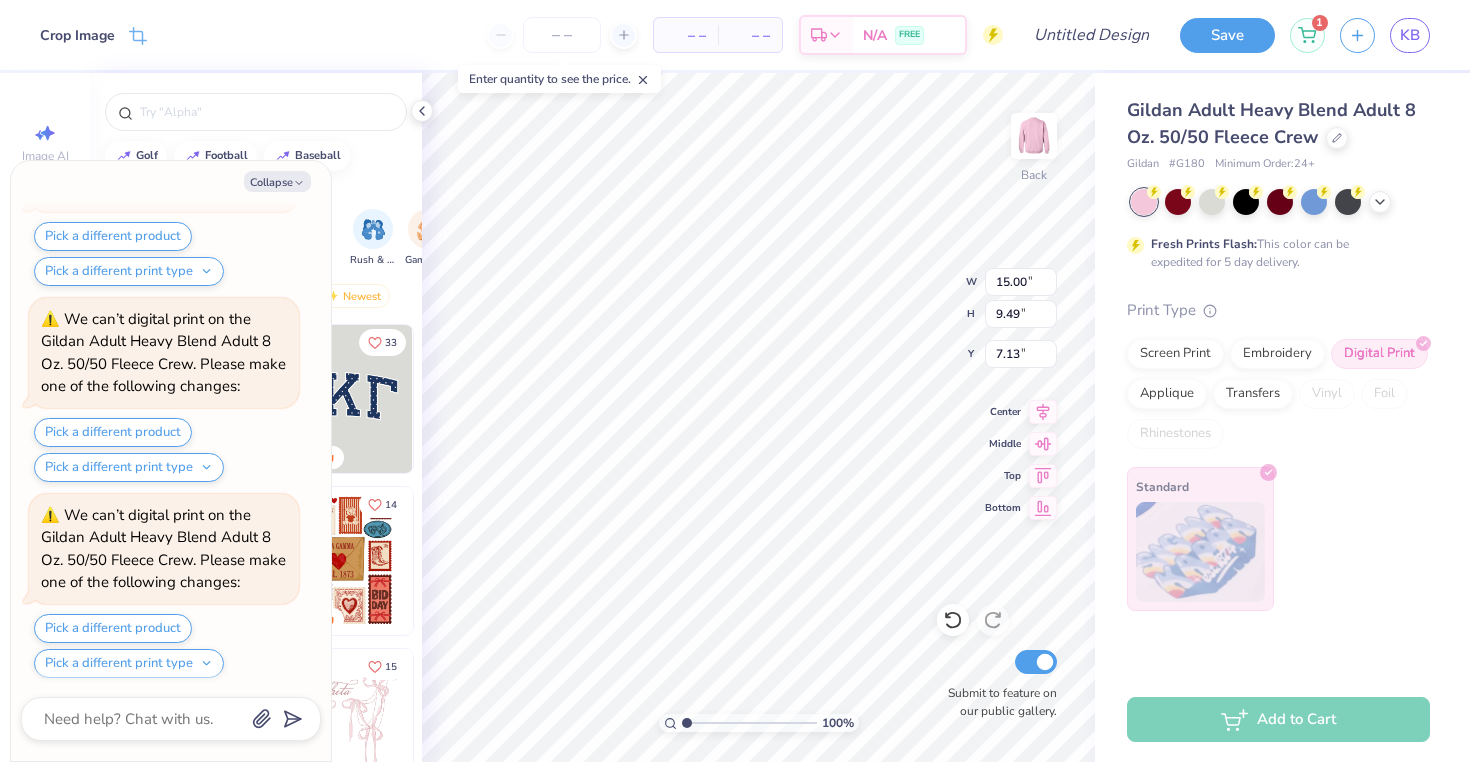 type on "7.87" 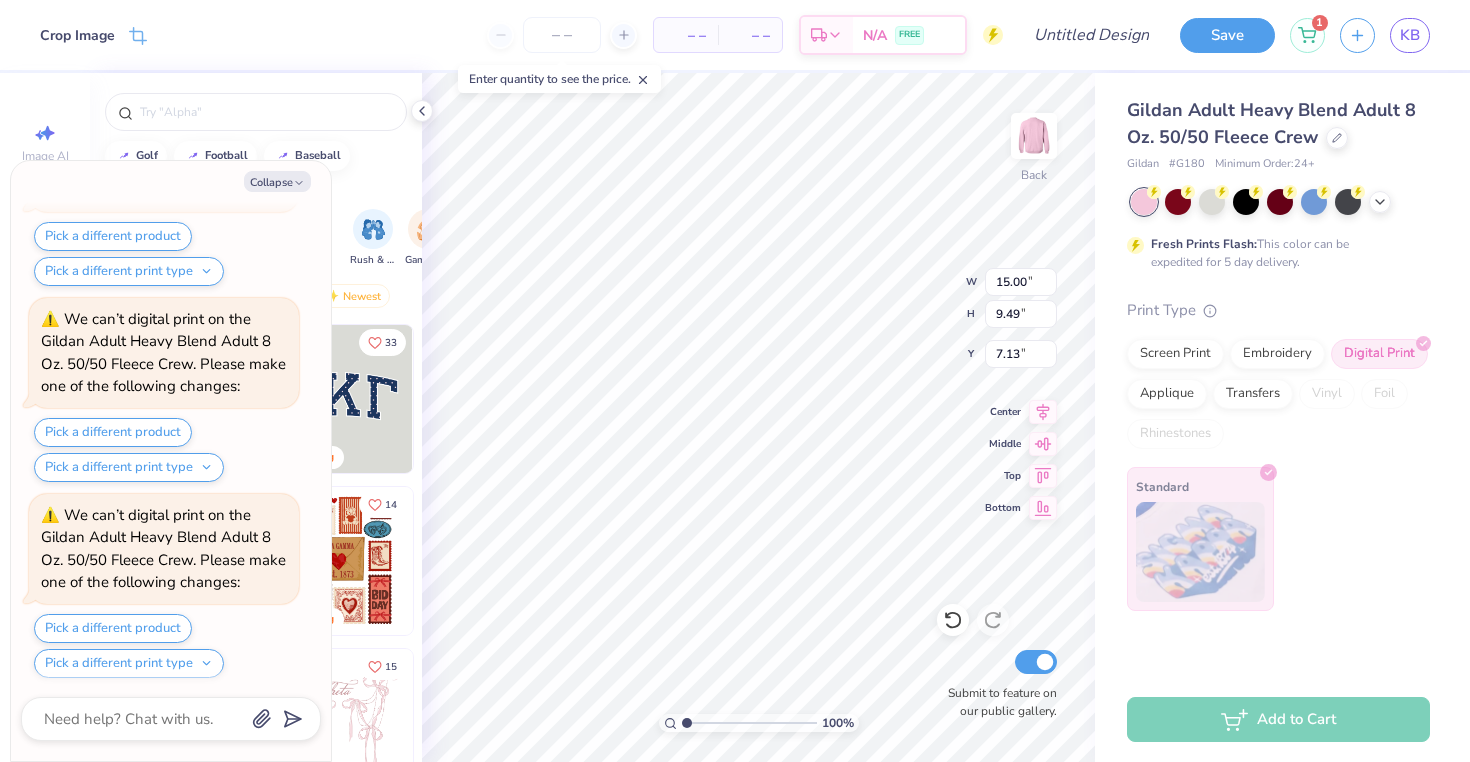 type on "4.98" 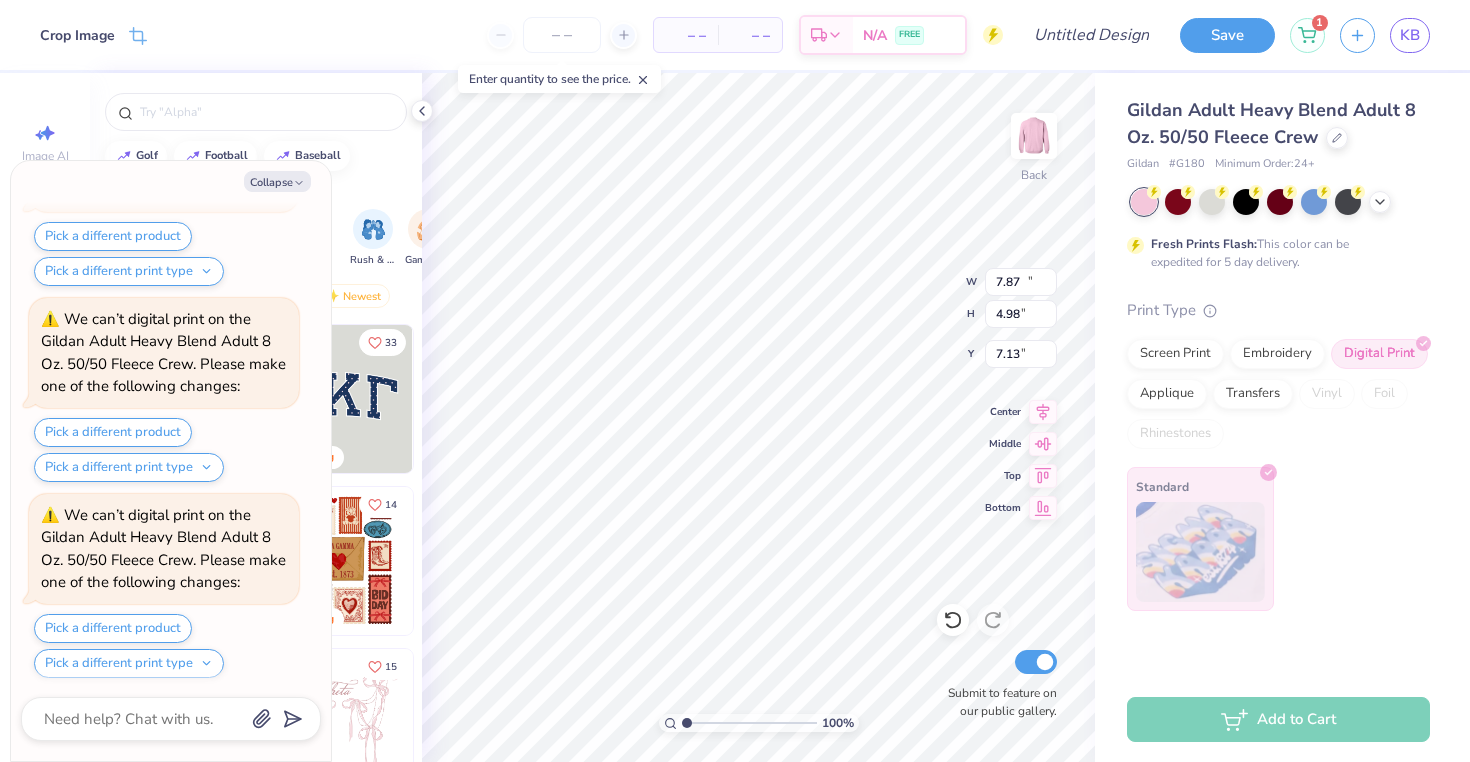 scroll, scrollTop: 365, scrollLeft: 0, axis: vertical 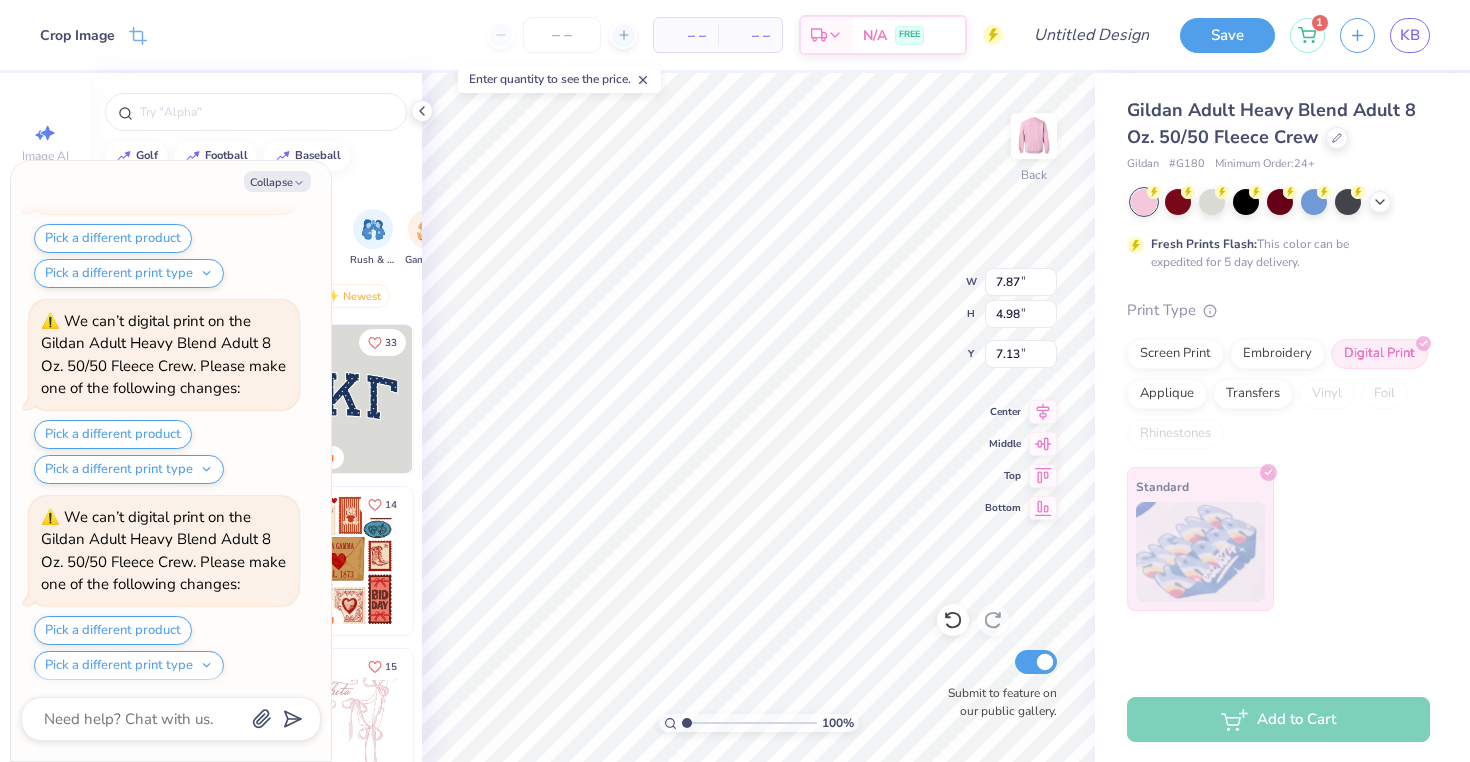 type on "x" 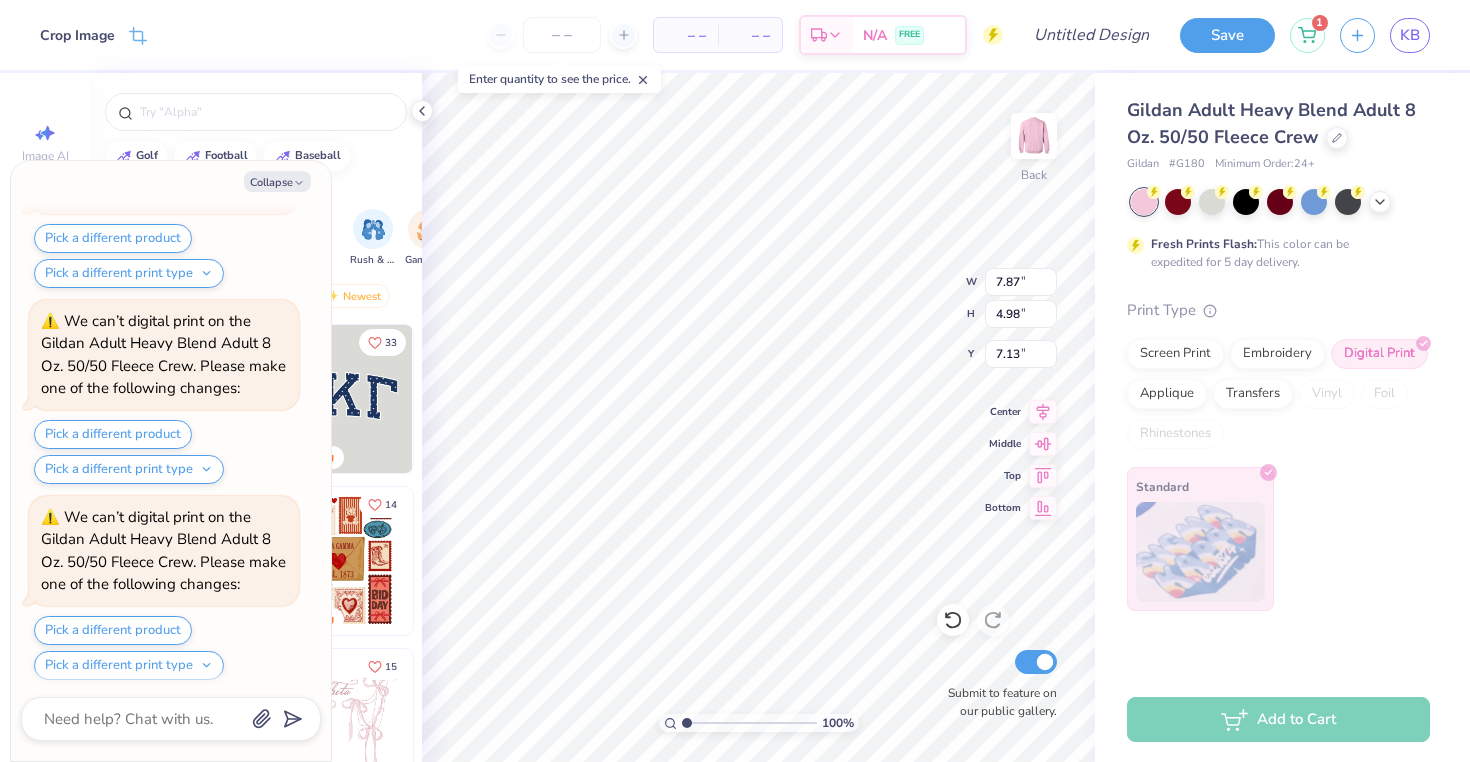 type on "9.65" 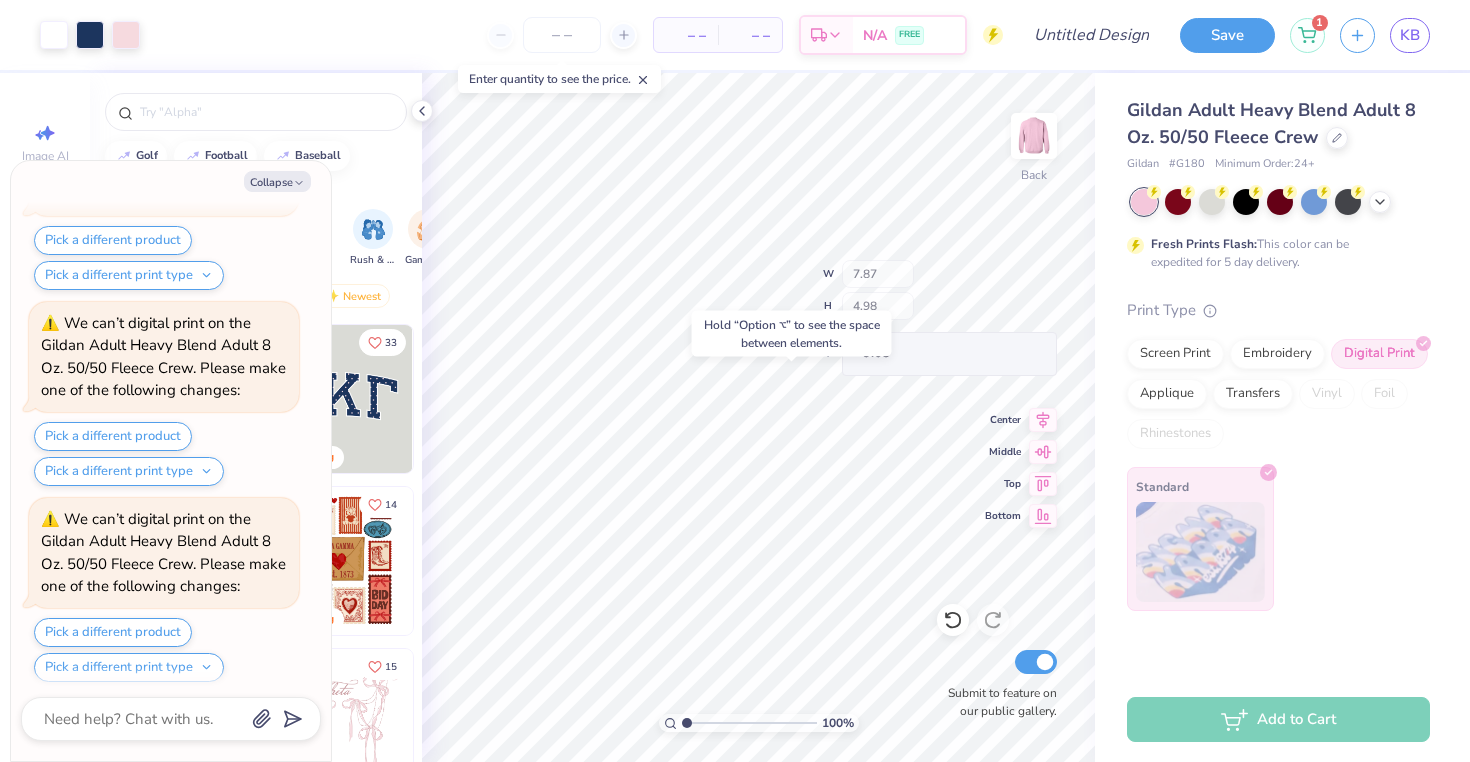 scroll, scrollTop: 753, scrollLeft: 0, axis: vertical 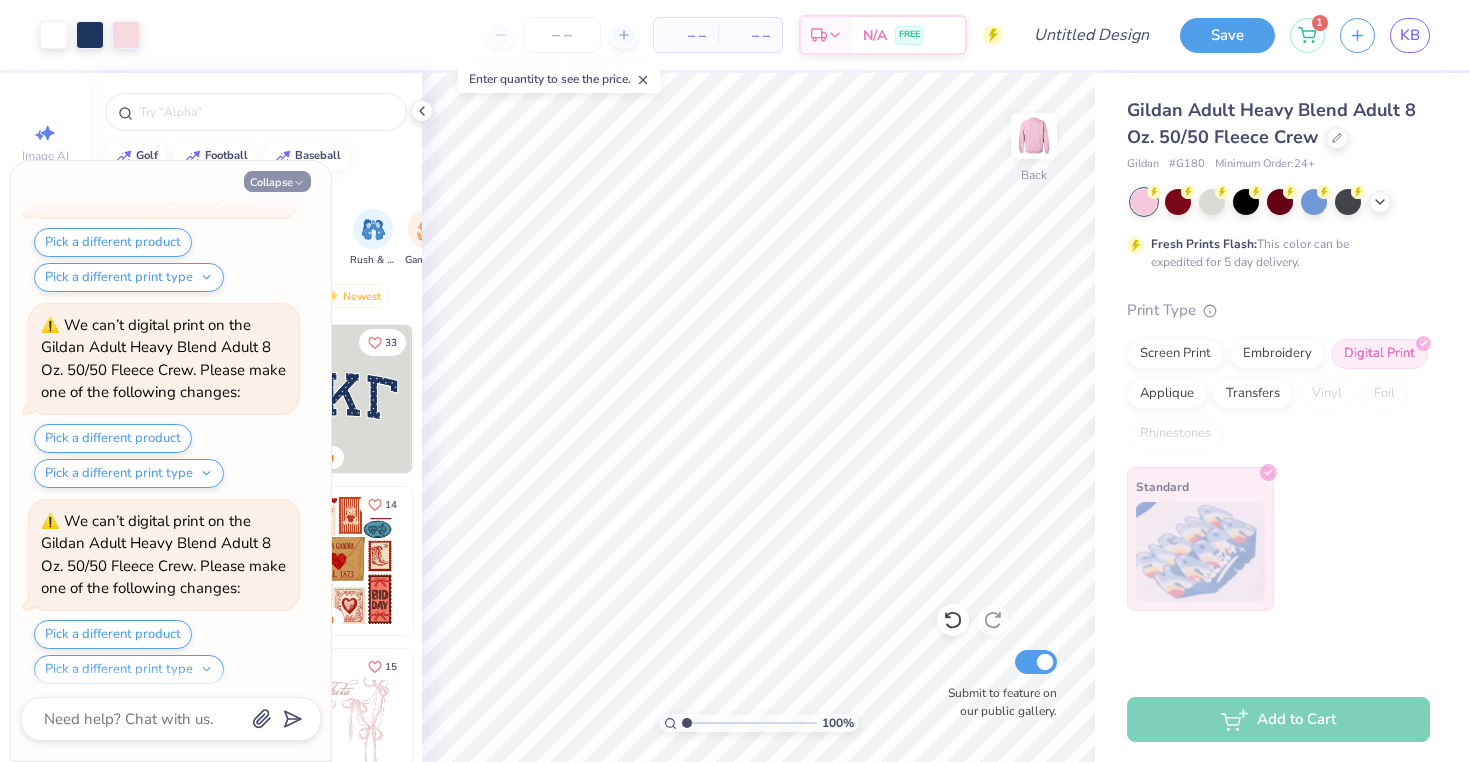 click 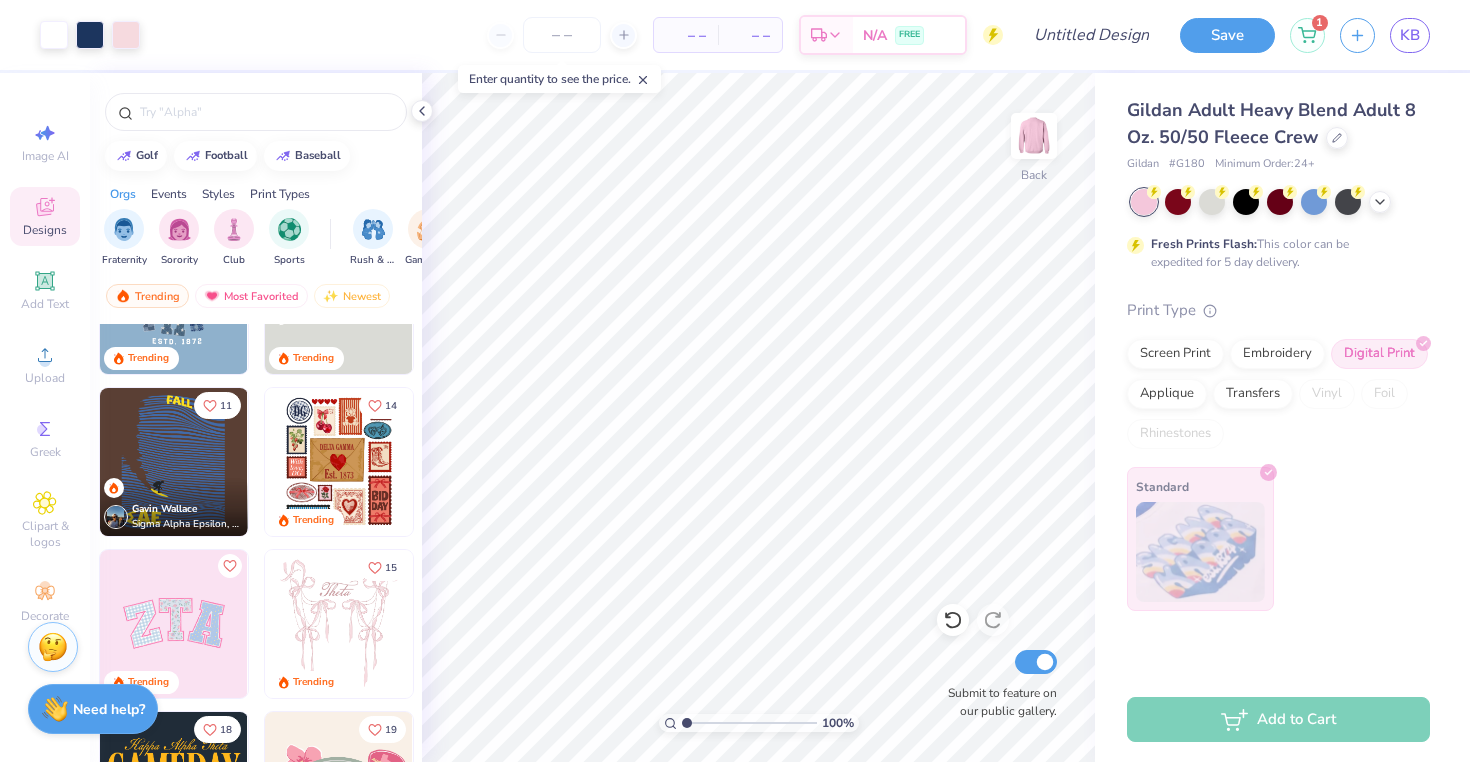 scroll, scrollTop: 131, scrollLeft: 0, axis: vertical 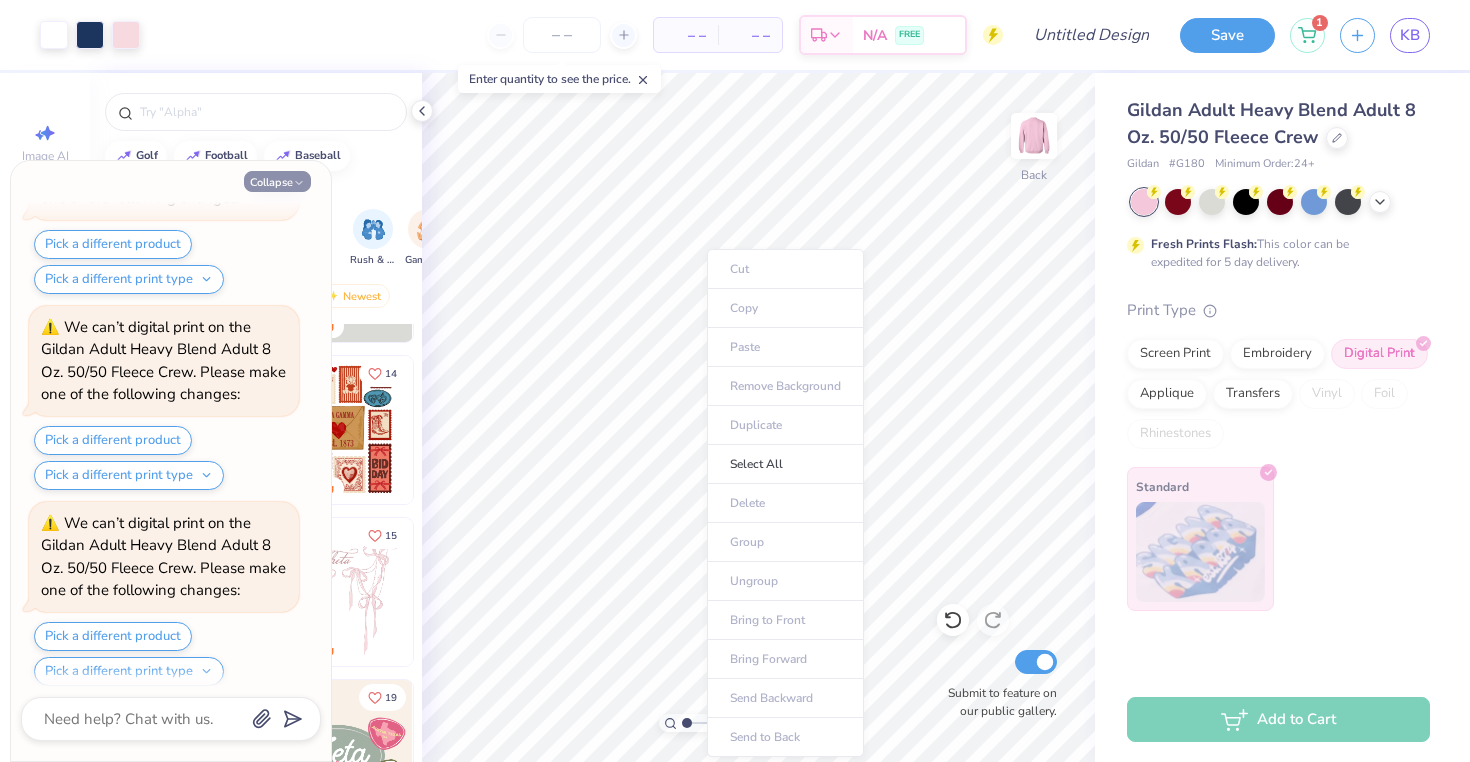 click on "Collapse" at bounding box center [277, 181] 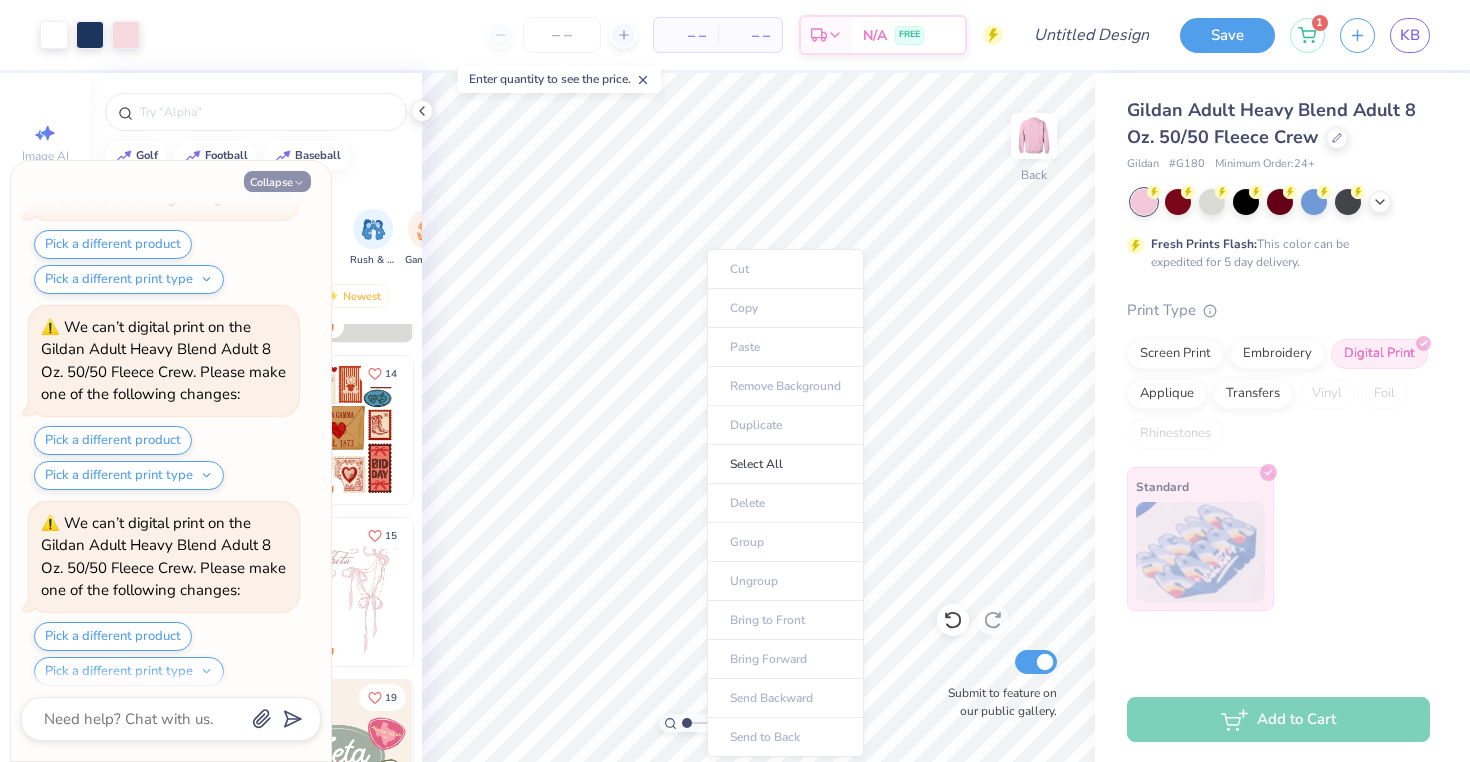 type on "x" 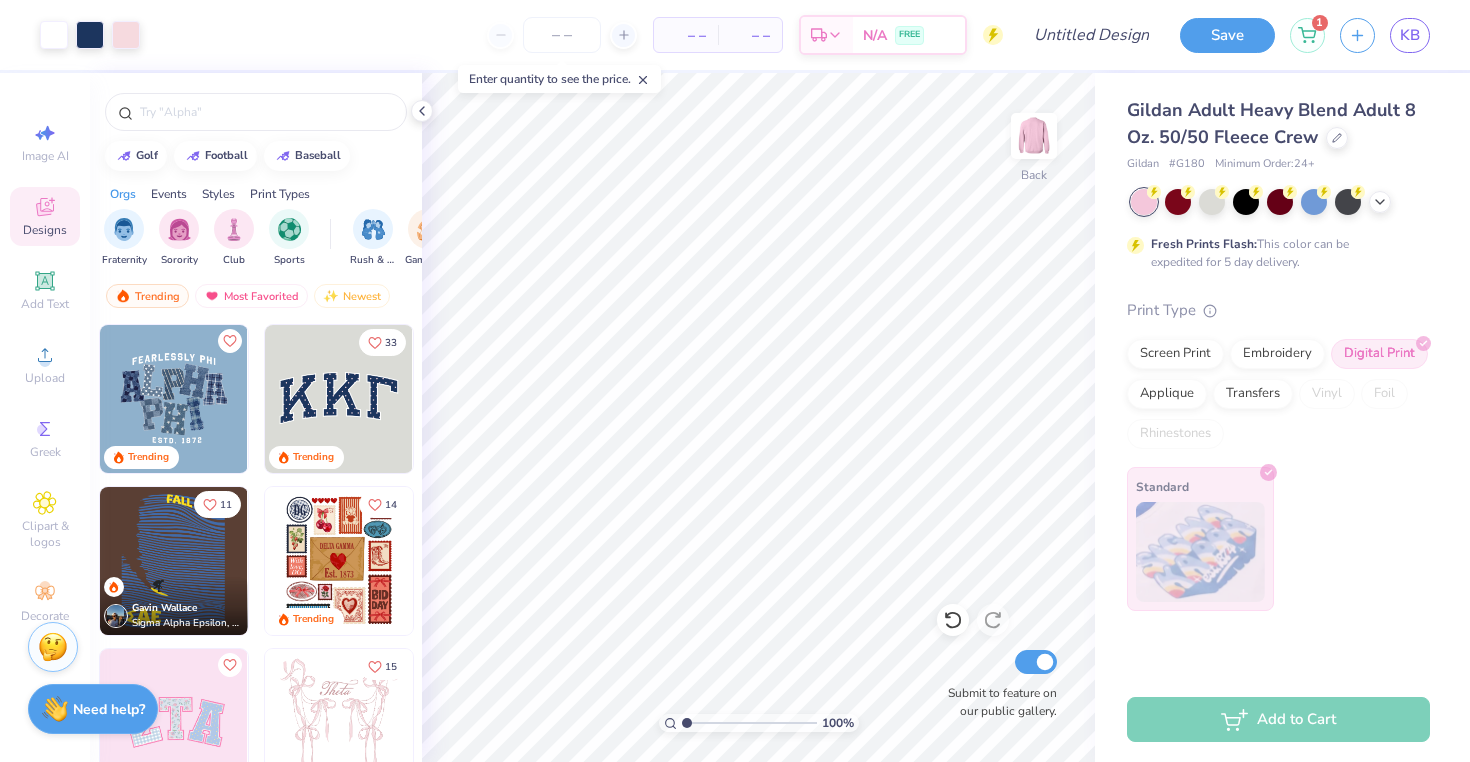 scroll, scrollTop: 0, scrollLeft: 0, axis: both 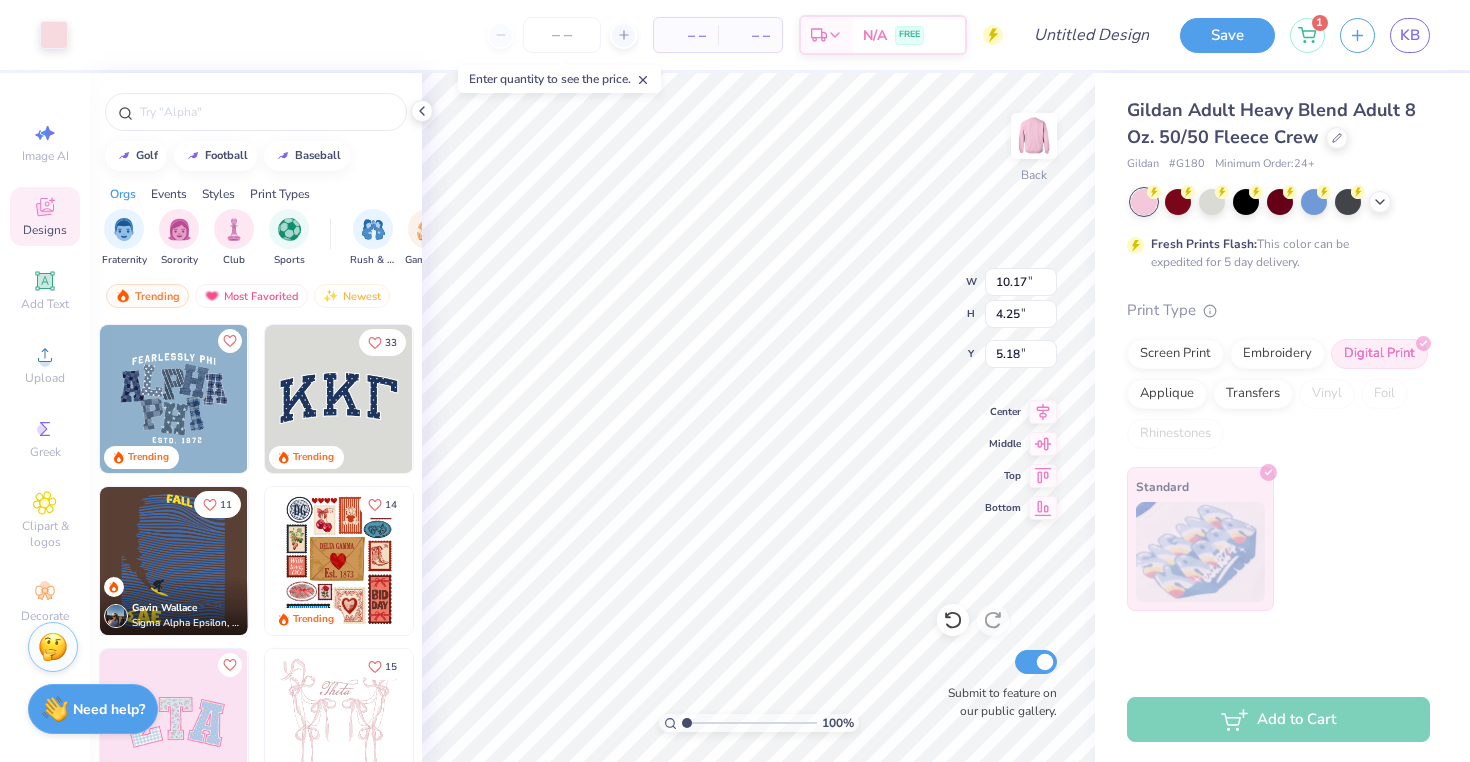 type on "10.26" 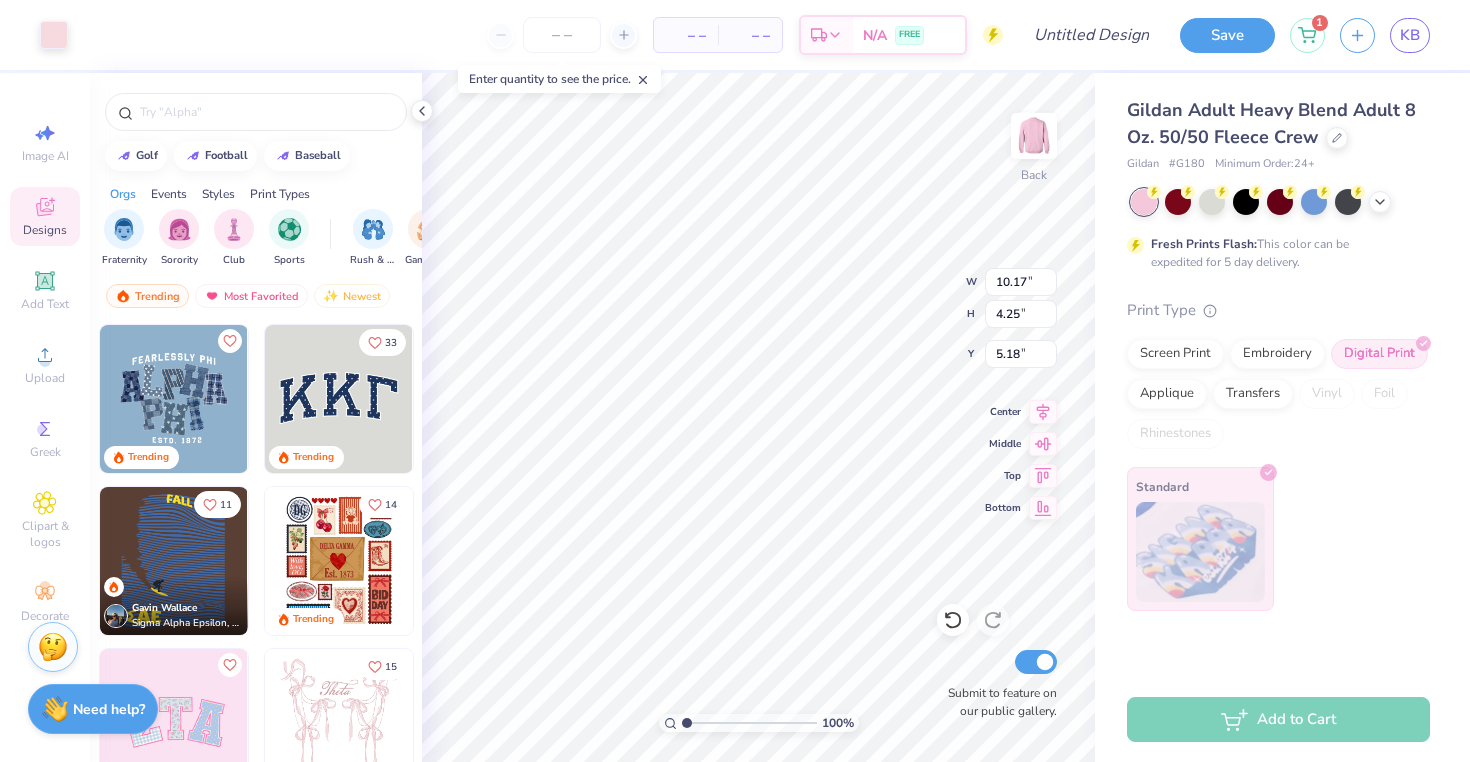 type on "4.38" 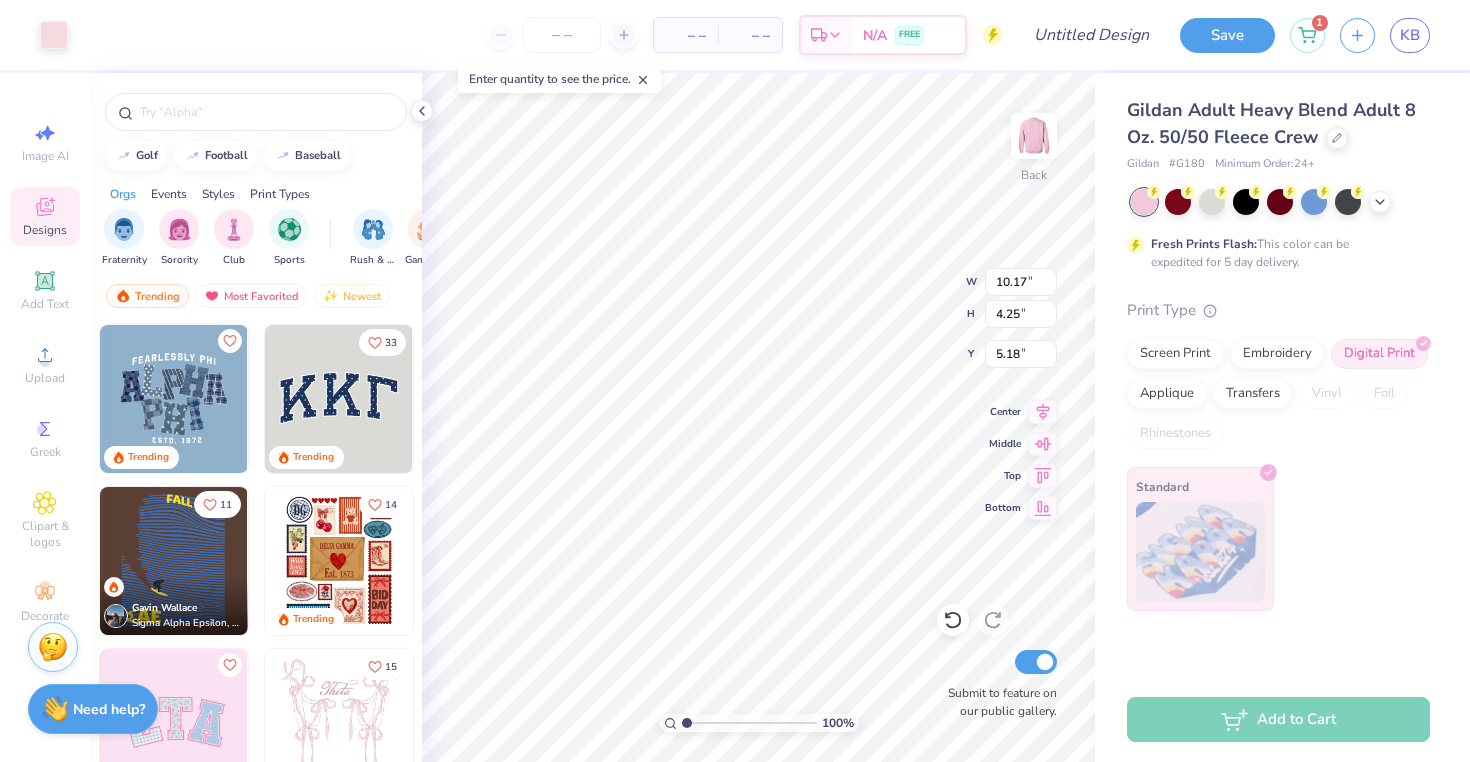 type on "5.16" 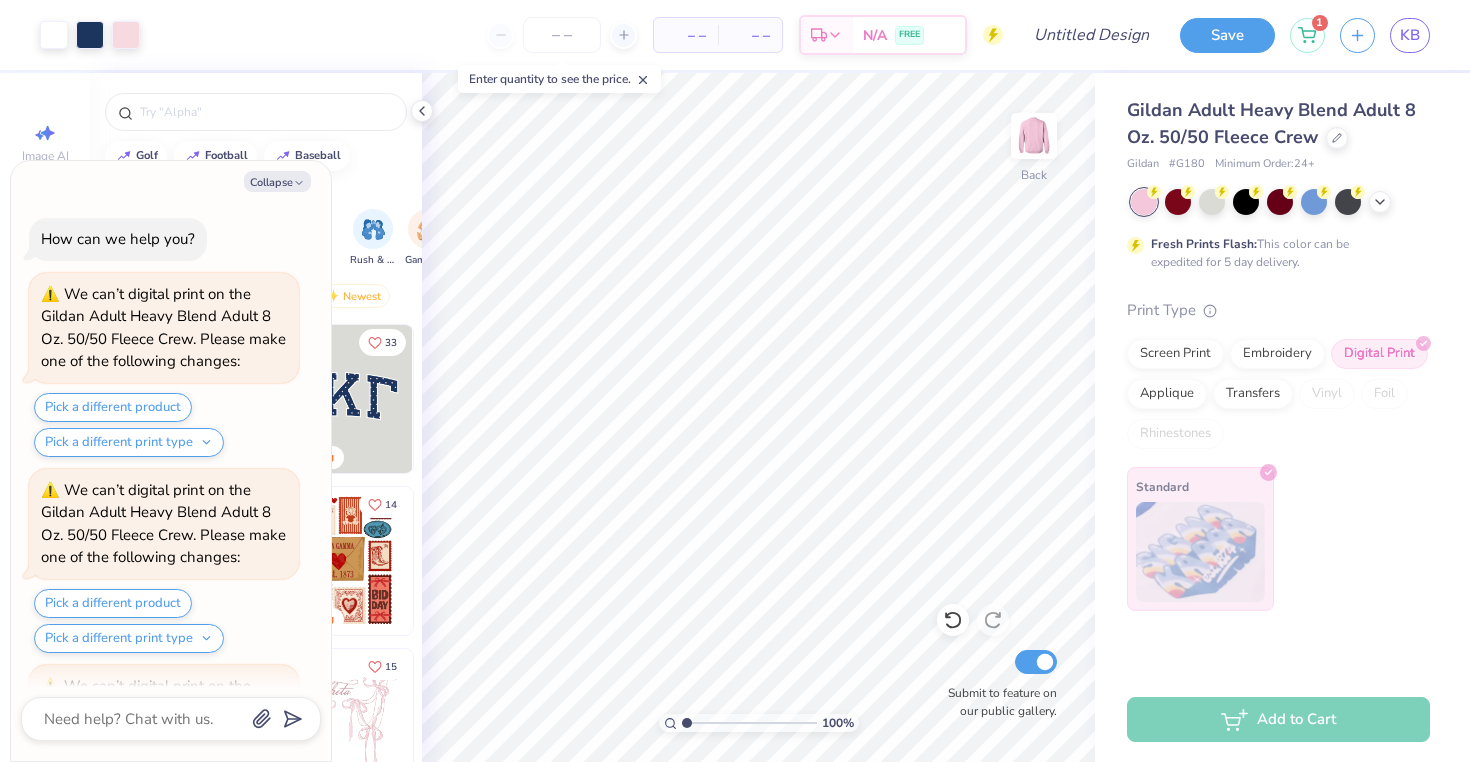 scroll, scrollTop: 1141, scrollLeft: 0, axis: vertical 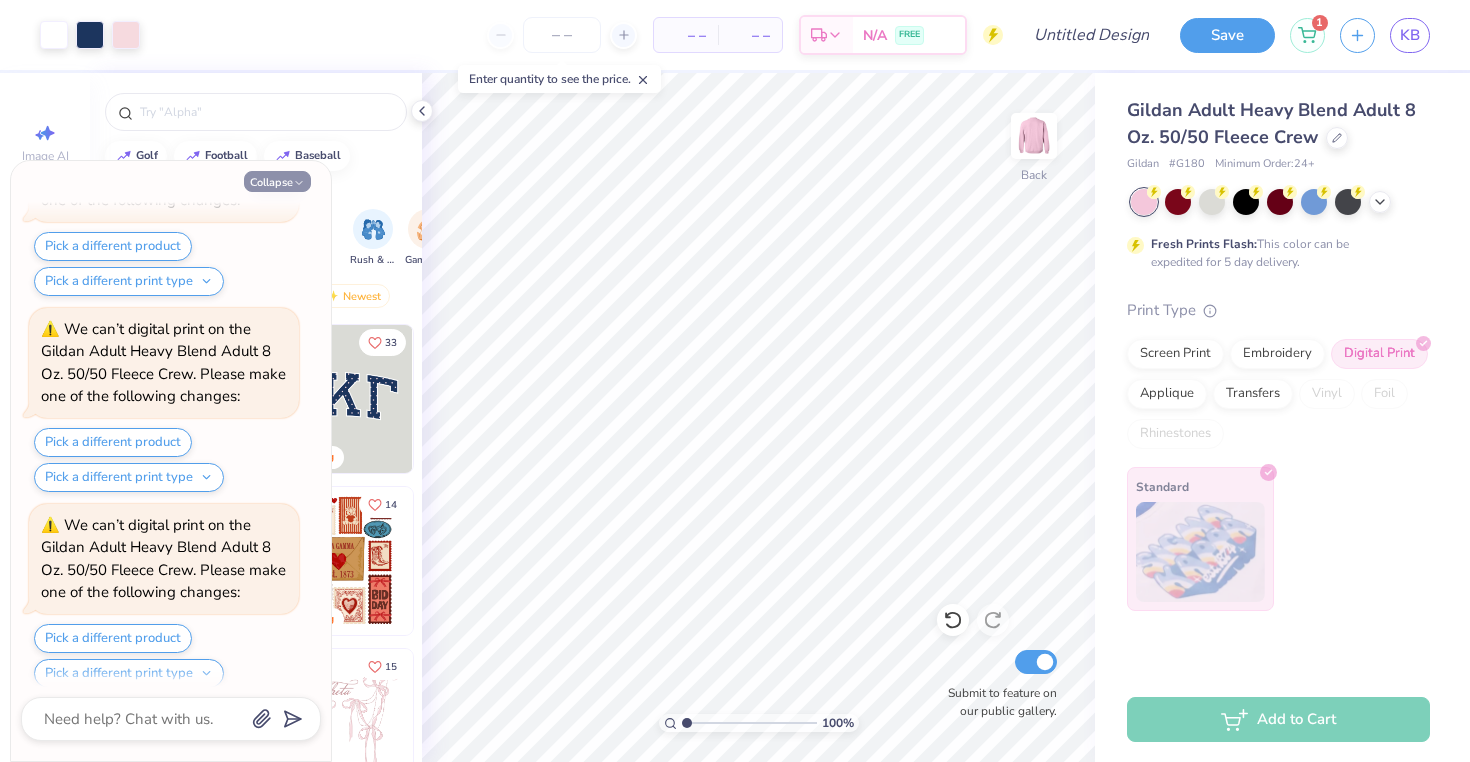 click 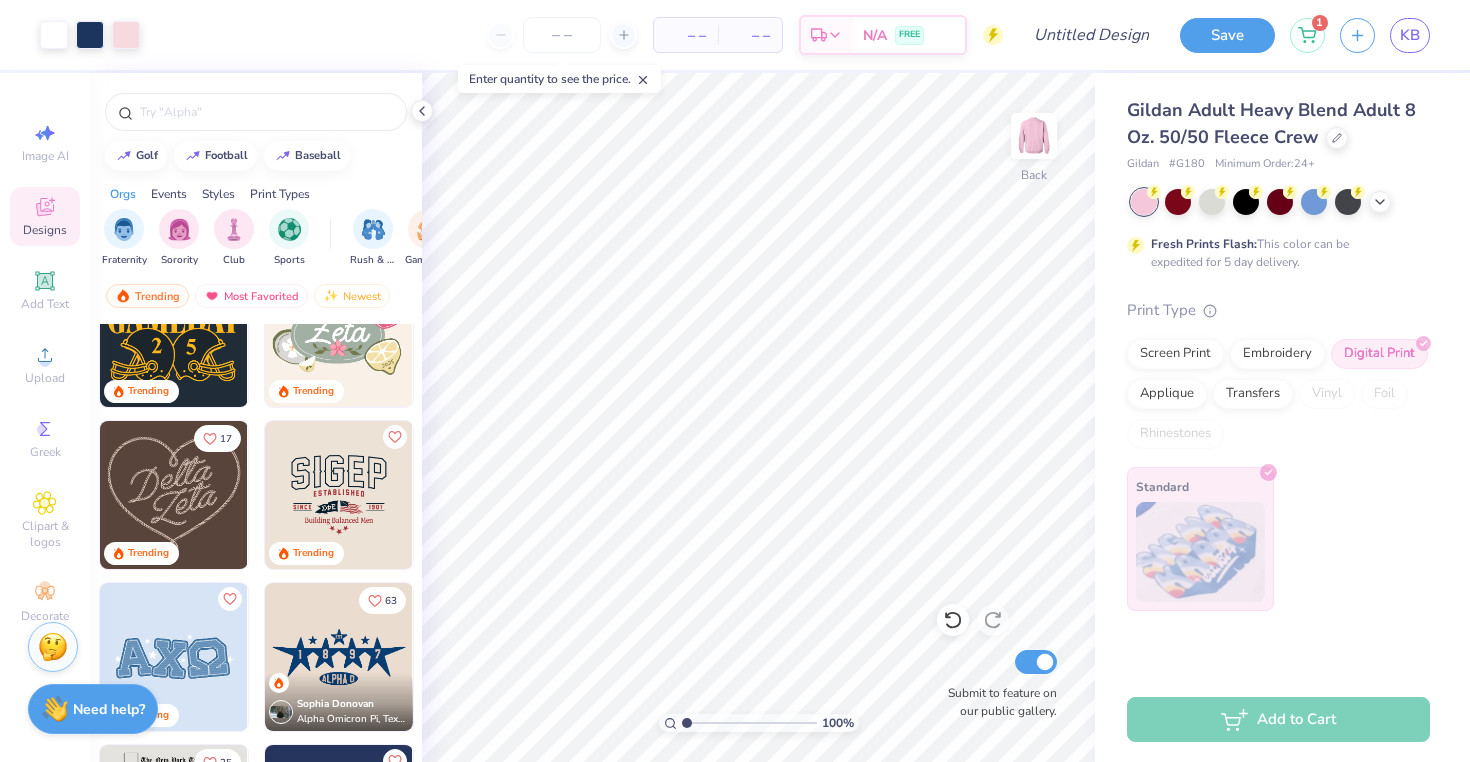scroll, scrollTop: 569, scrollLeft: 0, axis: vertical 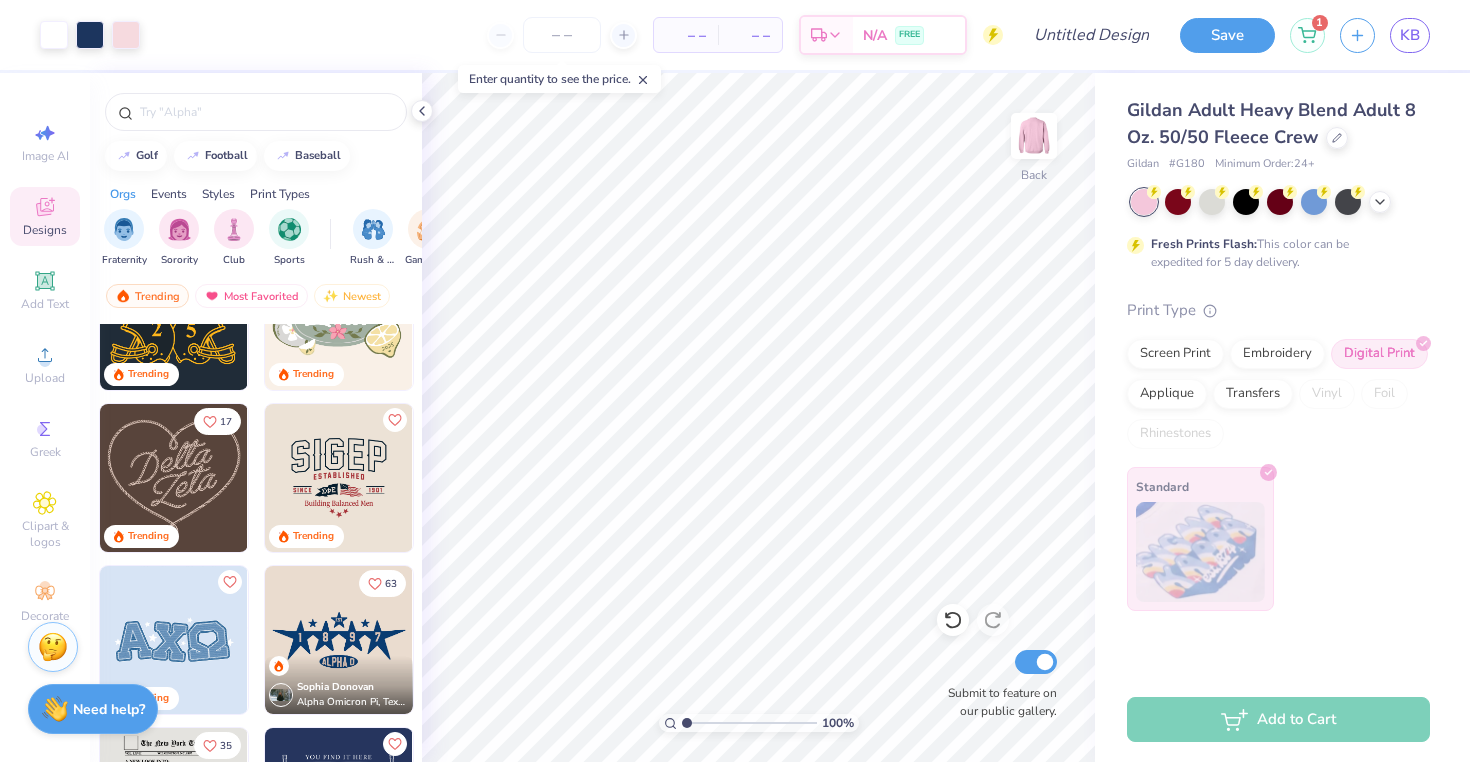 click at bounding box center [174, 478] 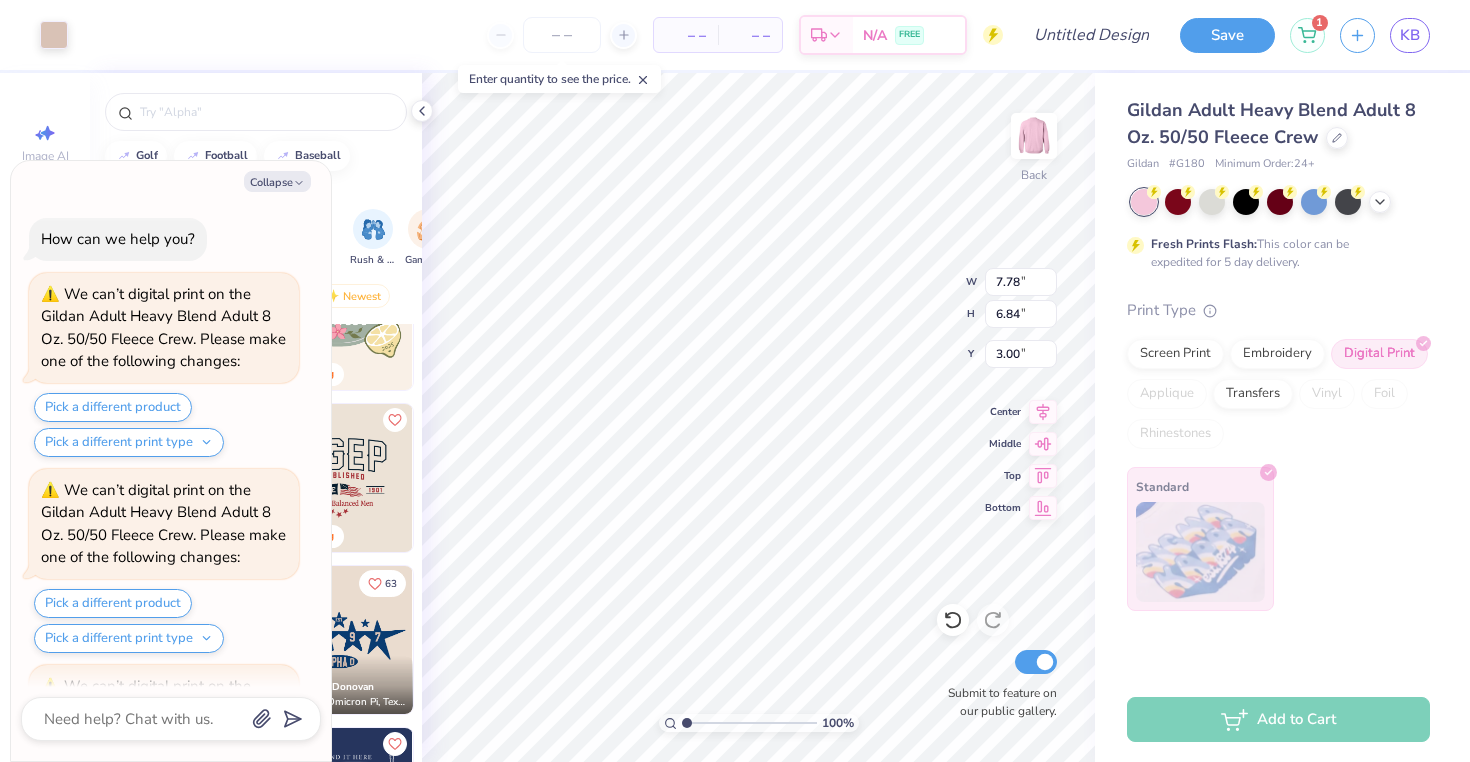 scroll, scrollTop: 1335, scrollLeft: 0, axis: vertical 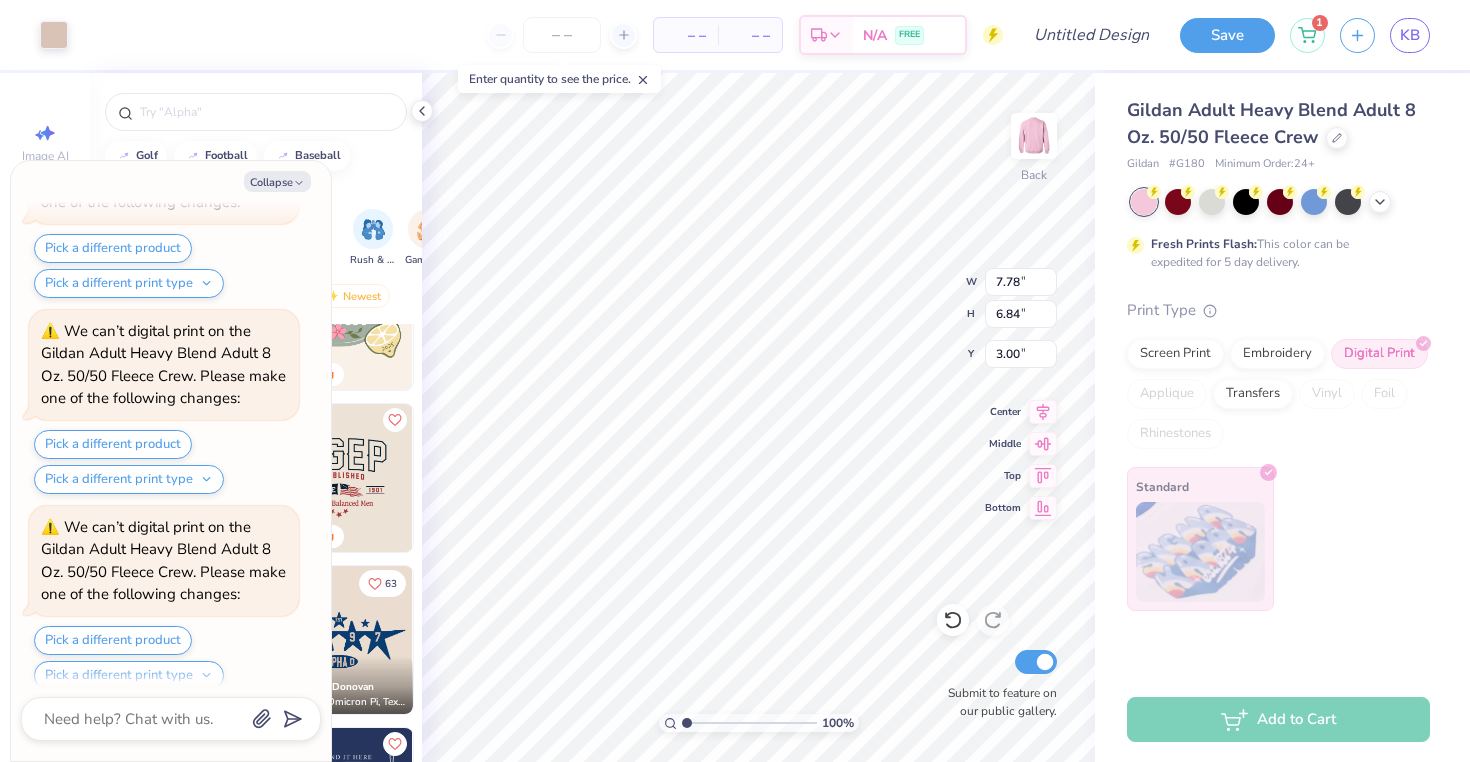 type on "x" 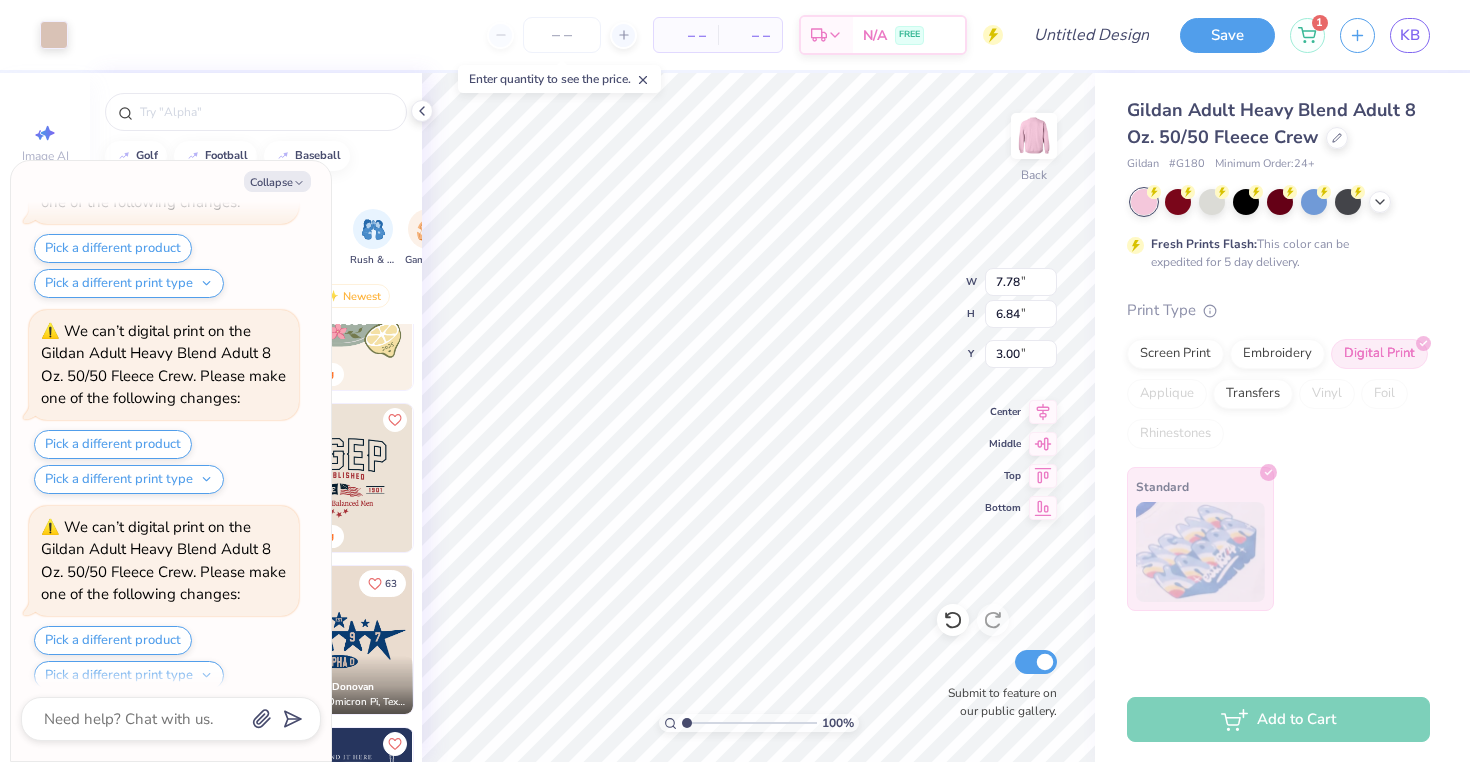 type on "9.43" 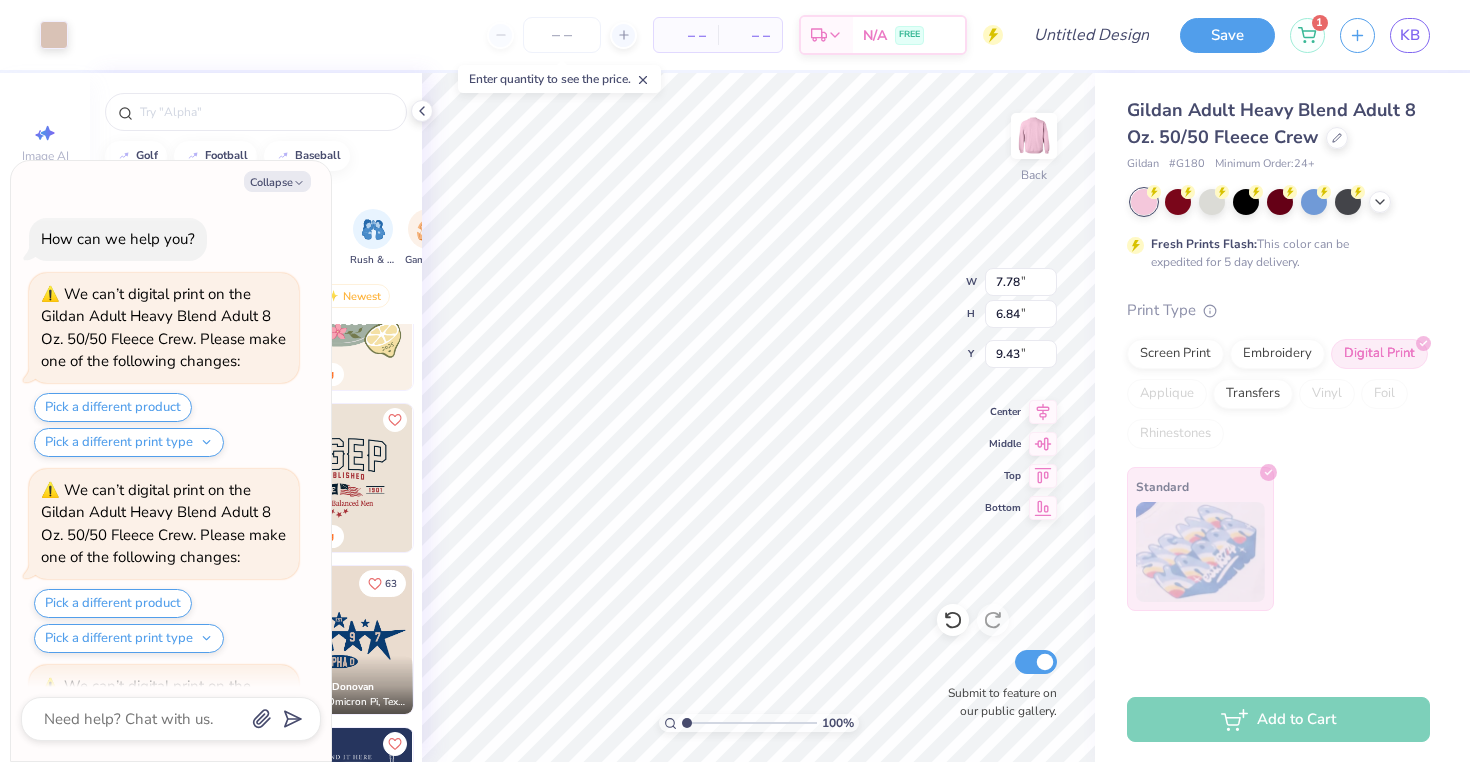 scroll, scrollTop: 0, scrollLeft: 0, axis: both 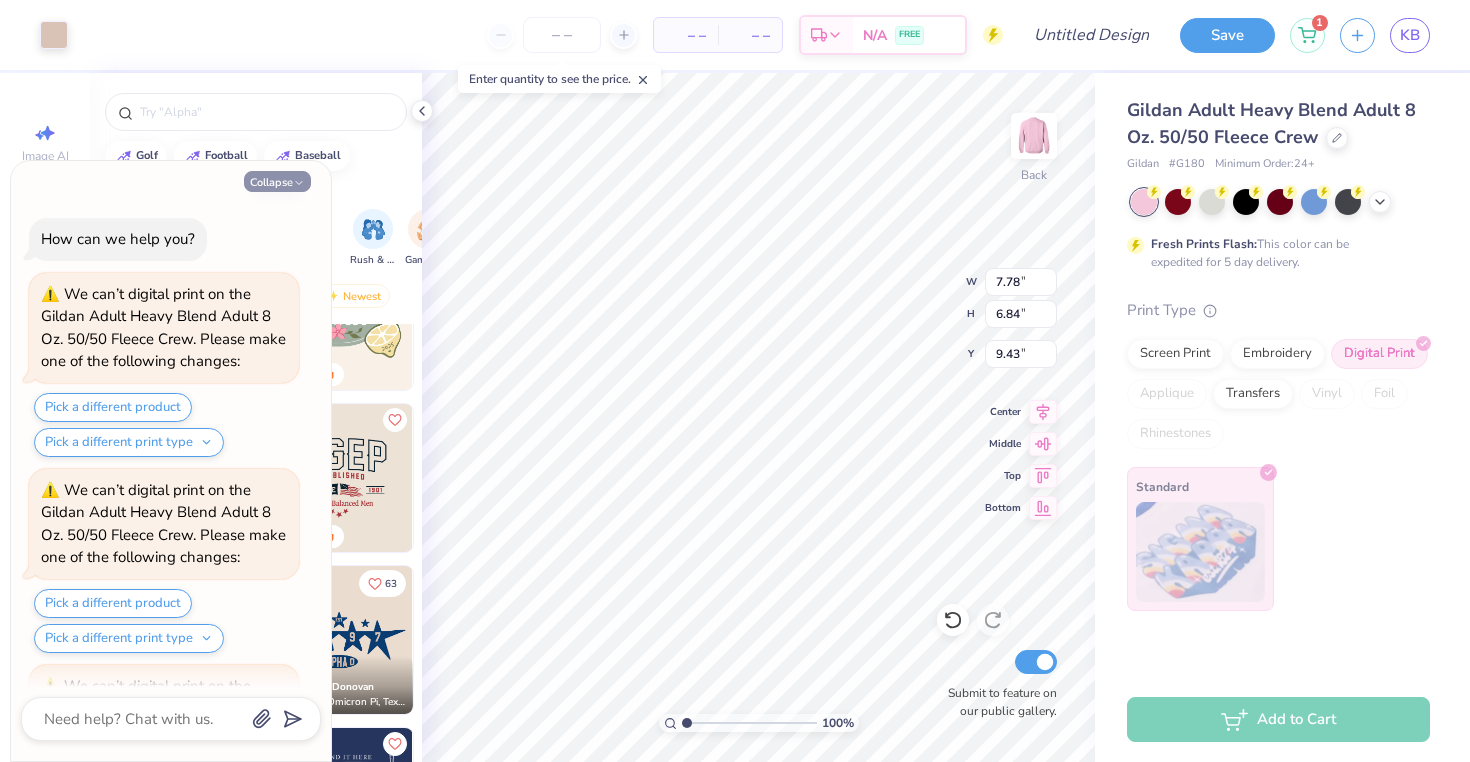 click on "Collapse" at bounding box center (277, 181) 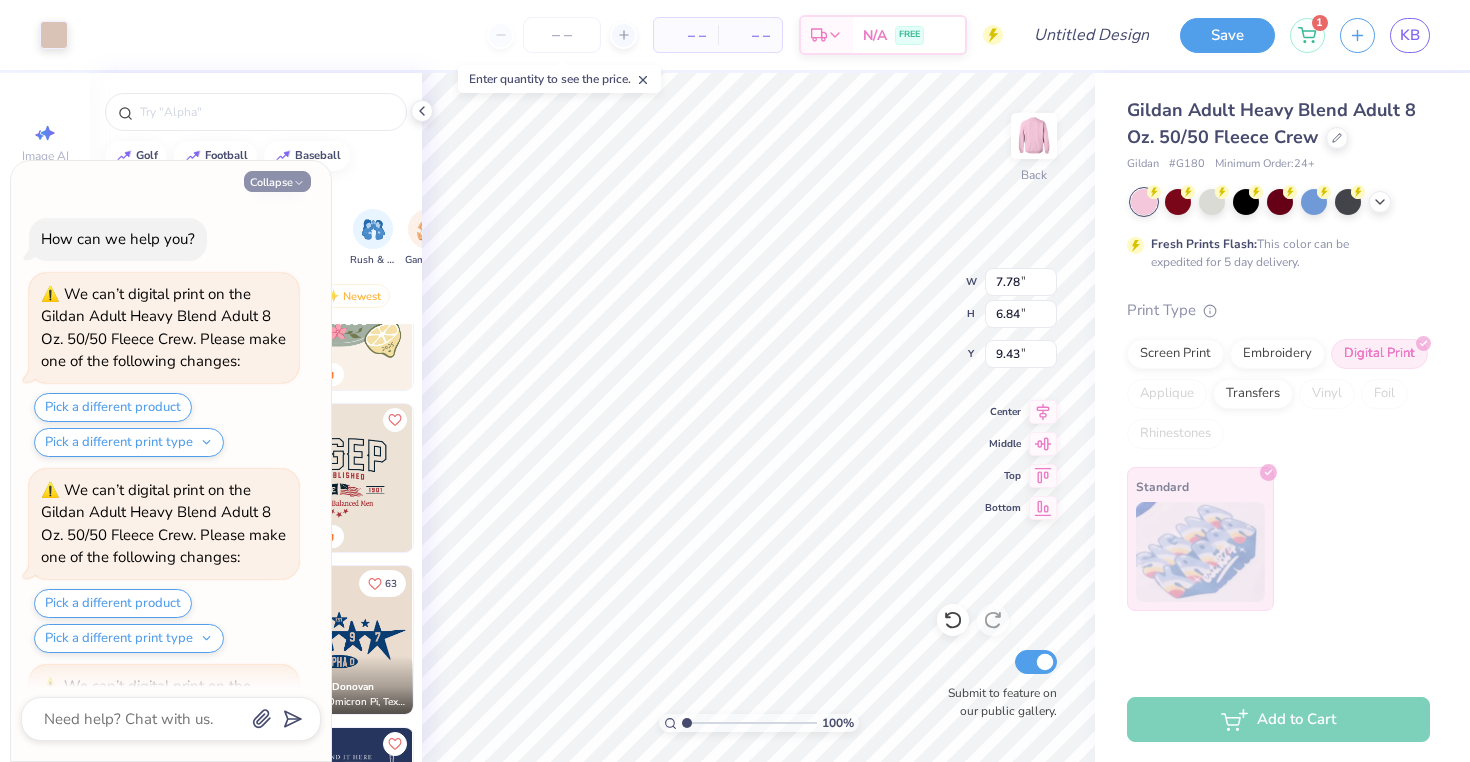 type on "x" 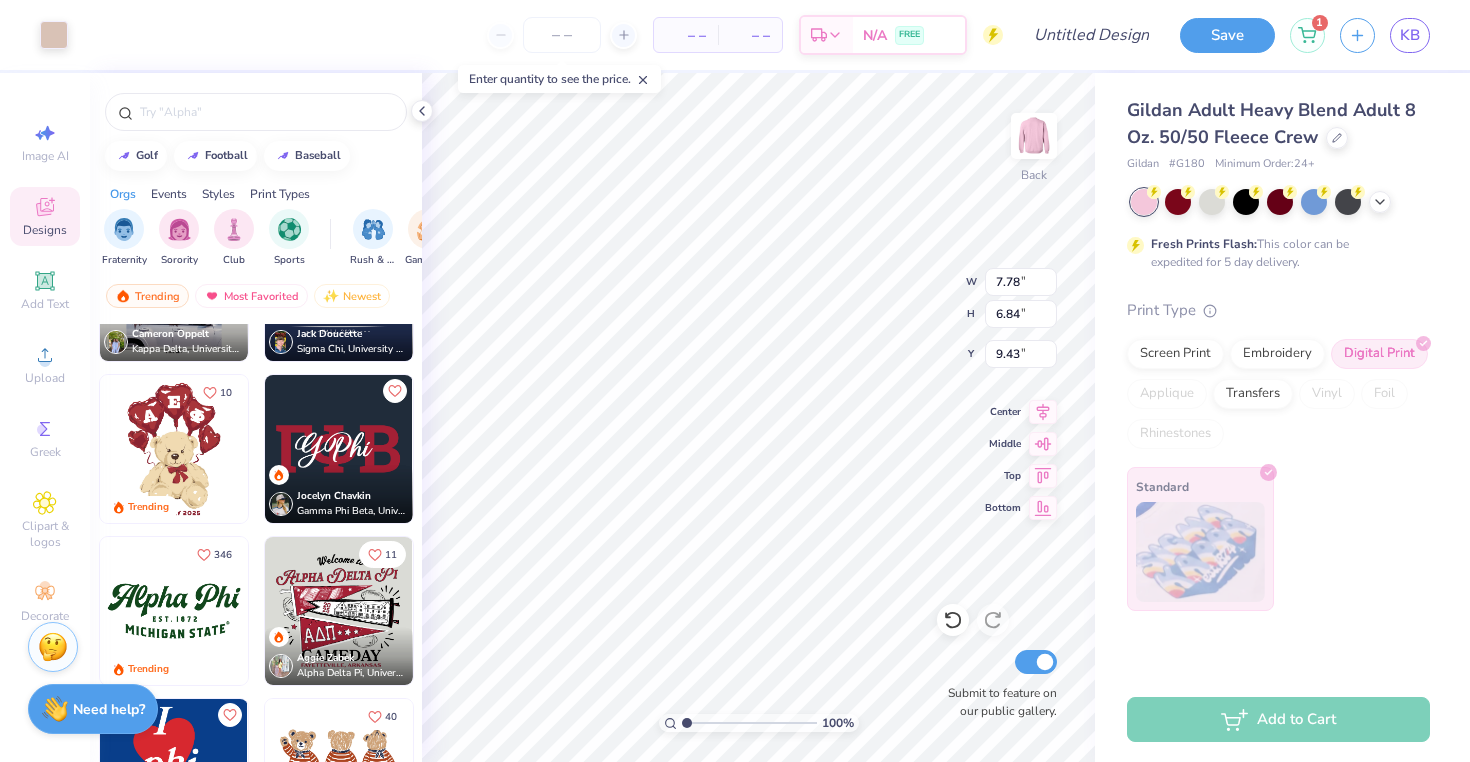 scroll, scrollTop: 1086, scrollLeft: 0, axis: vertical 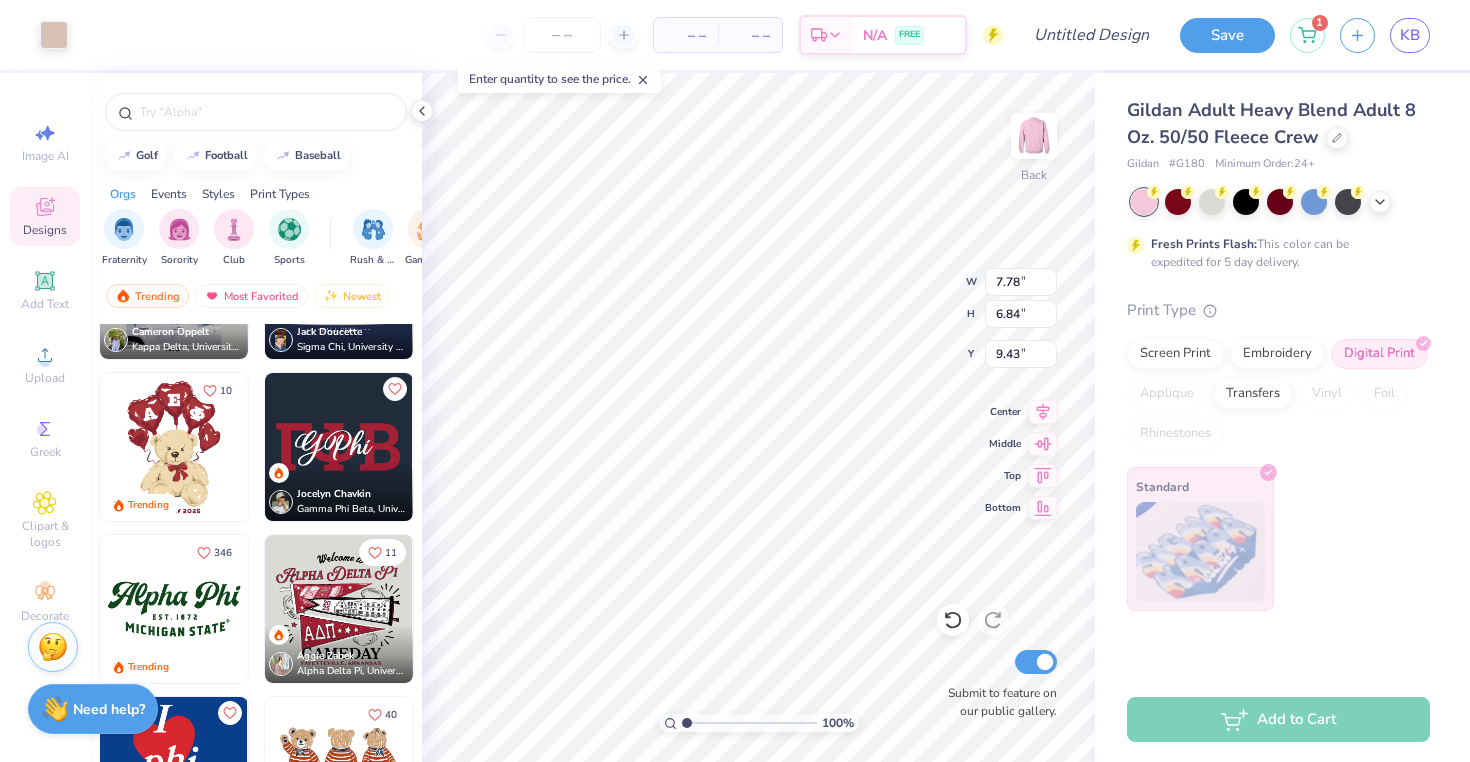 click at bounding box center (339, 447) 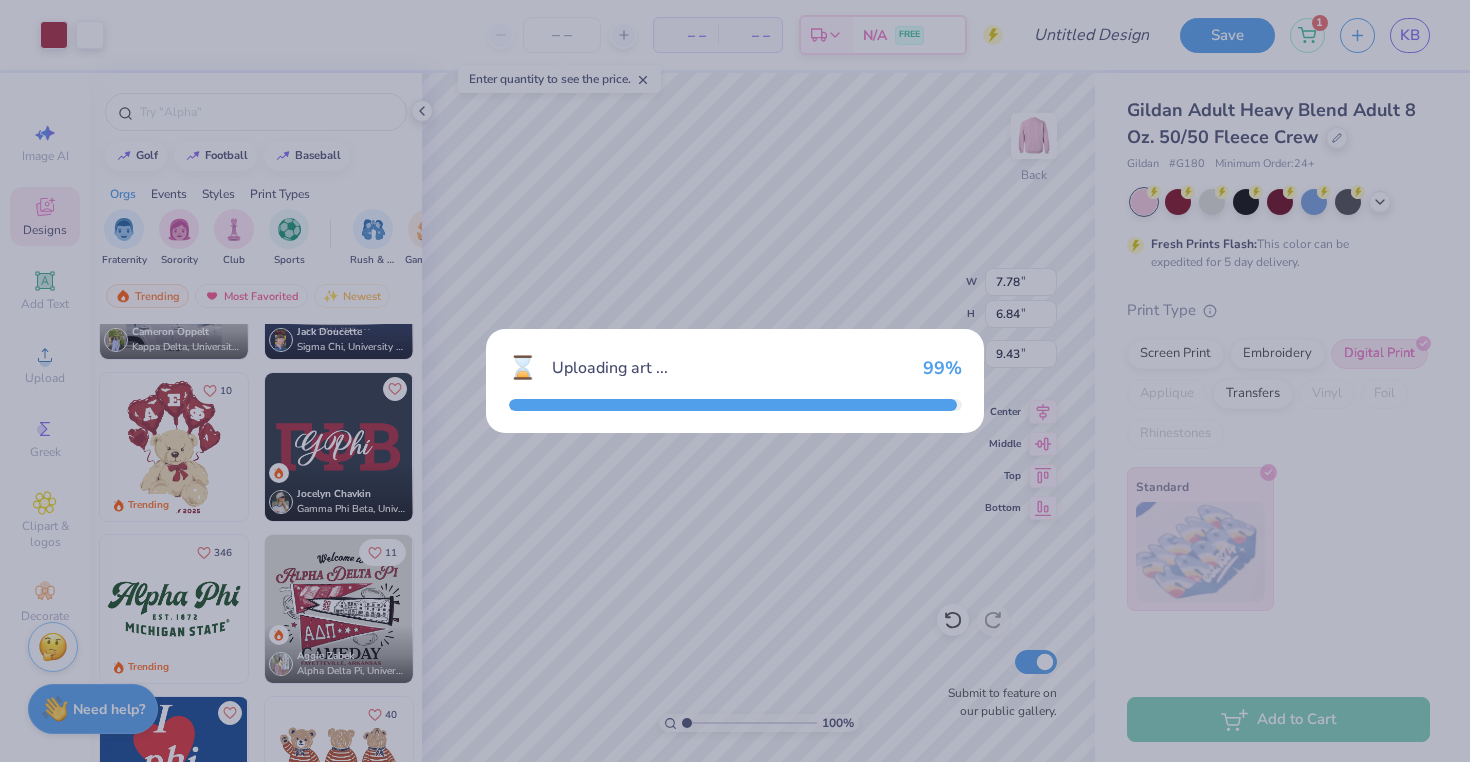 type on "7.61" 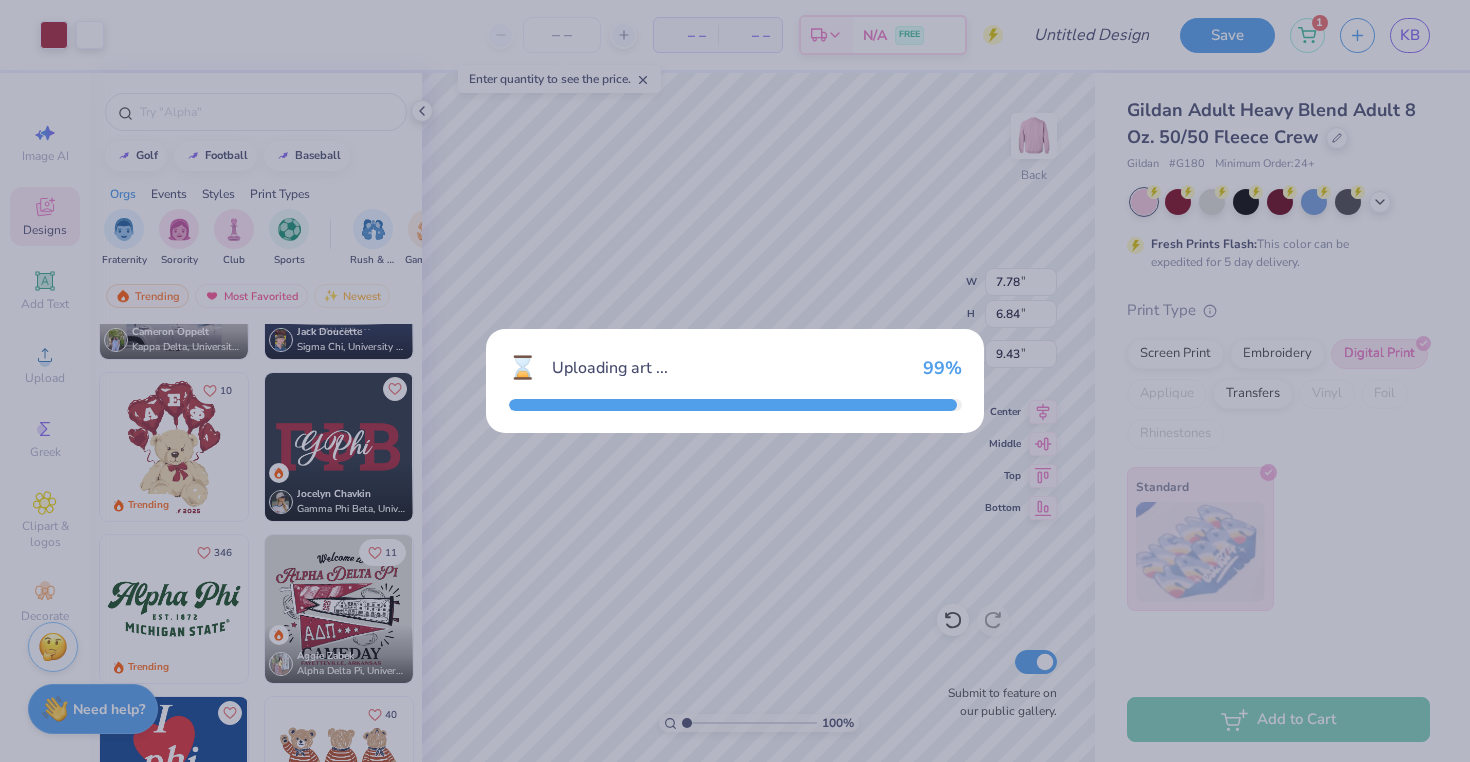 type on "2.93" 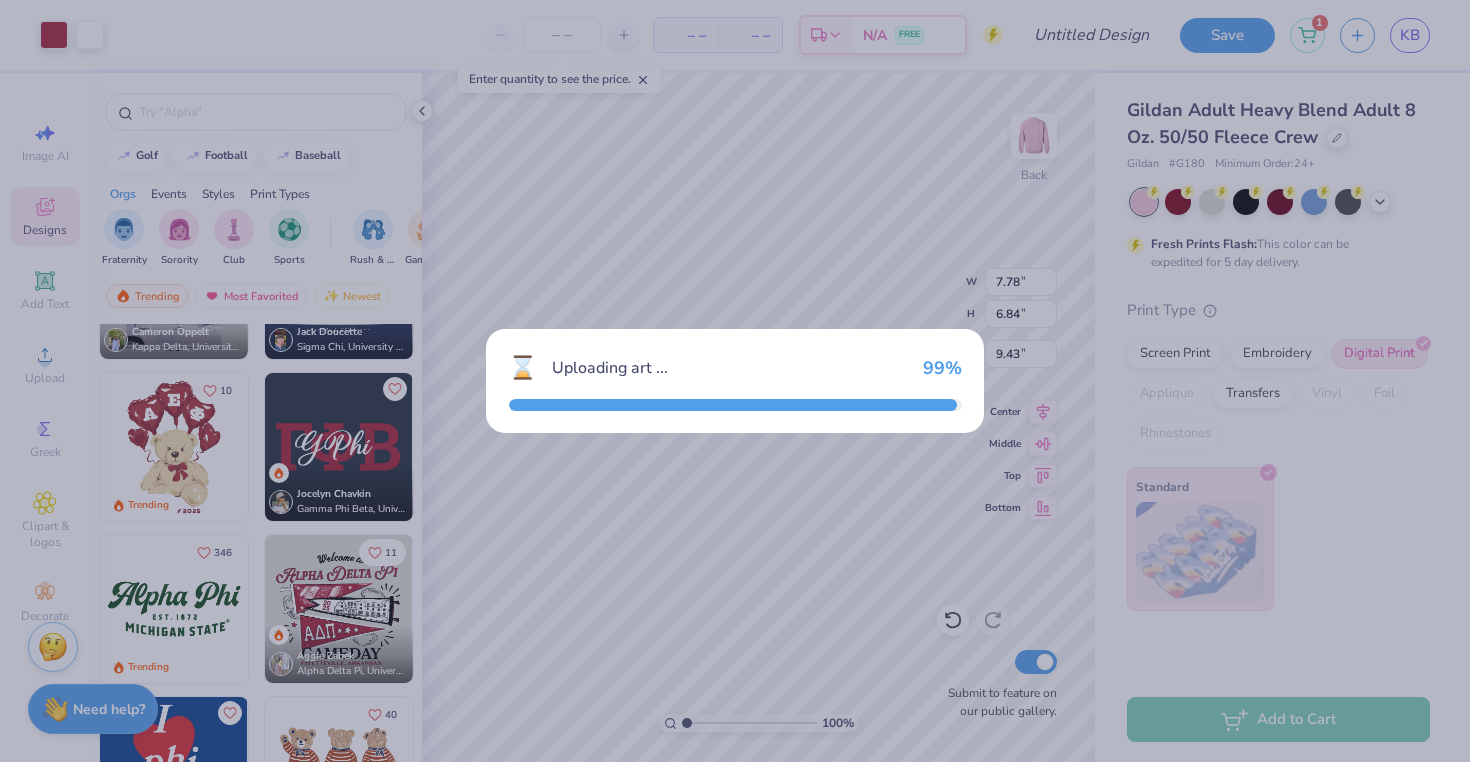 type on "3.00" 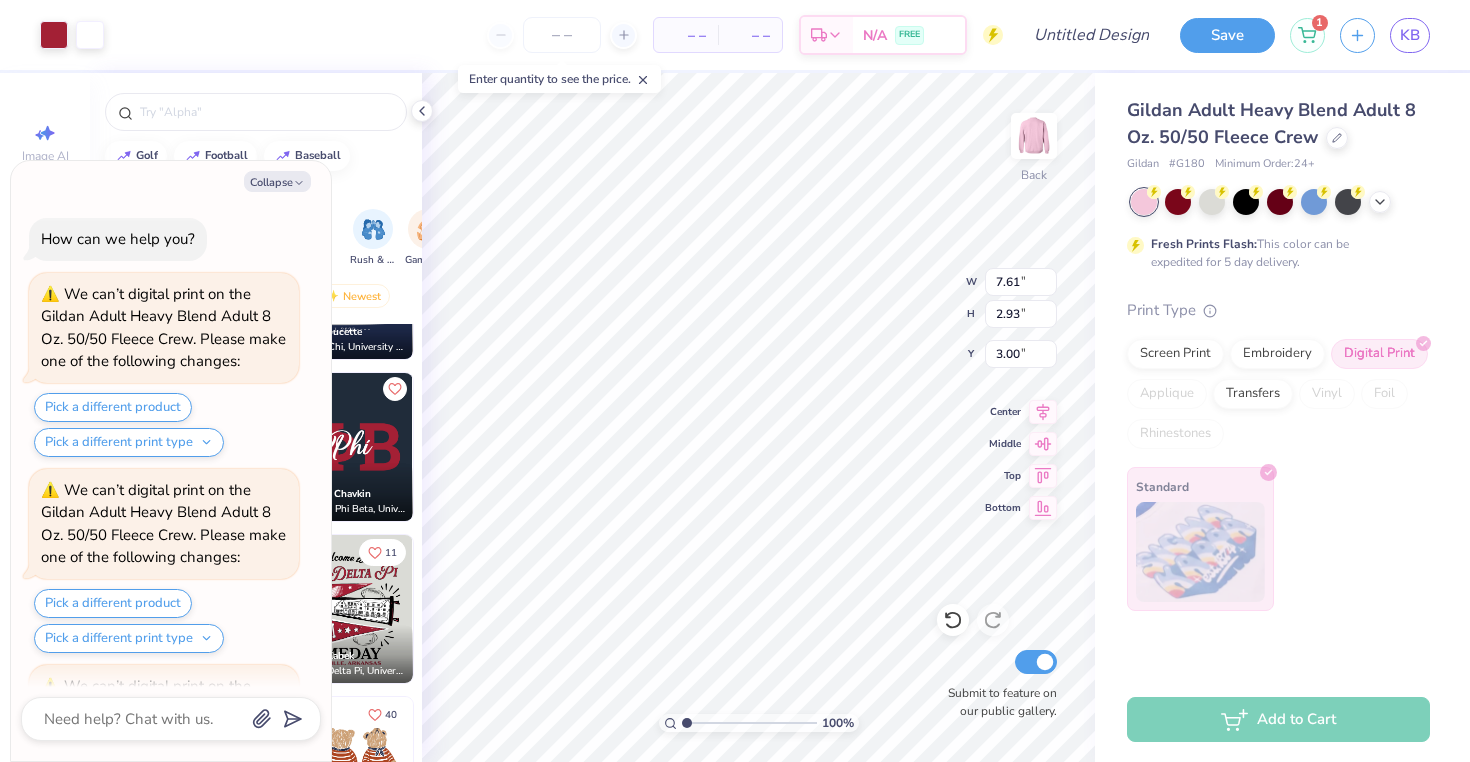 scroll, scrollTop: 1723, scrollLeft: 0, axis: vertical 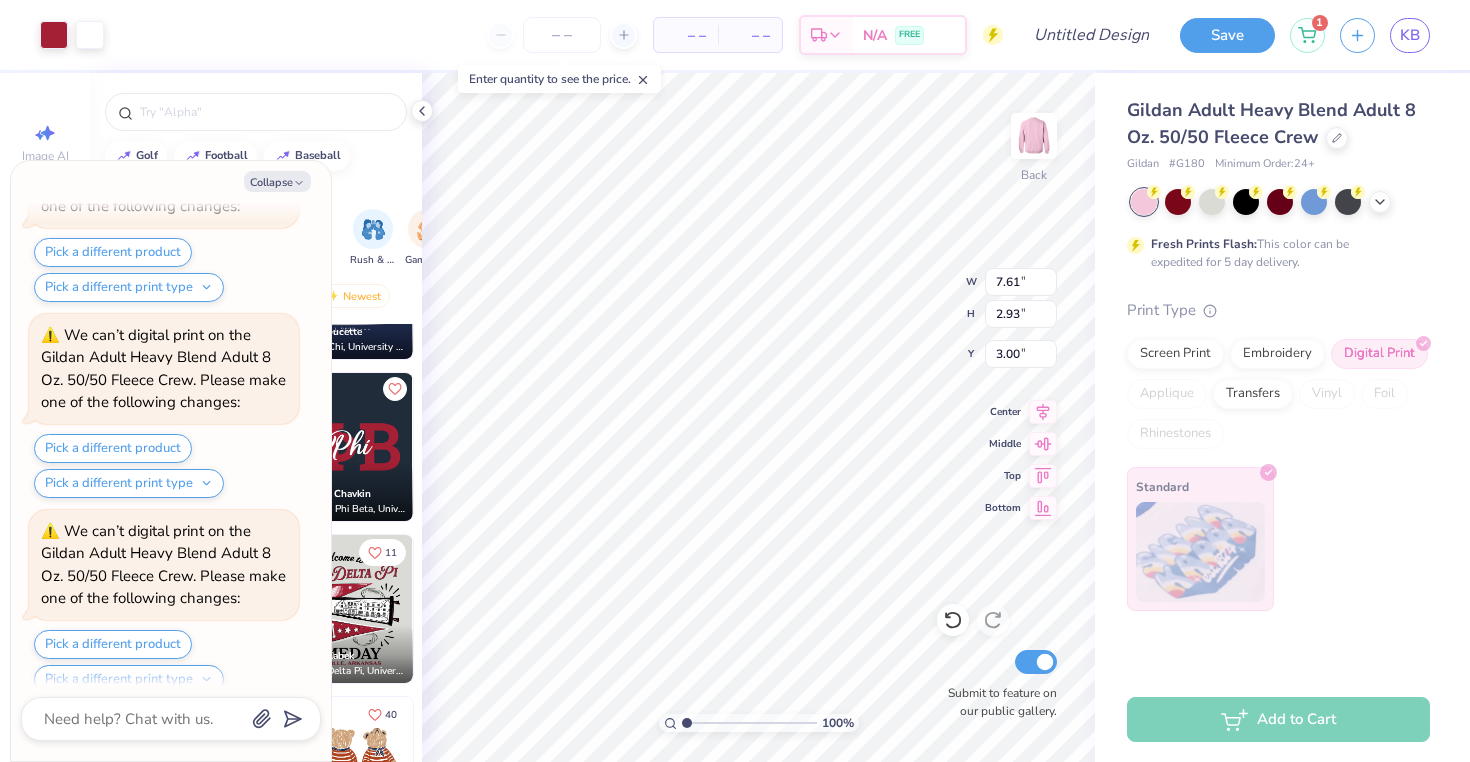 type on "x" 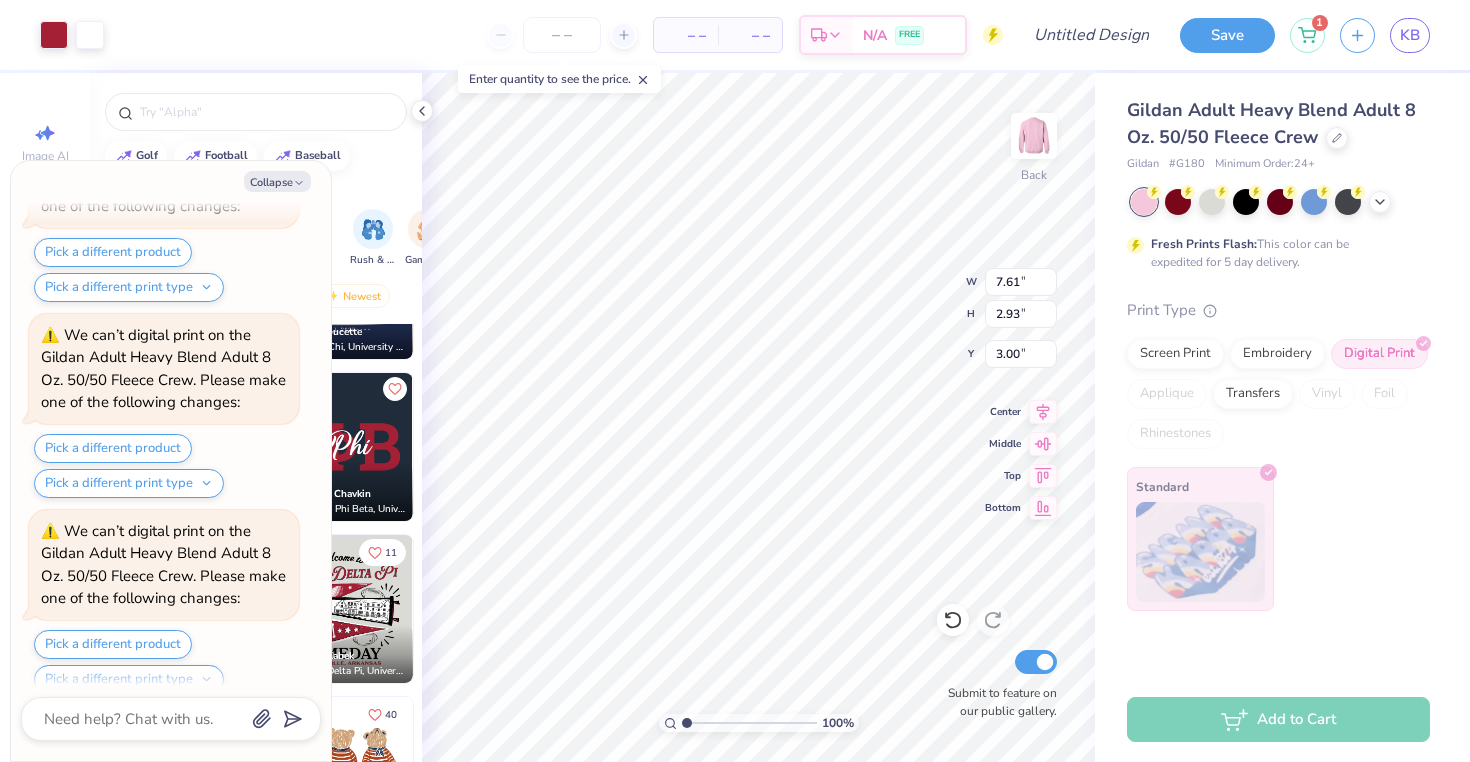 type on "7.78" 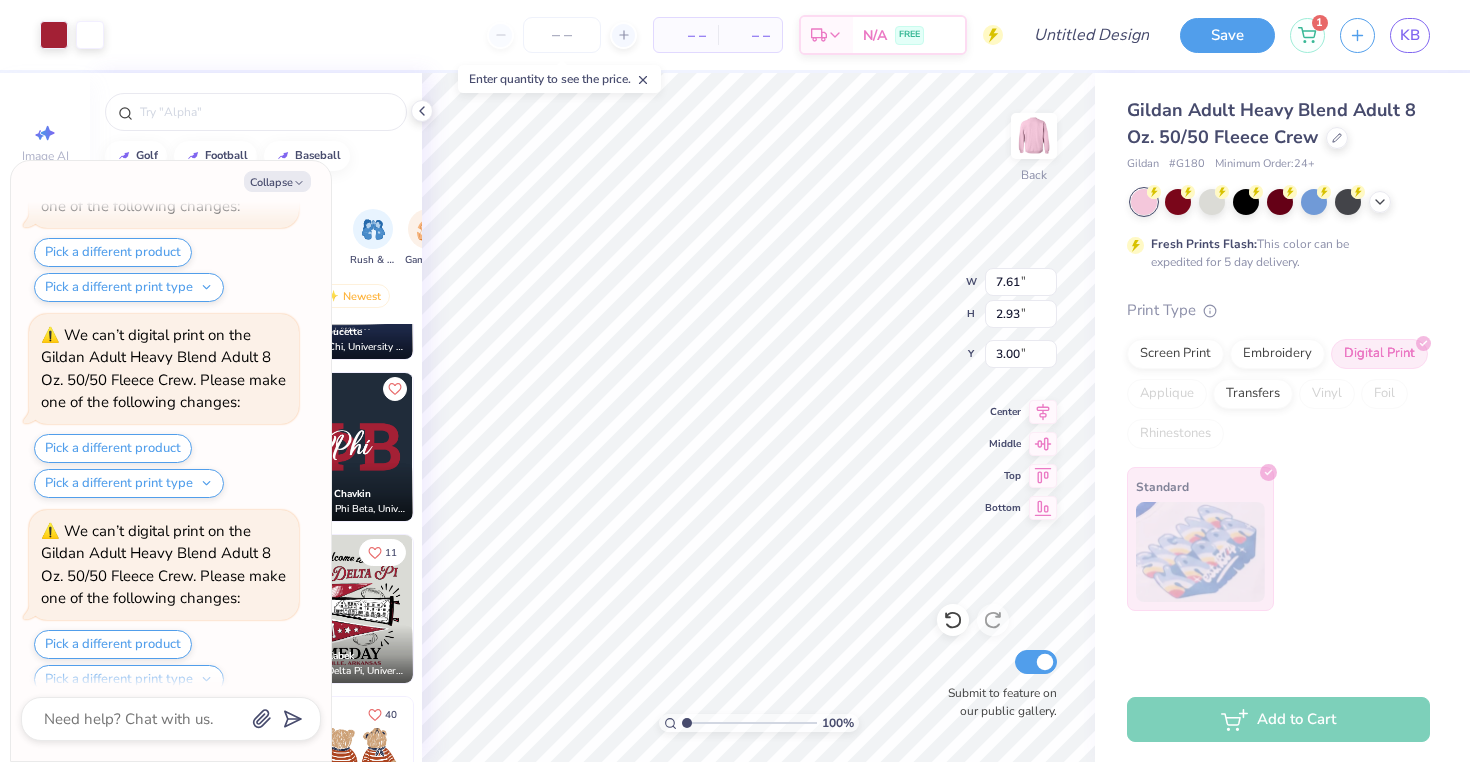 type on "6.84" 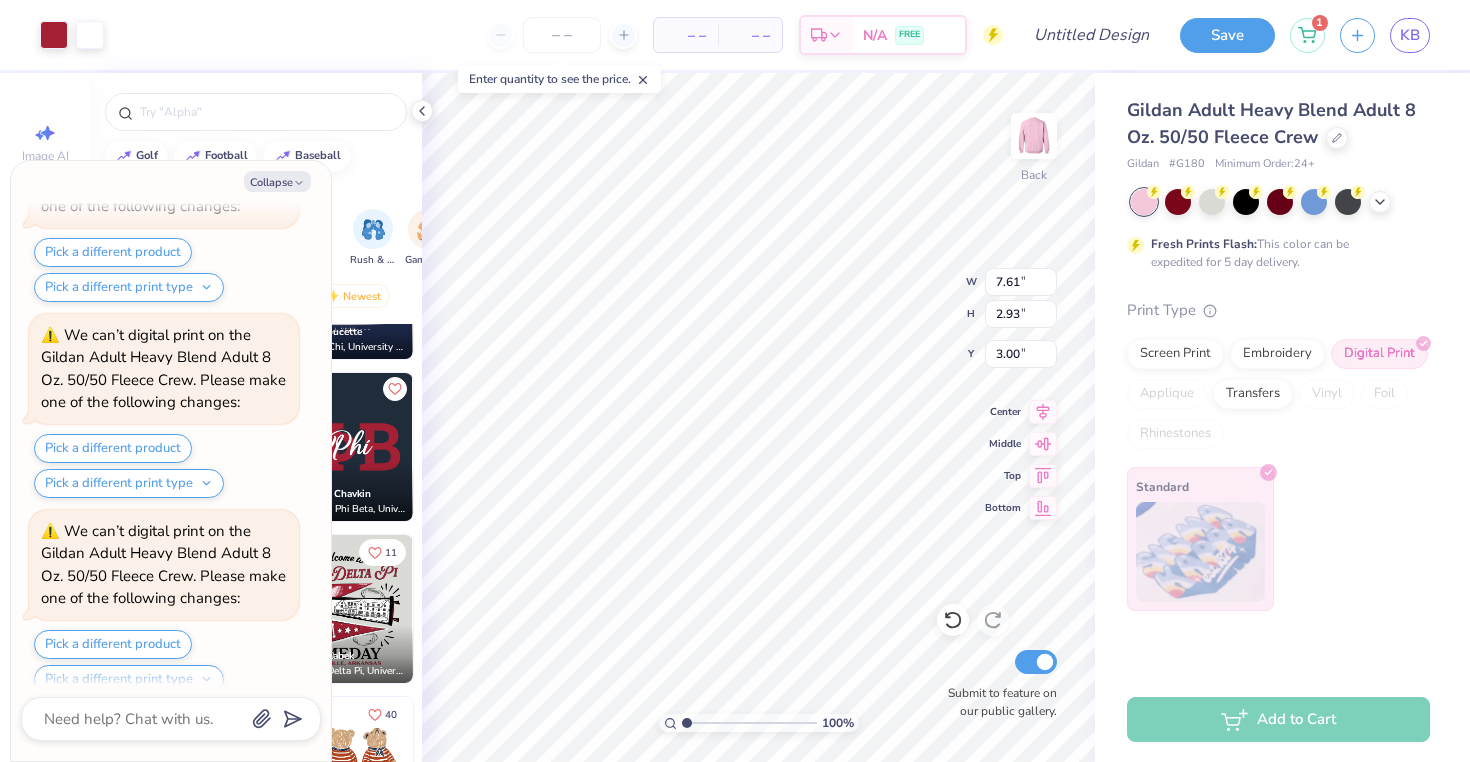 type on "9.43" 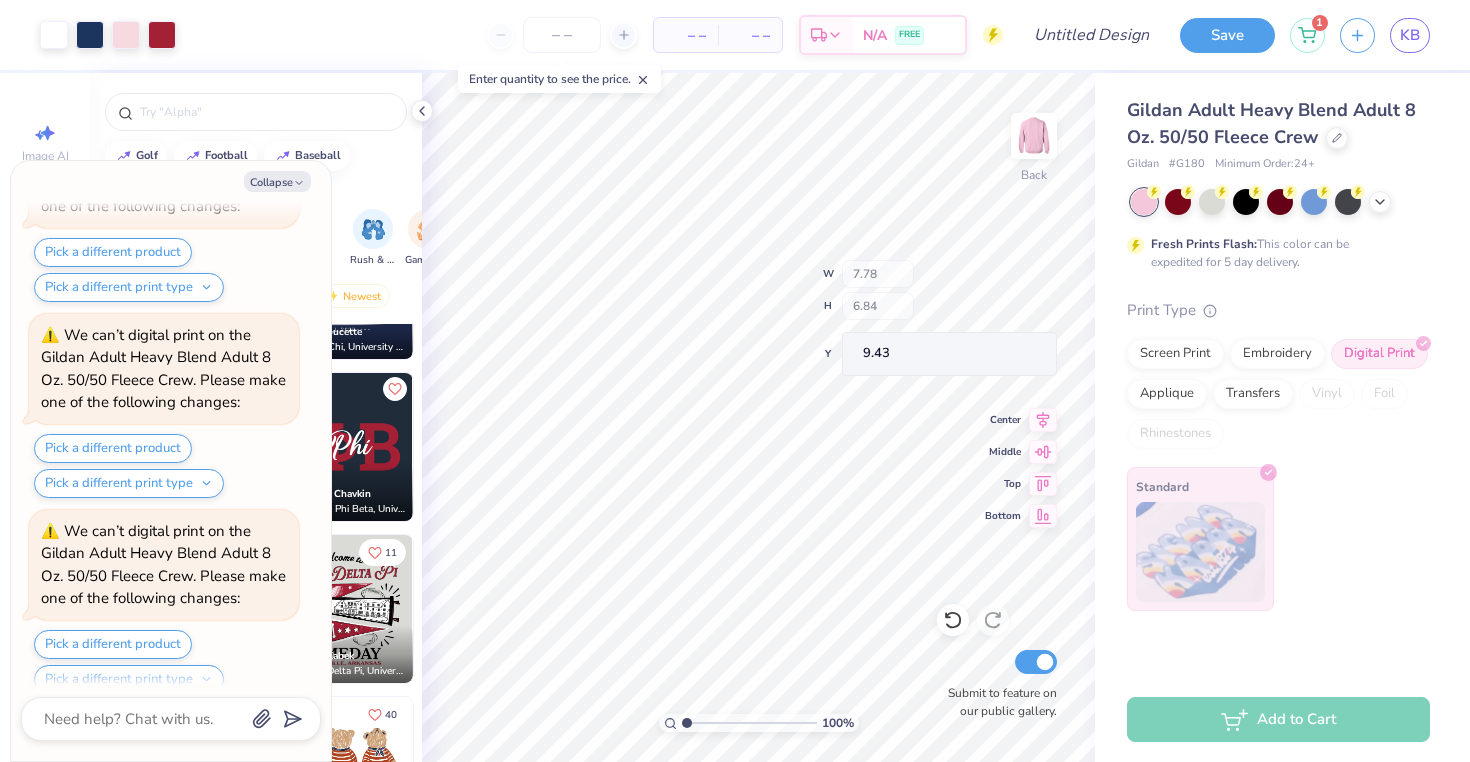 scroll, scrollTop: 1917, scrollLeft: 0, axis: vertical 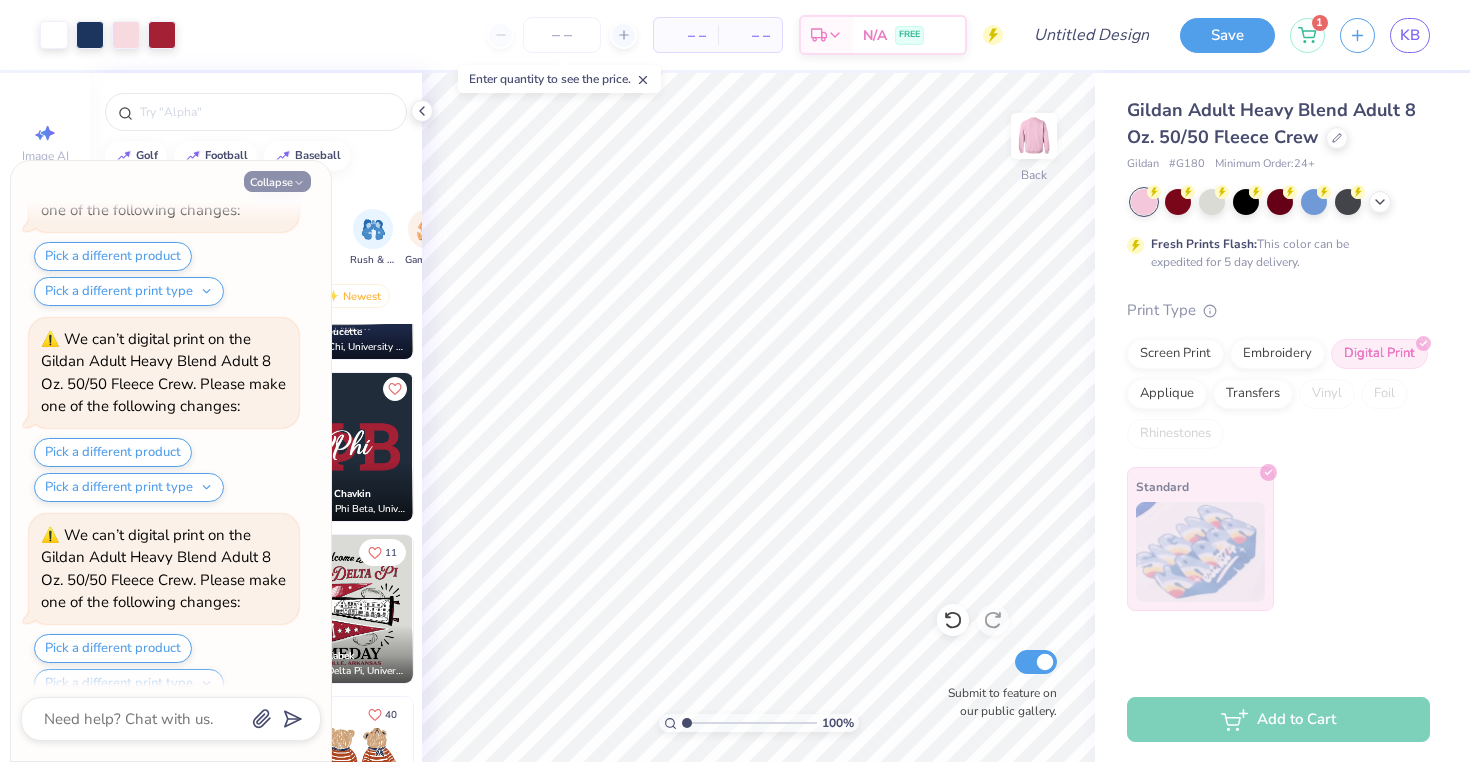 click on "Collapse" at bounding box center (277, 181) 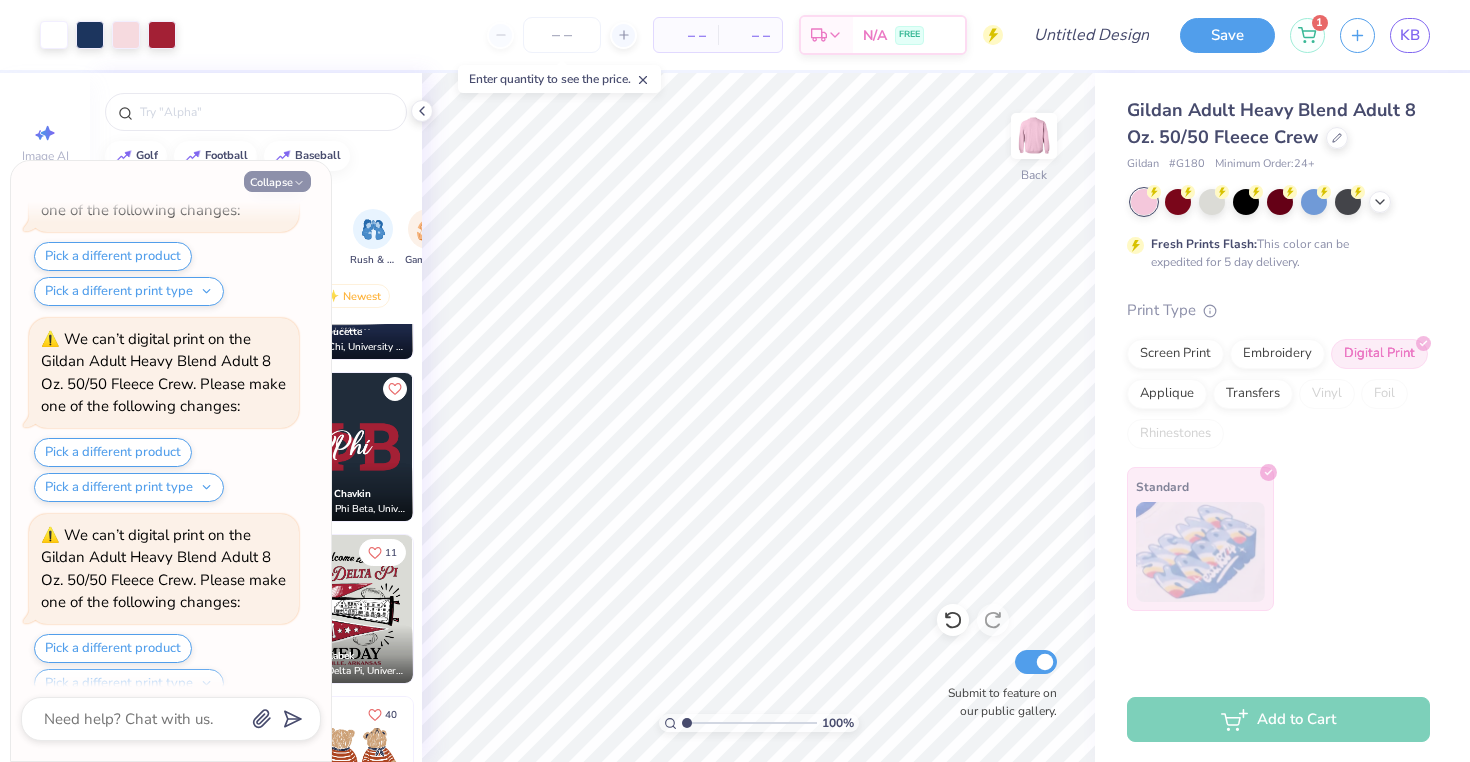 type on "x" 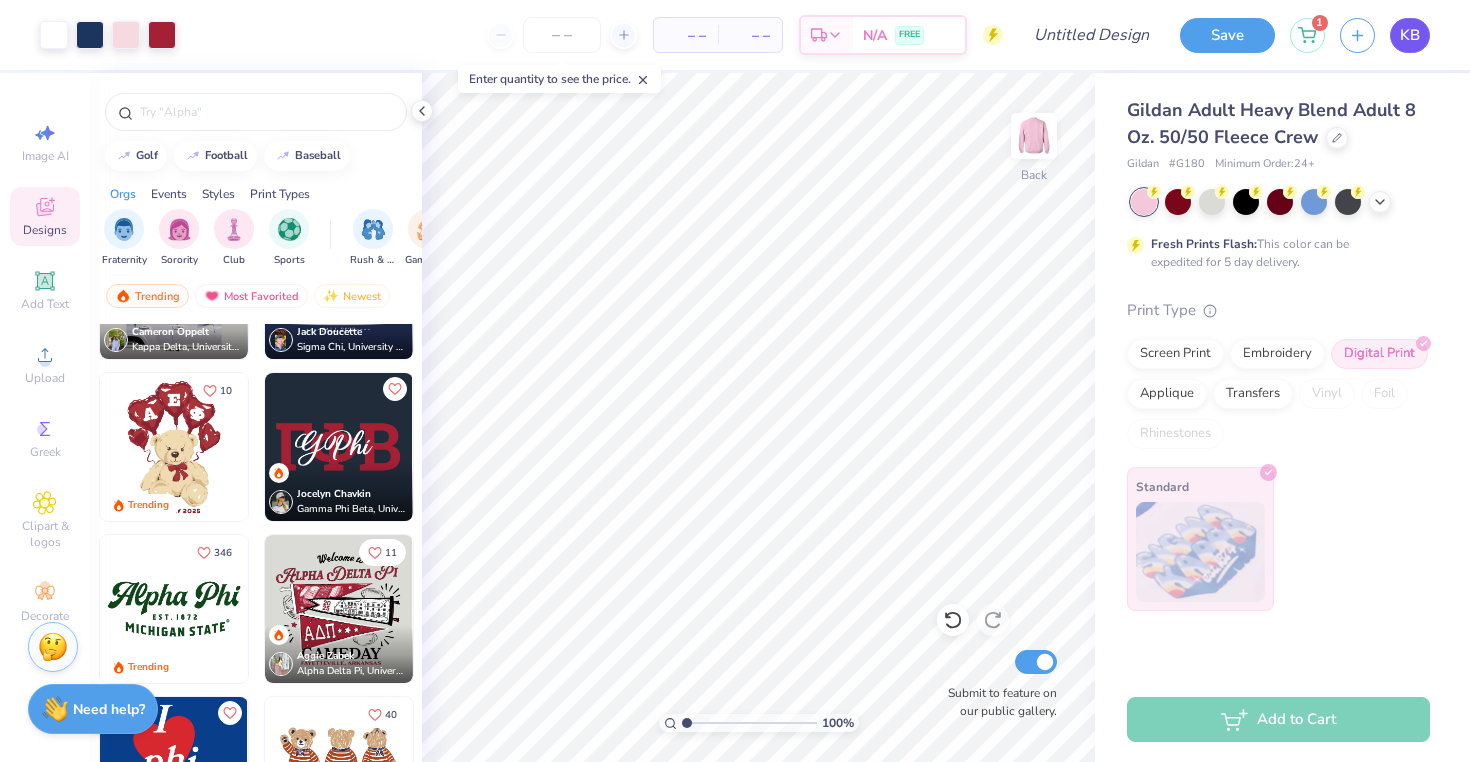 click on "KB" at bounding box center (1410, 35) 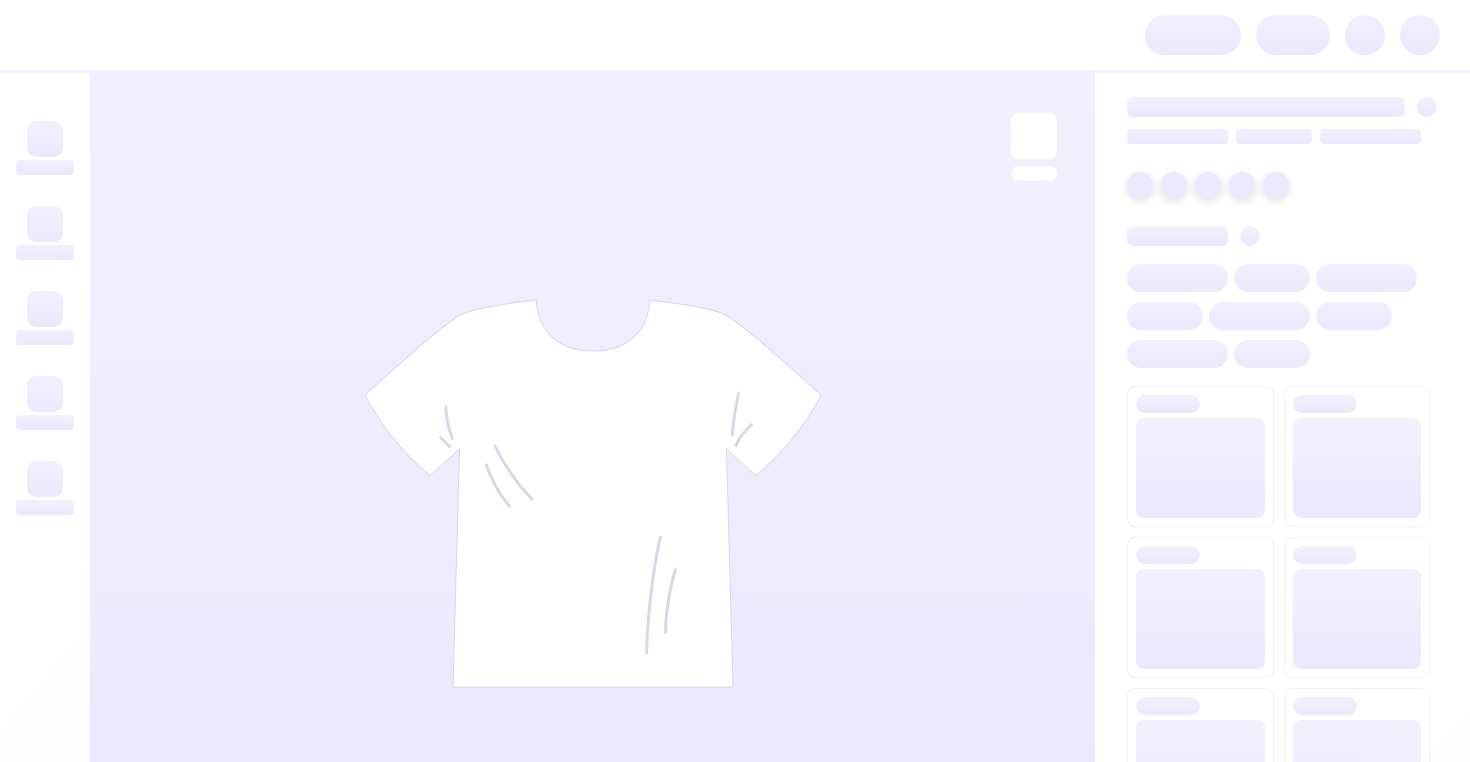 scroll, scrollTop: 0, scrollLeft: 0, axis: both 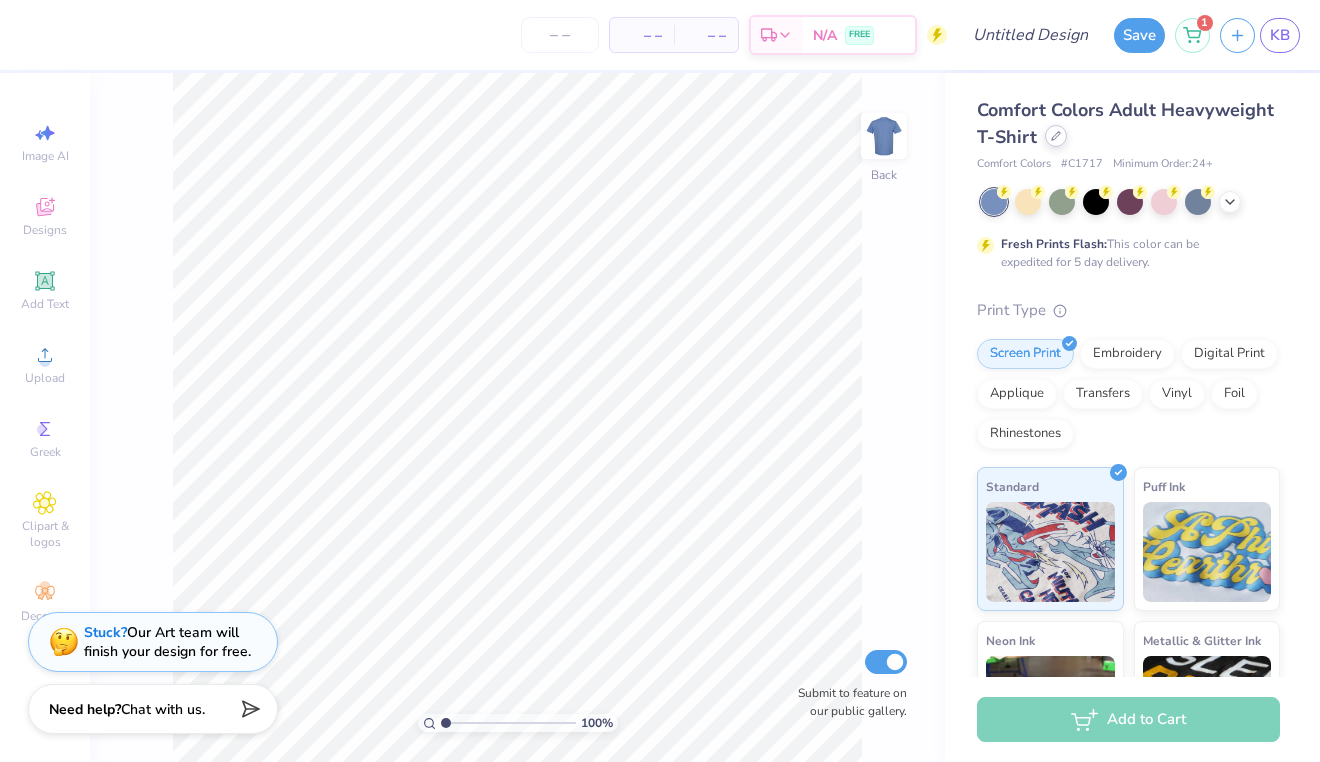 click 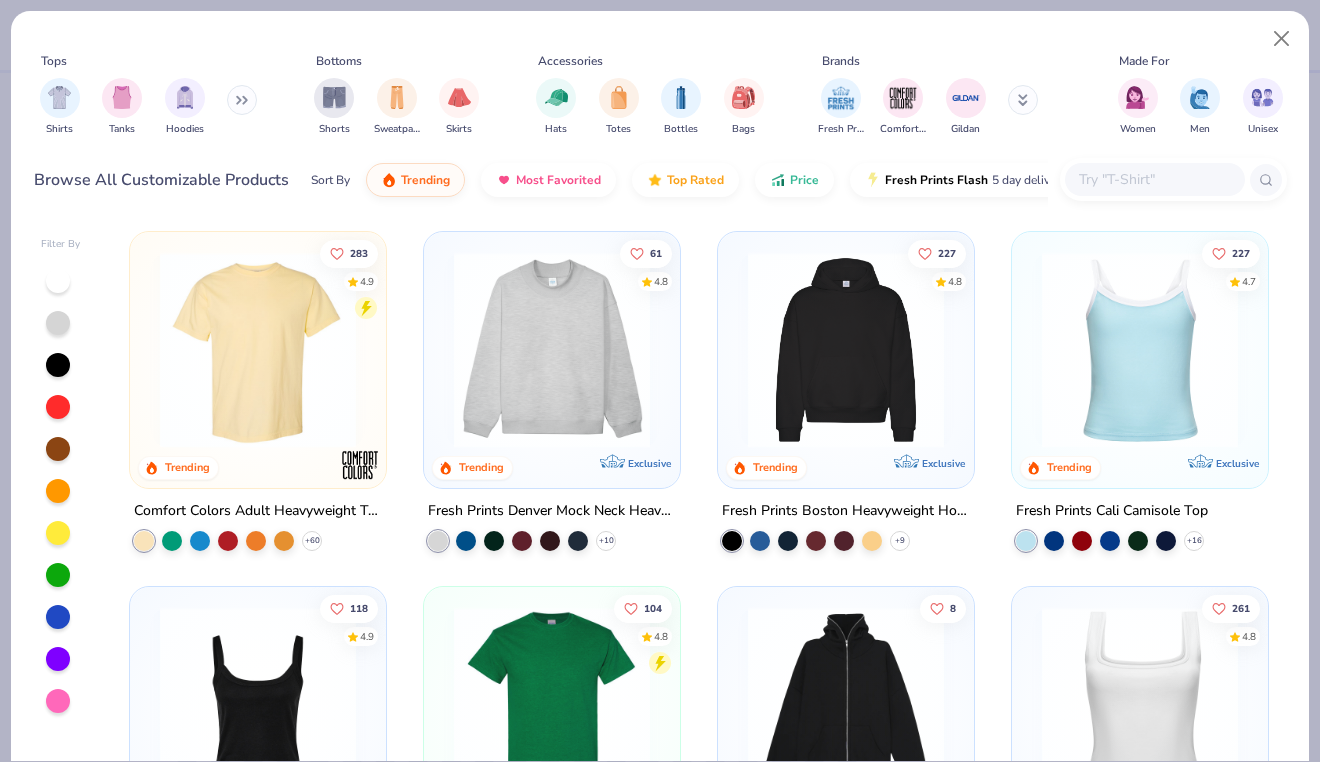 click at bounding box center (1154, 179) 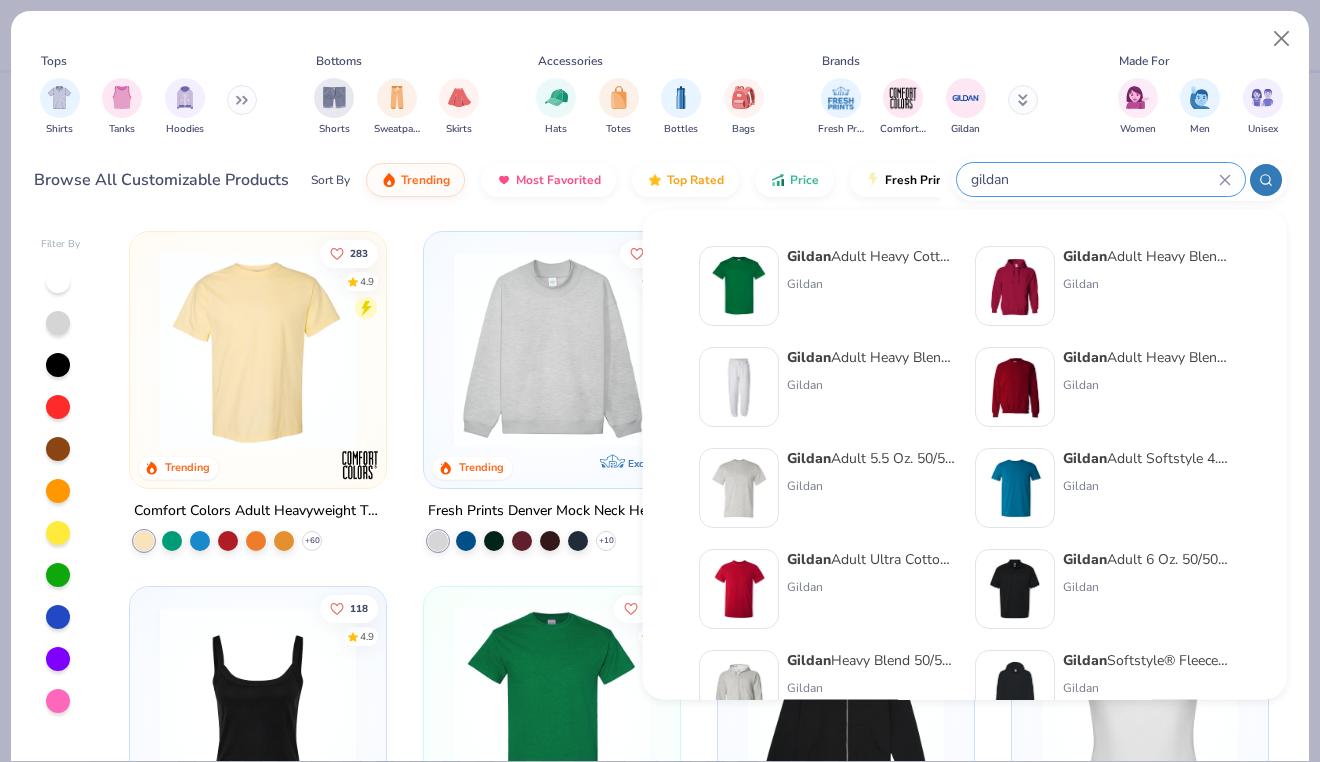 type on "gildan" 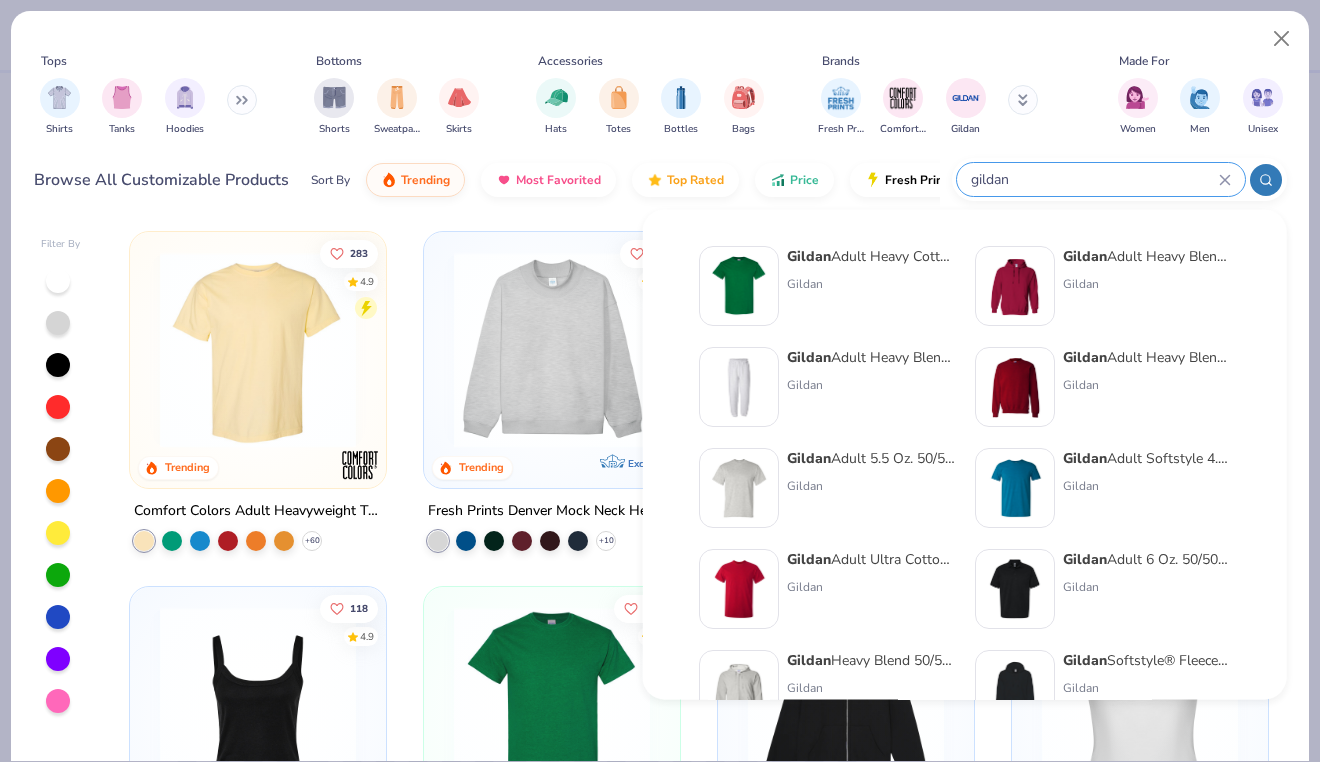 click on "Gildan" at bounding box center [1147, 385] 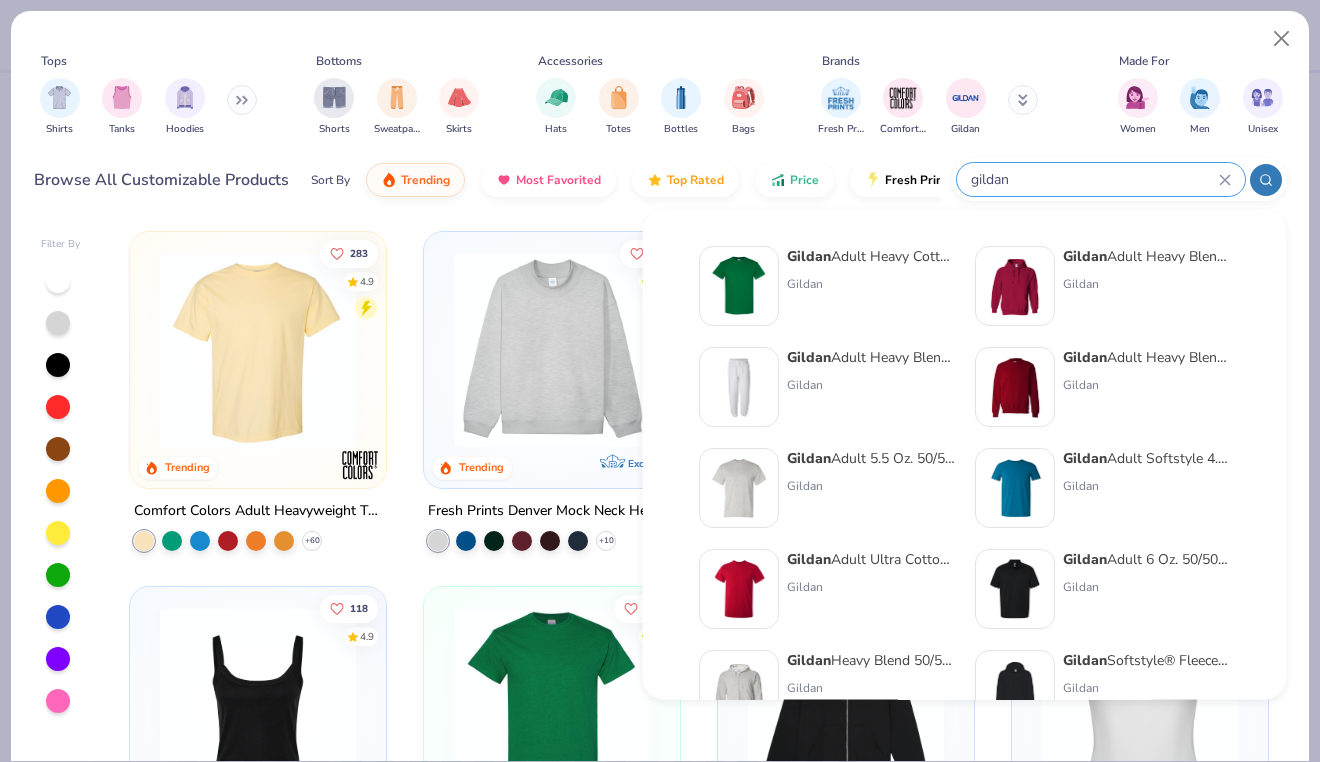 type 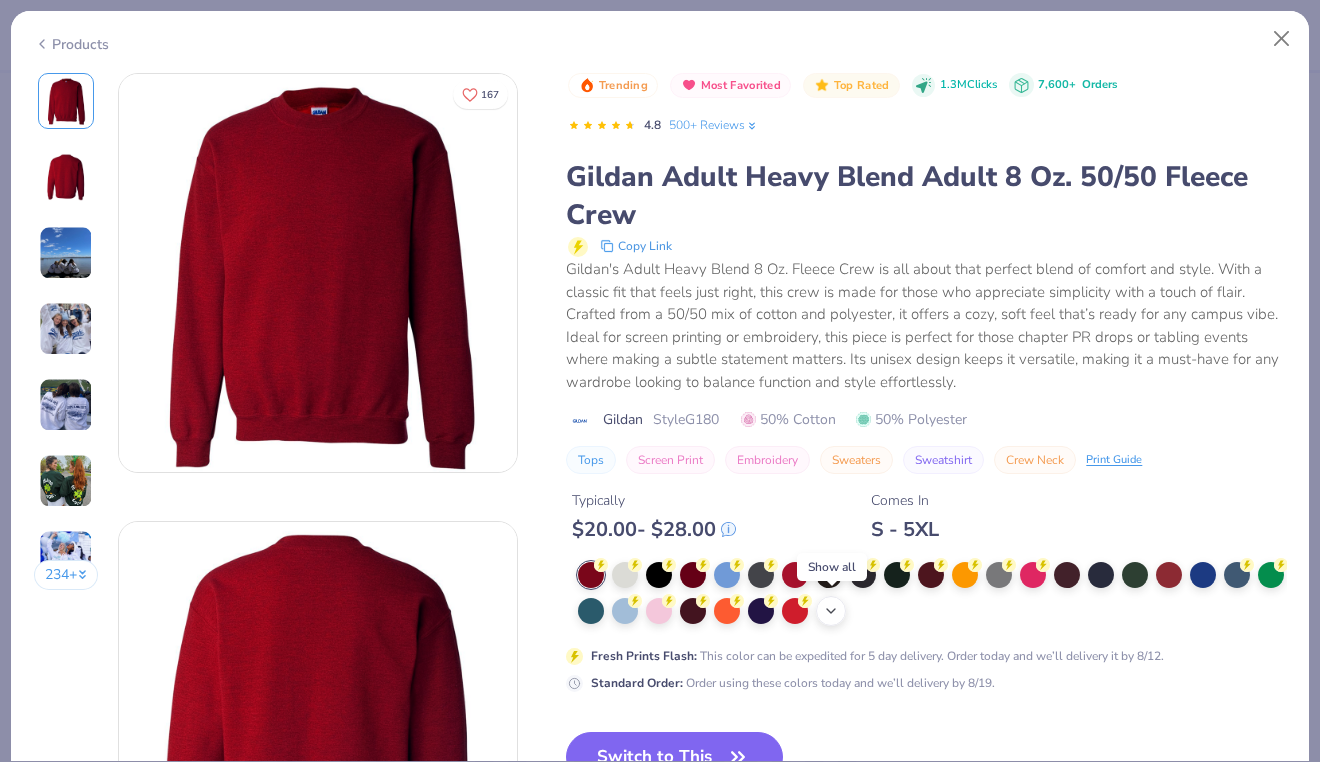 click 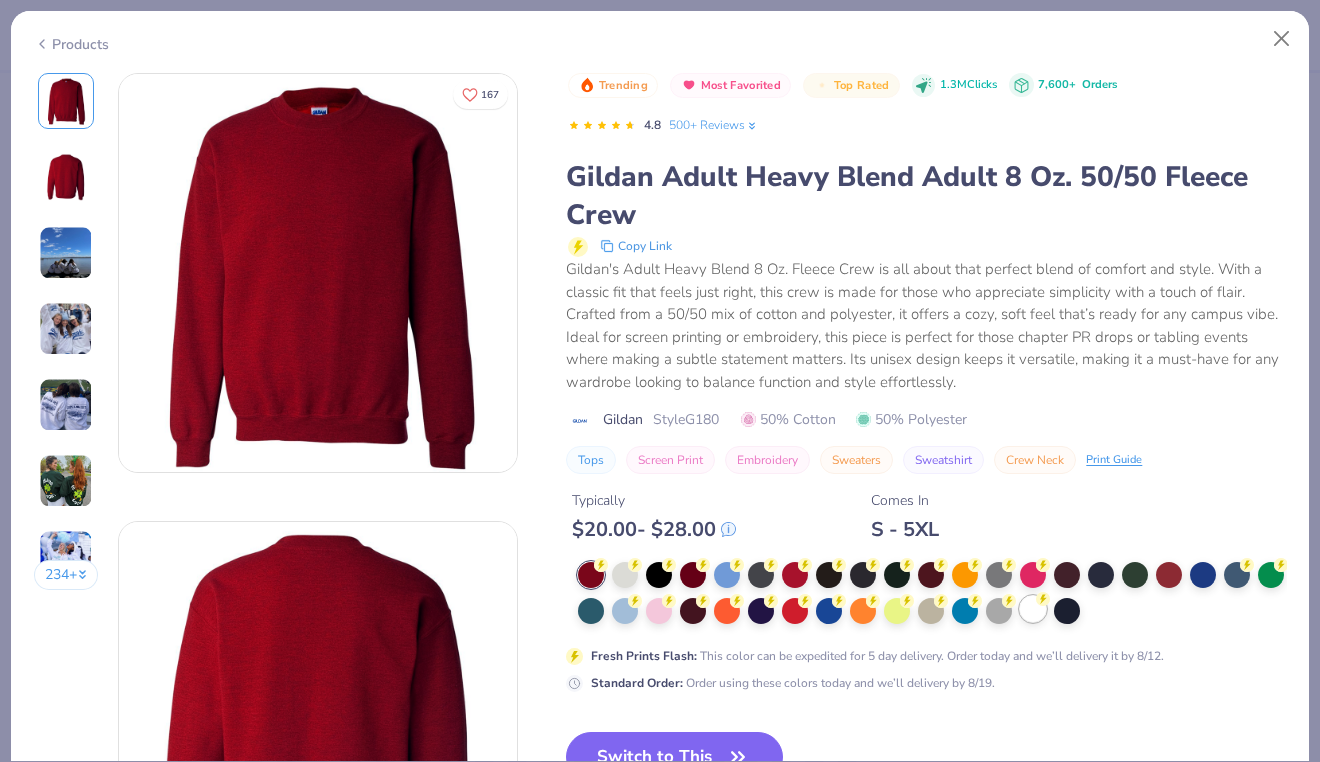 click at bounding box center [1033, 609] 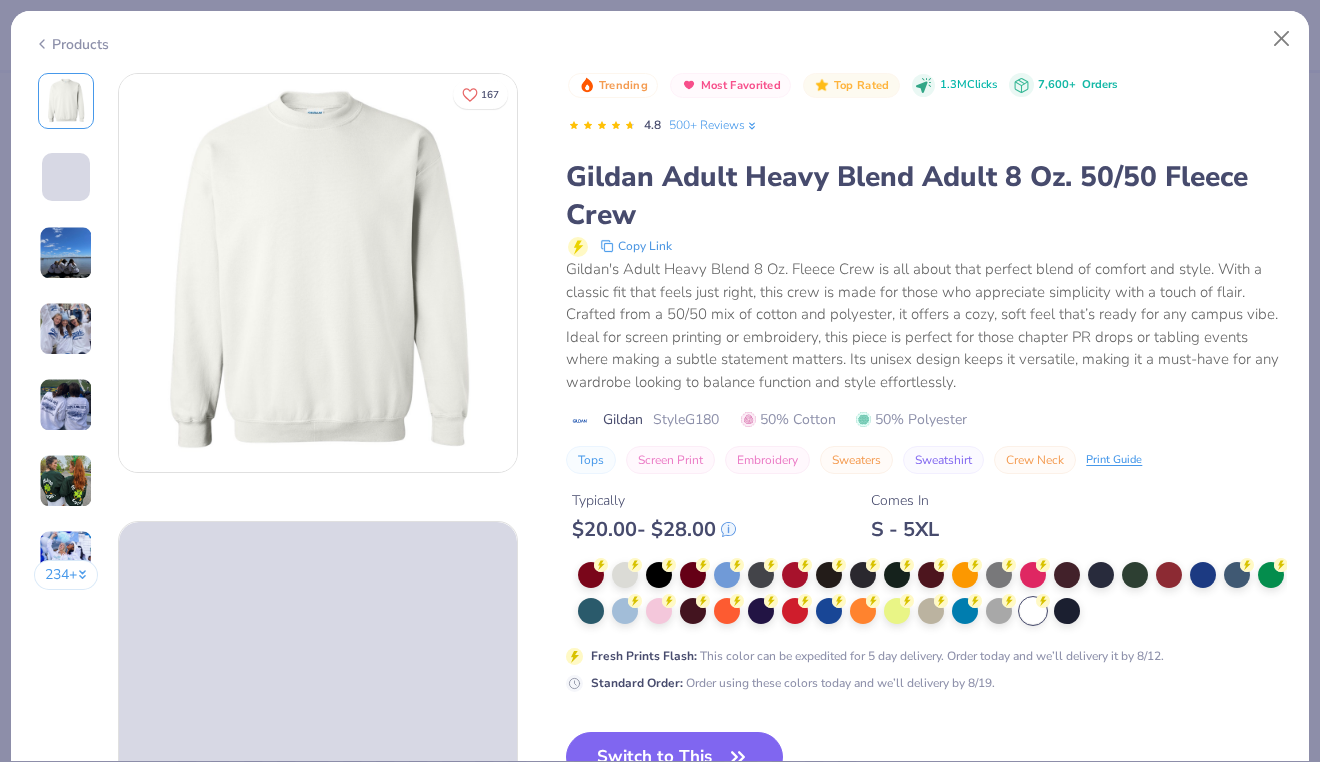 scroll, scrollTop: 88, scrollLeft: 0, axis: vertical 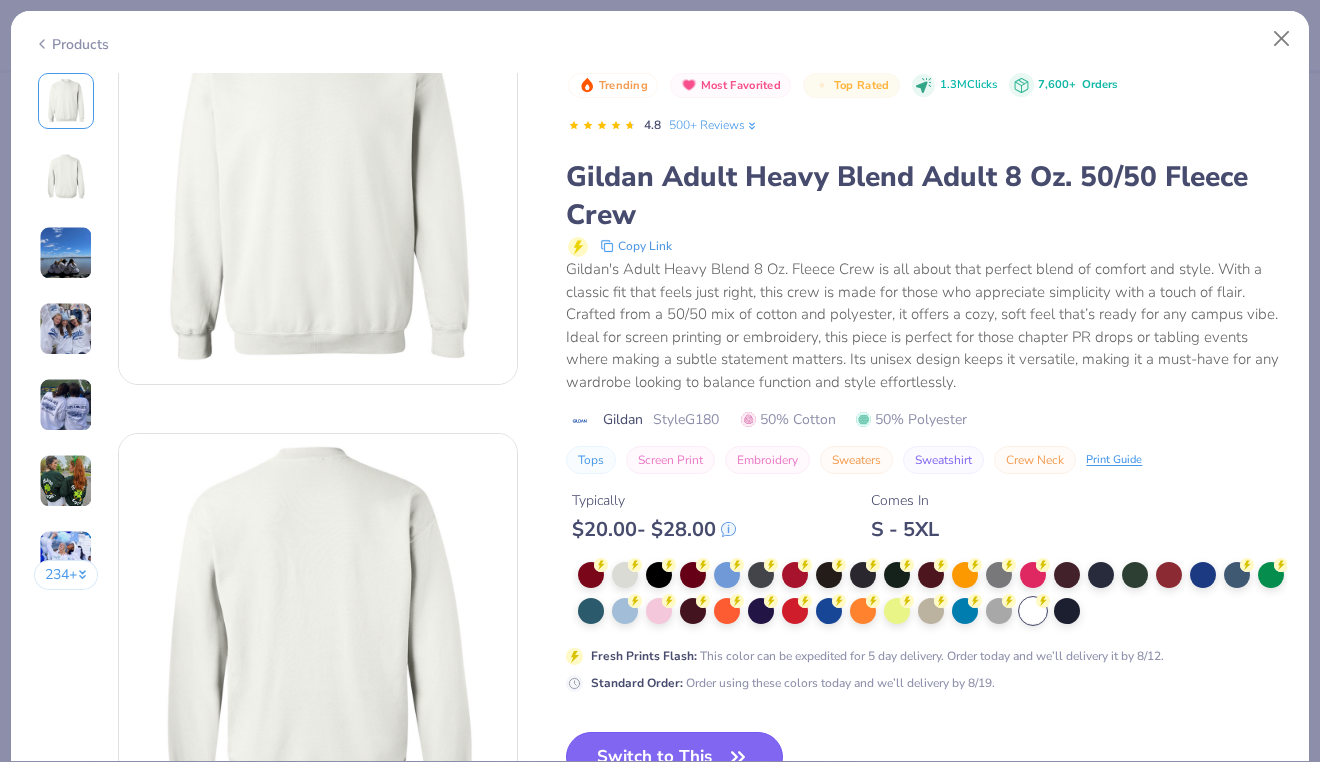 click on "Switch to This" at bounding box center [674, 757] 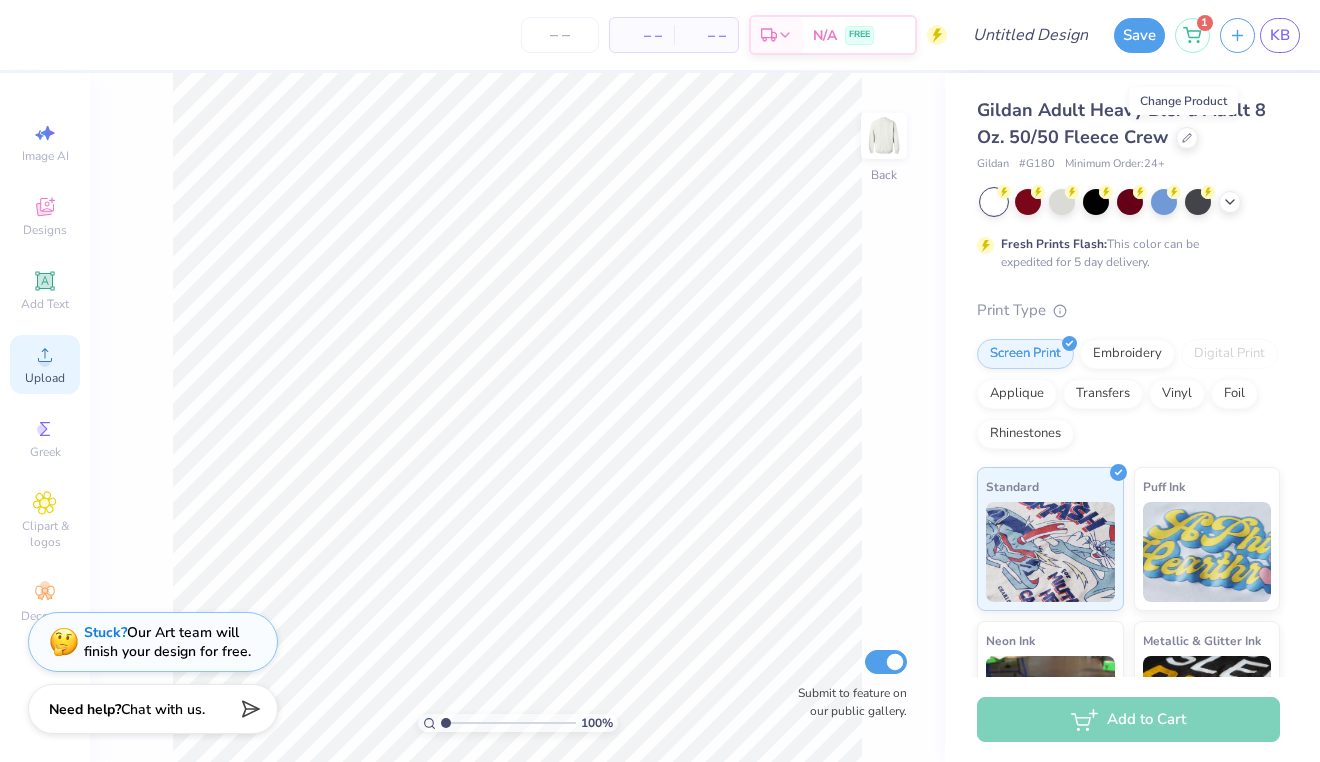 click on "Upload" at bounding box center (45, 378) 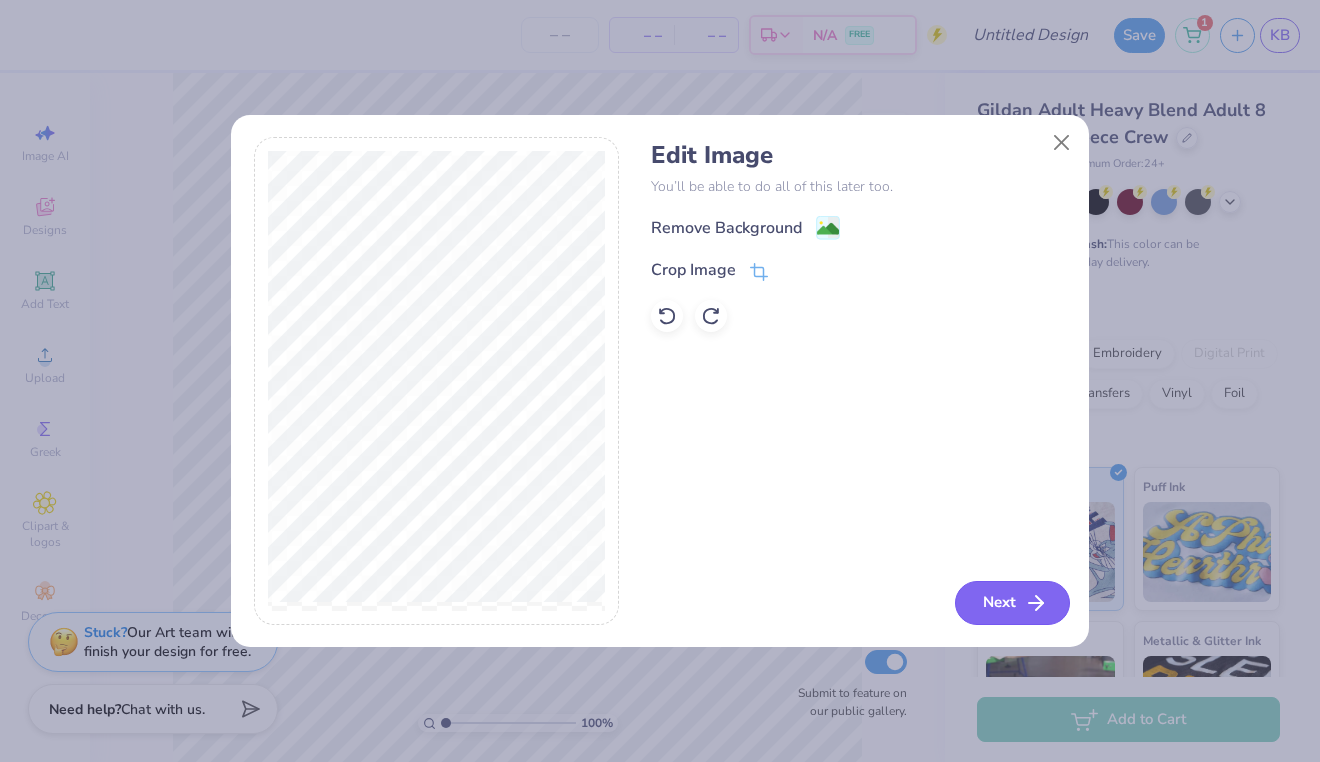 click on "Next" at bounding box center (1012, 603) 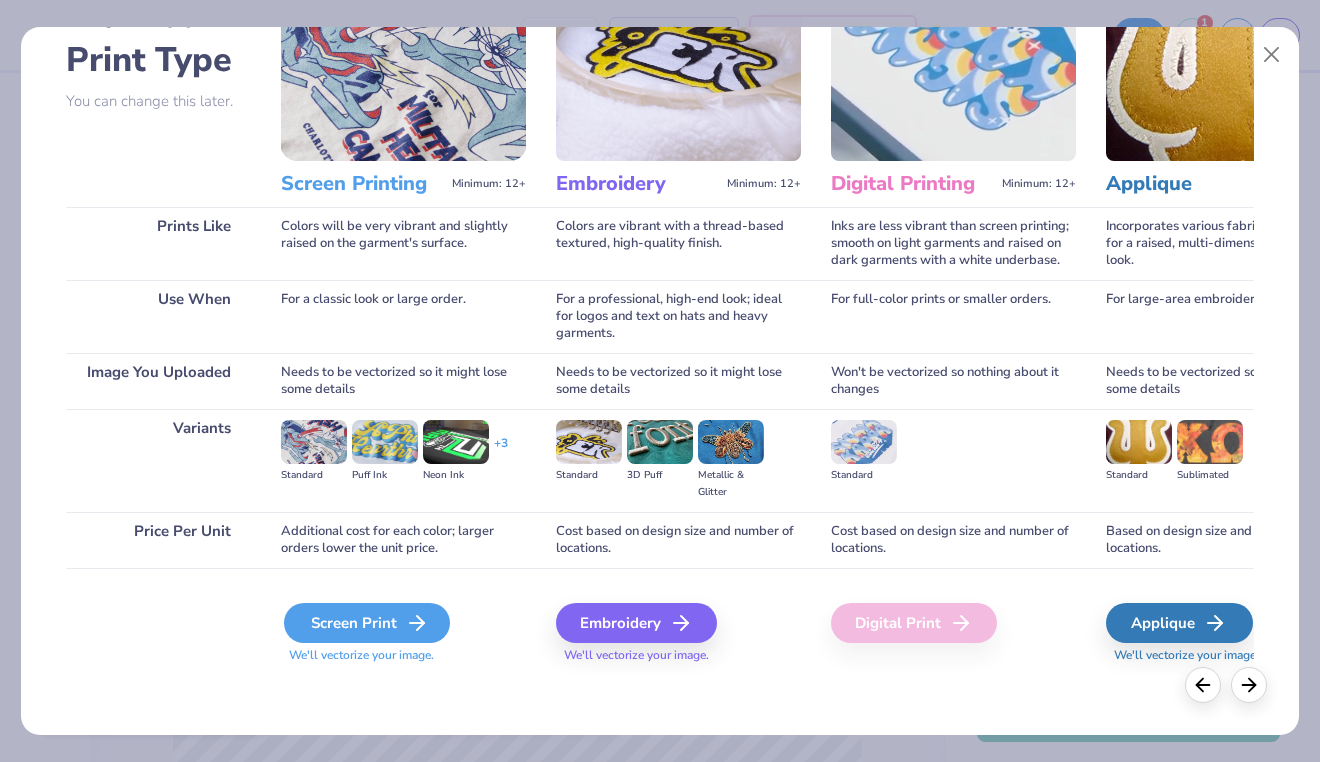 scroll, scrollTop: 135, scrollLeft: 0, axis: vertical 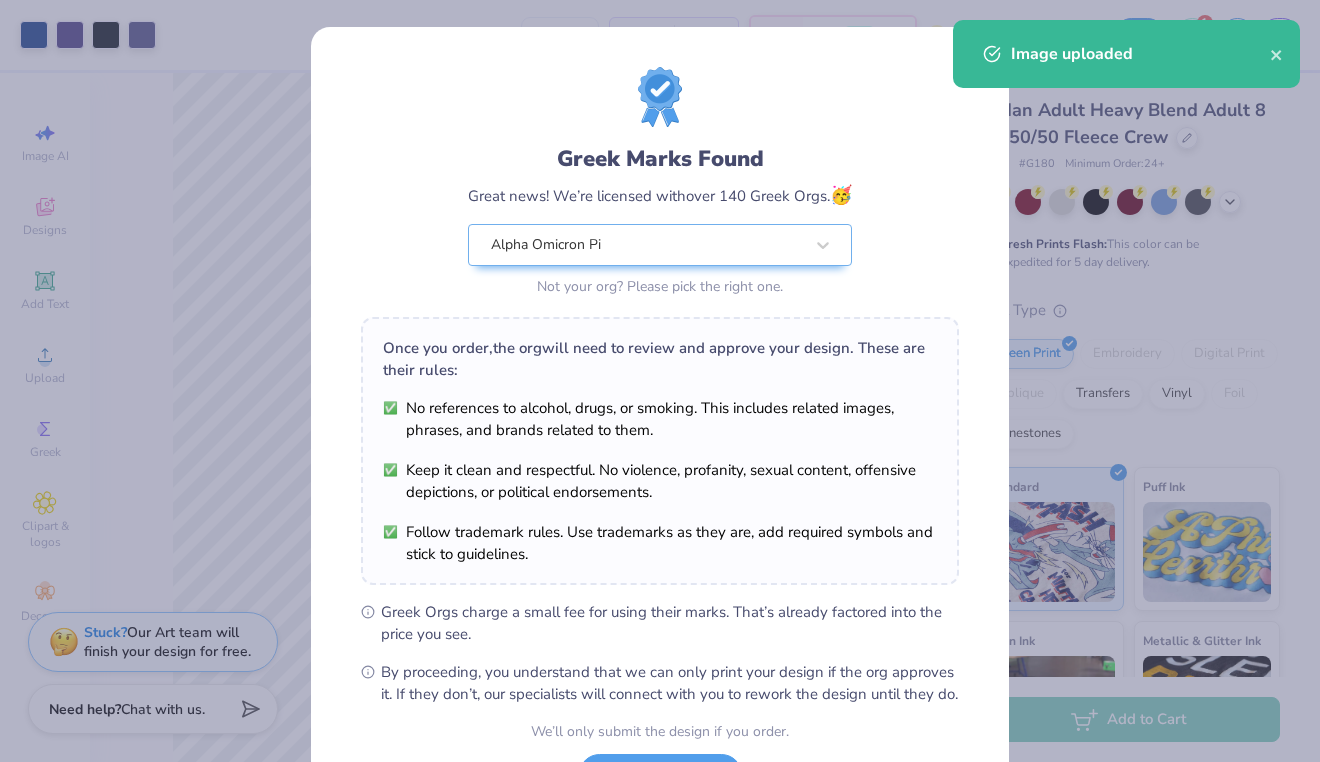 click on "Greek Marks Found Great news! We’re licensed with  over 140 Greek Orgs. 🥳 Alpha Omicron Pi Not your org? Please pick the right one. Once you order,  the org  will need to review and approve your design. These are their rules: No references to alcohol, drugs, or smoking. This includes related images, phrases, and brands related to them. Keep it clean and respectful. No violence, profanity, sexual content, offensive depictions, or political endorsements. Follow trademark rules. Use trademarks as they are, add required symbols and stick to guidelines. Greek Orgs charge a small fee for using their marks. That’s already factored into the price you see. By proceeding, you understand that we can only print your design if the org approves it. If they don’t, our specialists will connect with you to rework the design until they do. We’ll only submit the design if you order. I Understand! No  Greek  marks in your design?" at bounding box center (660, 381) 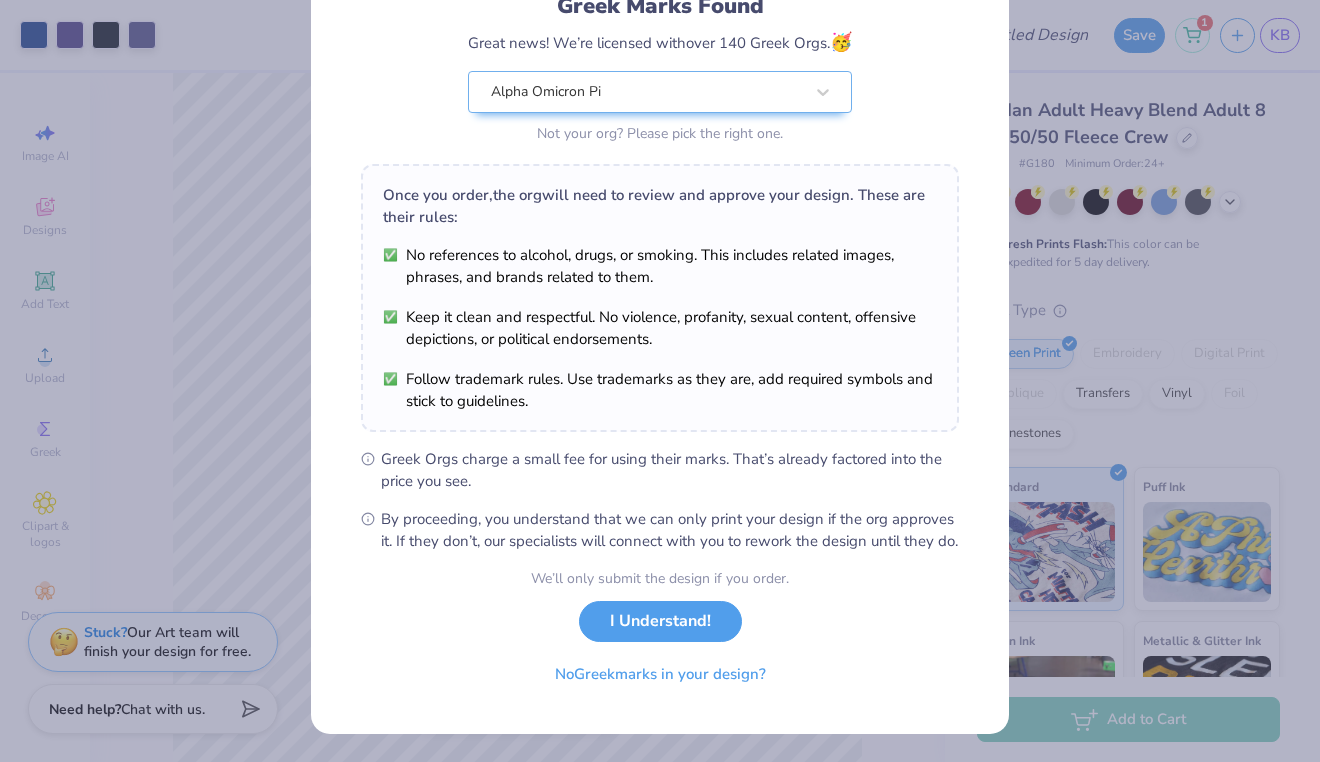 scroll, scrollTop: 174, scrollLeft: 0, axis: vertical 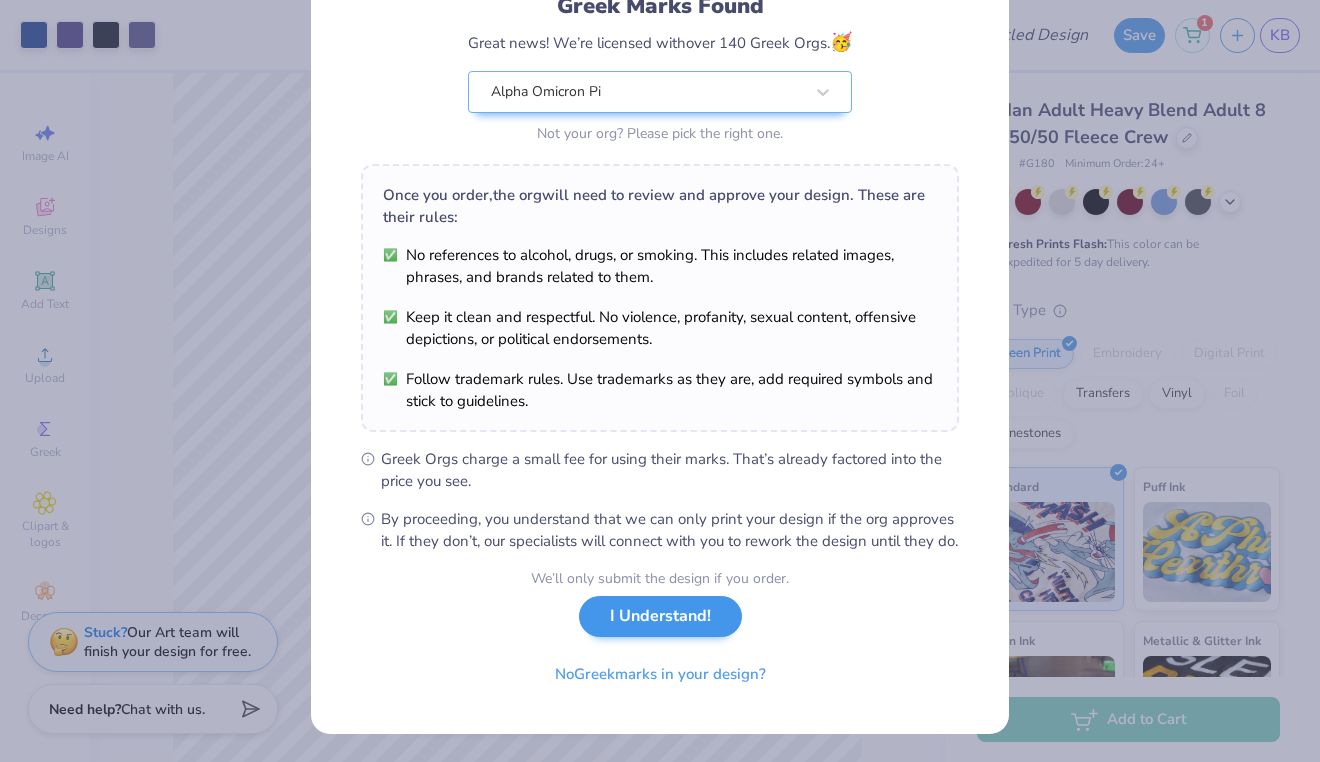 click on "I Understand!" at bounding box center [660, 616] 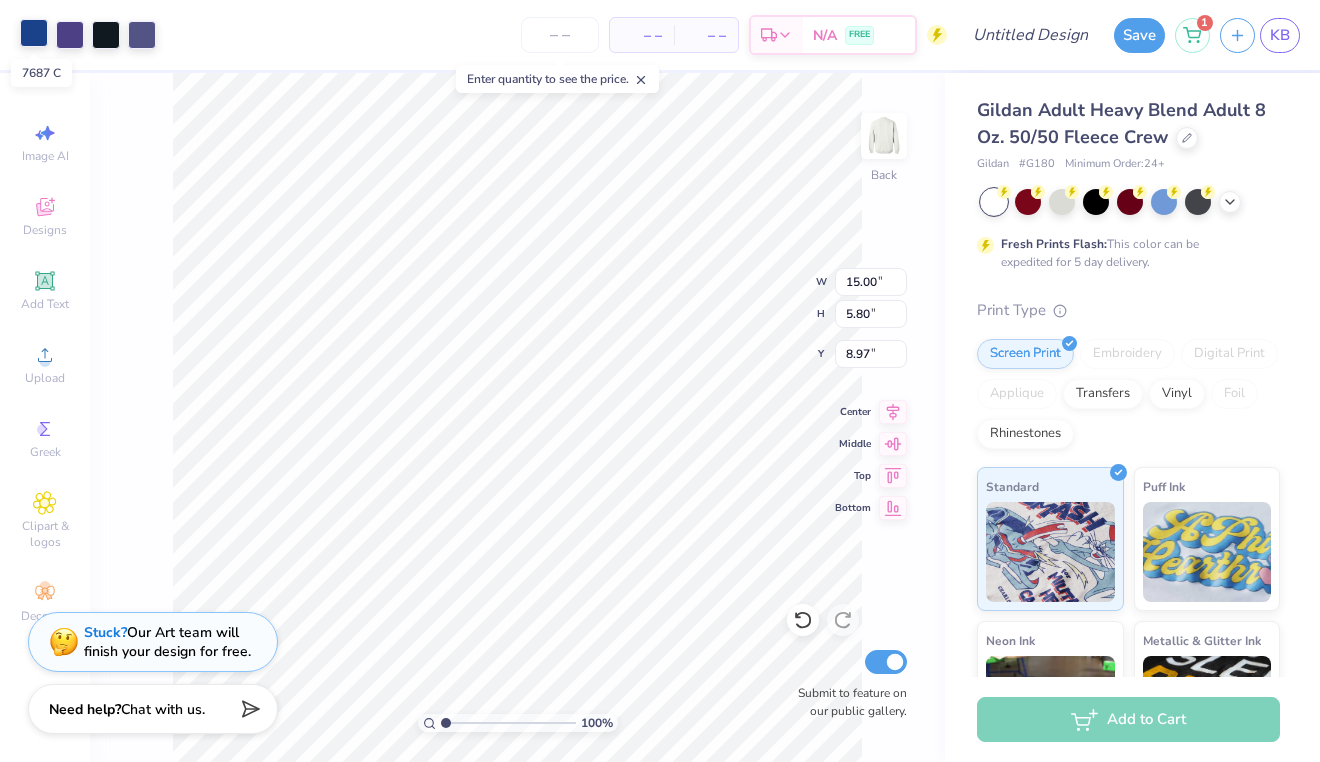 click at bounding box center (34, 33) 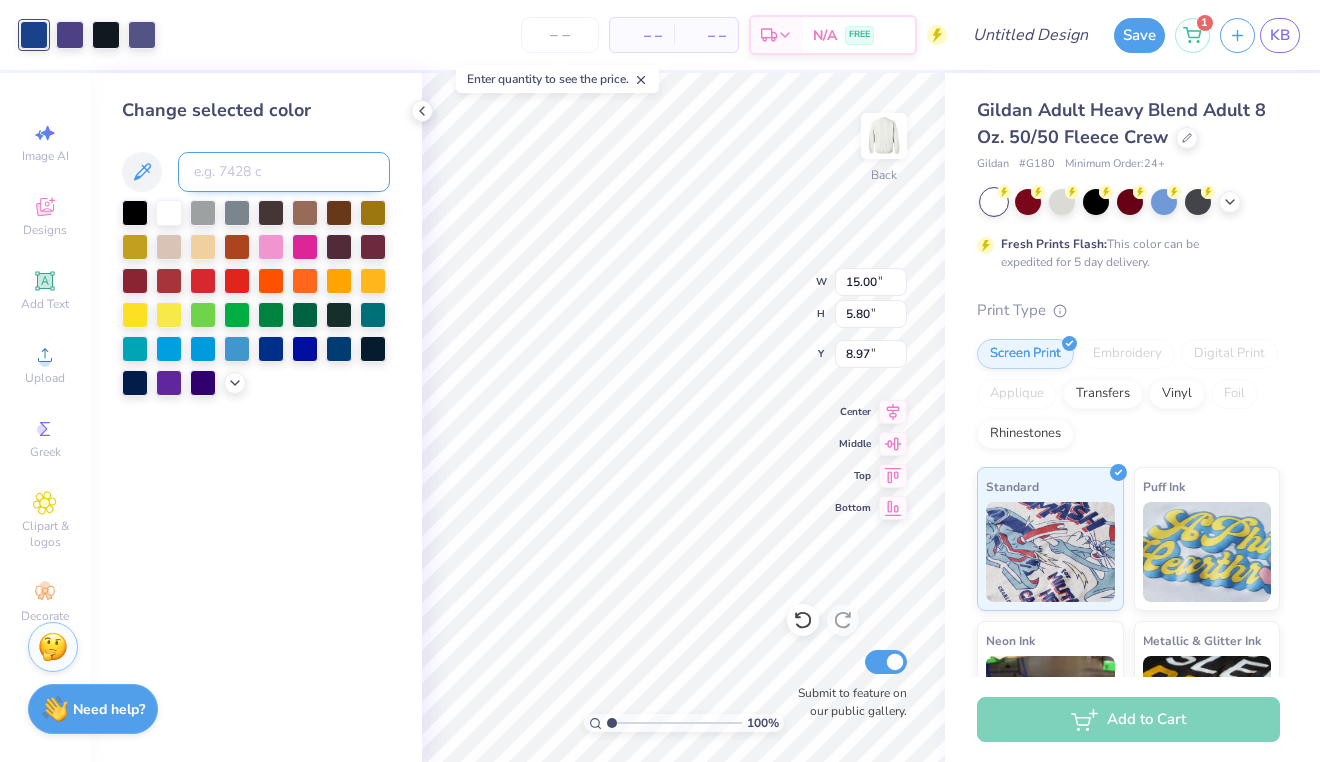 click at bounding box center (284, 172) 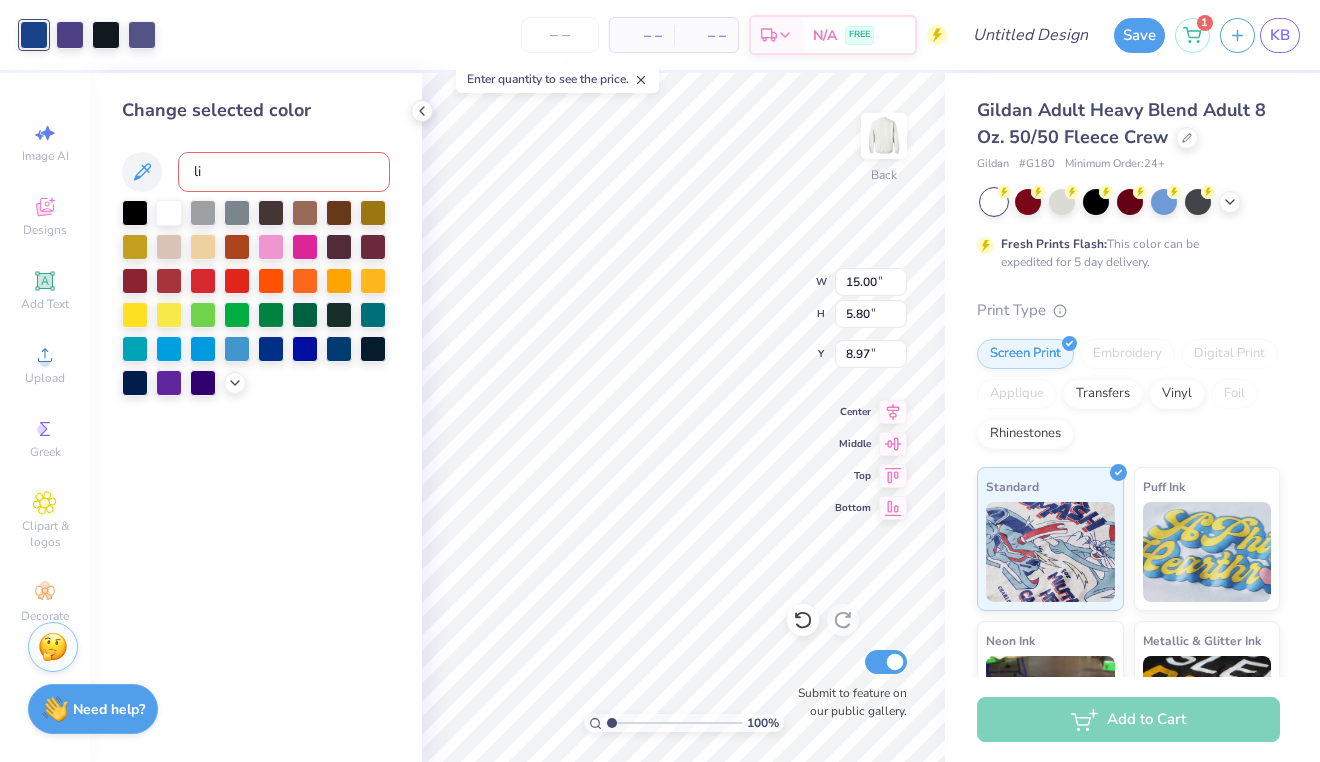 type on "l" 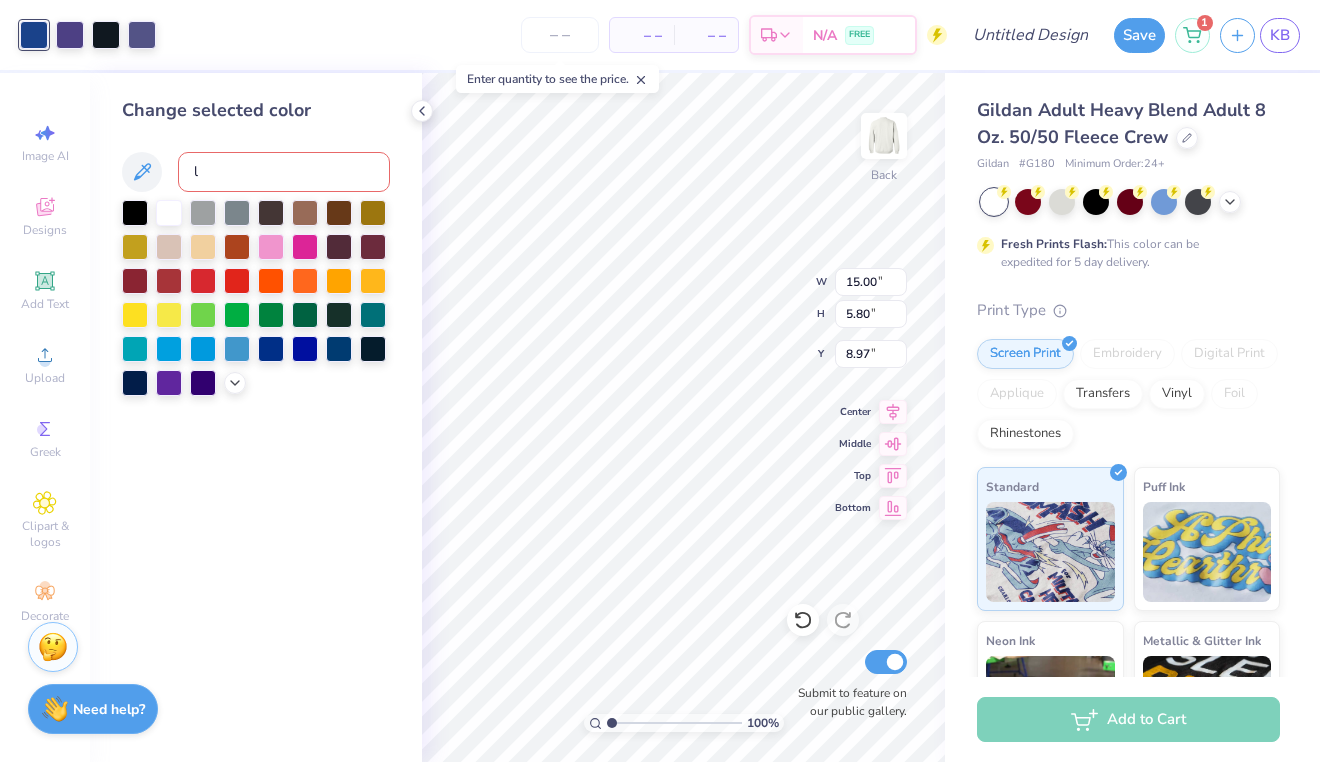 type 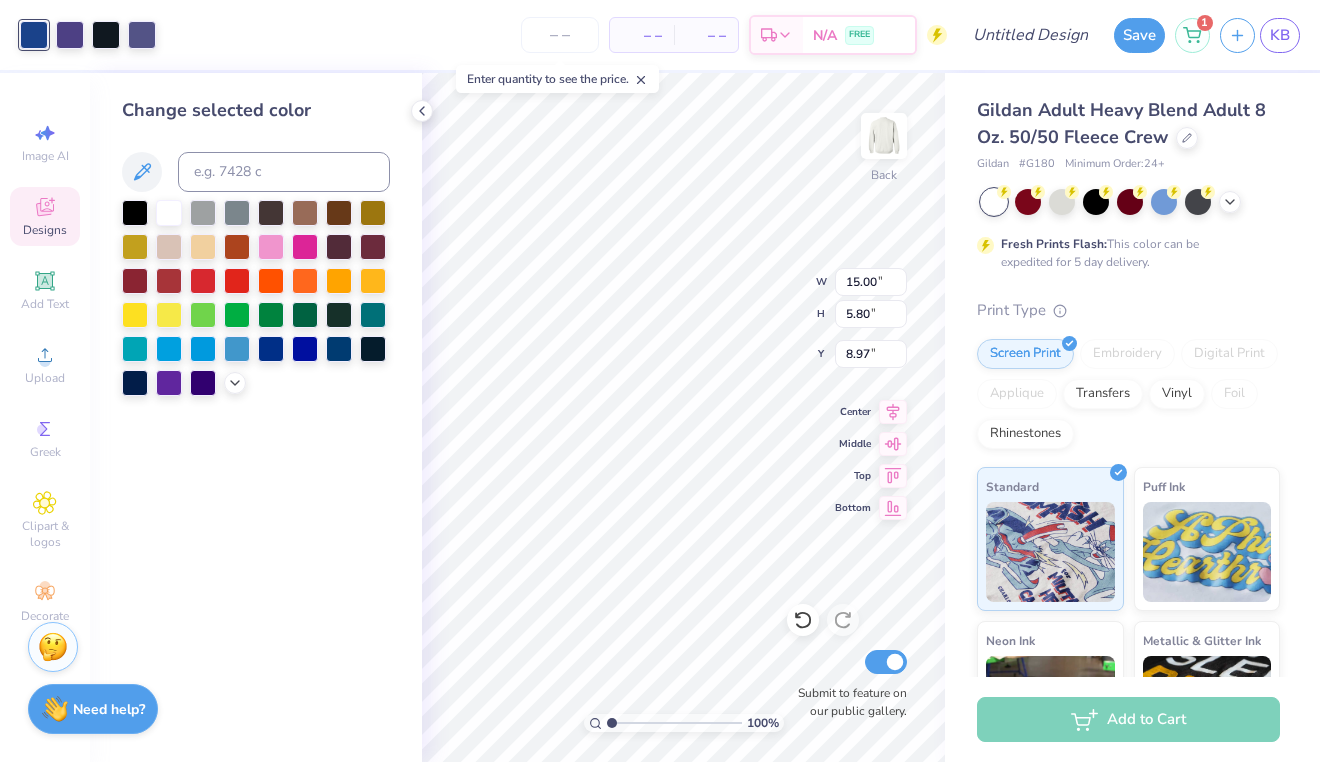 click 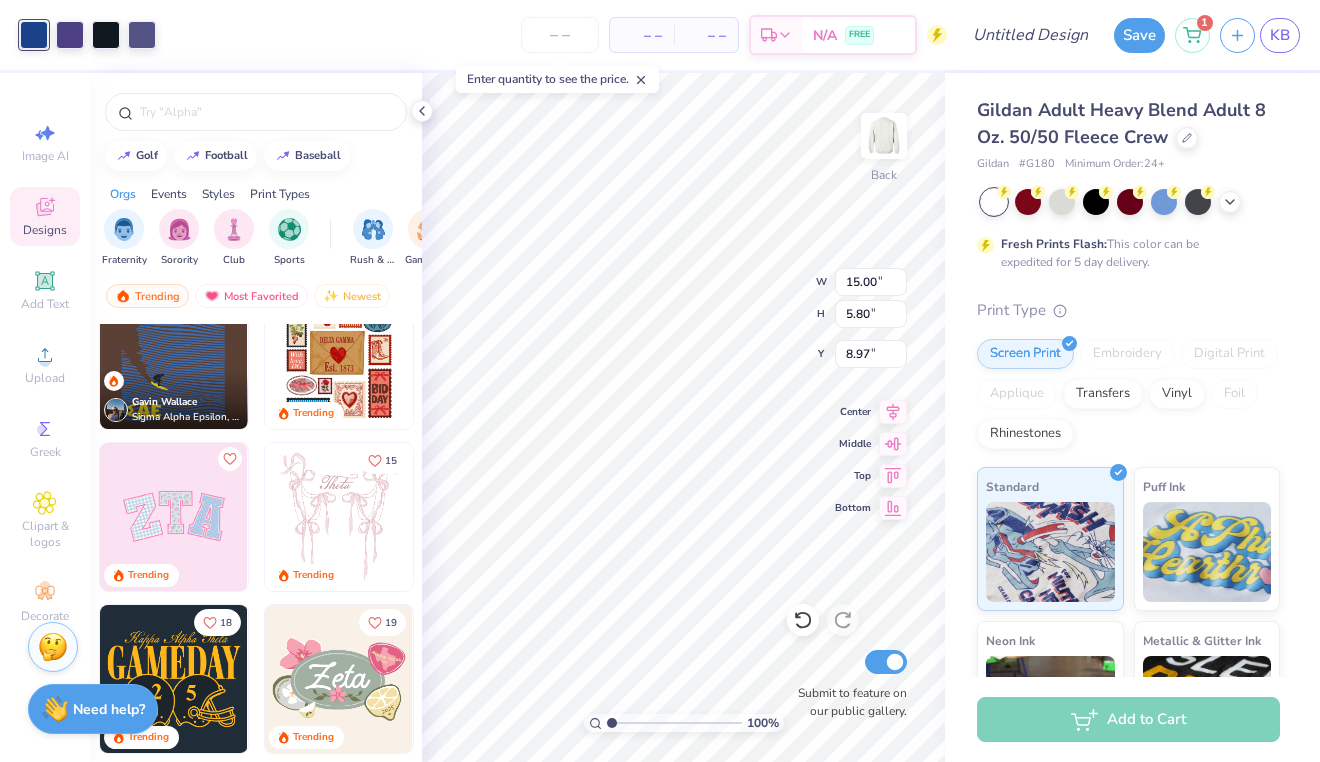 scroll, scrollTop: 207, scrollLeft: 0, axis: vertical 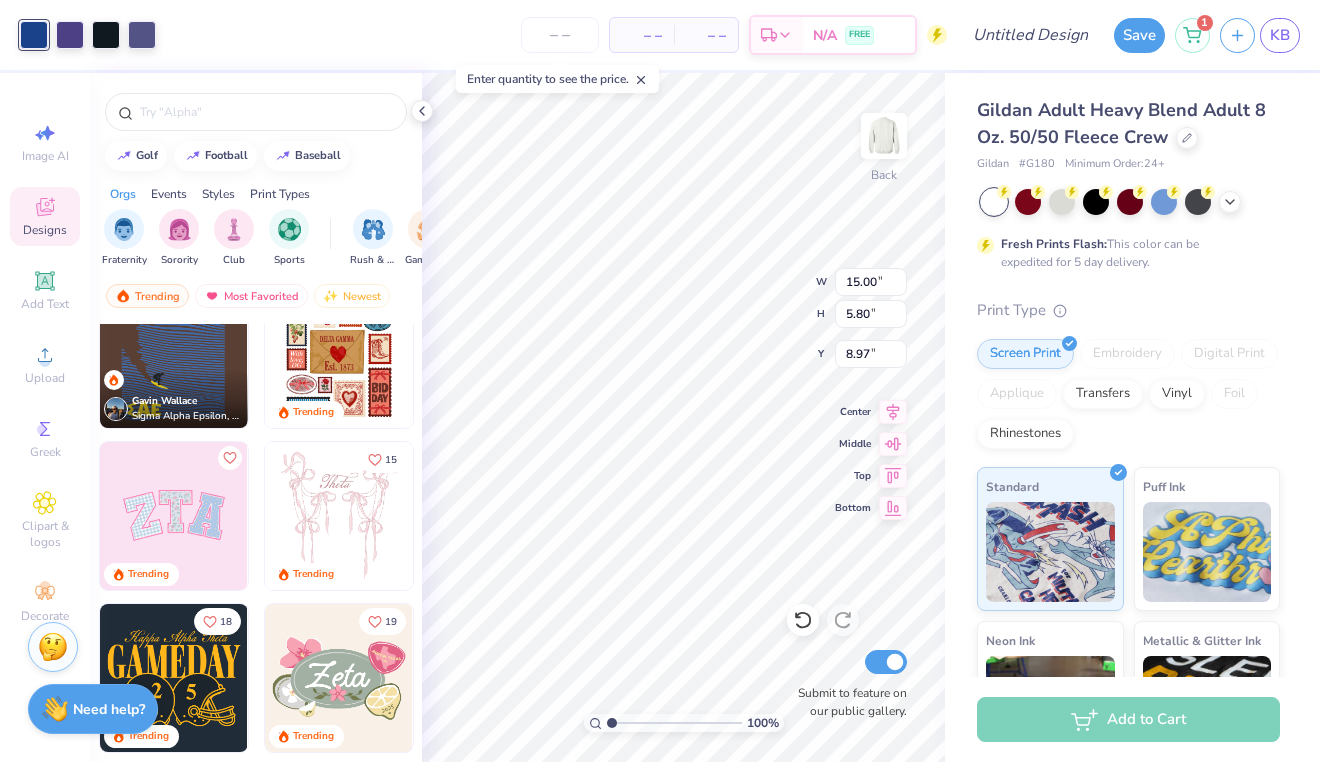 click at bounding box center (174, 516) 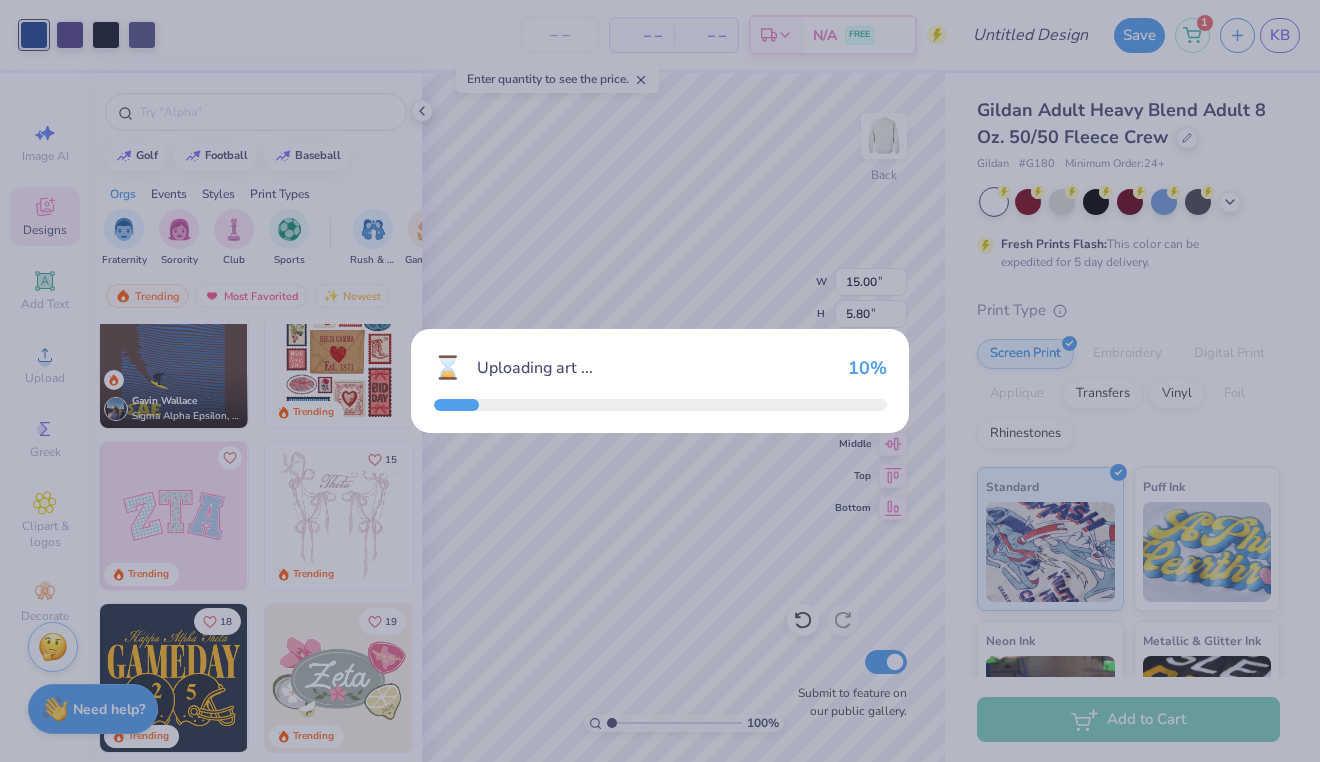 type on "10.23" 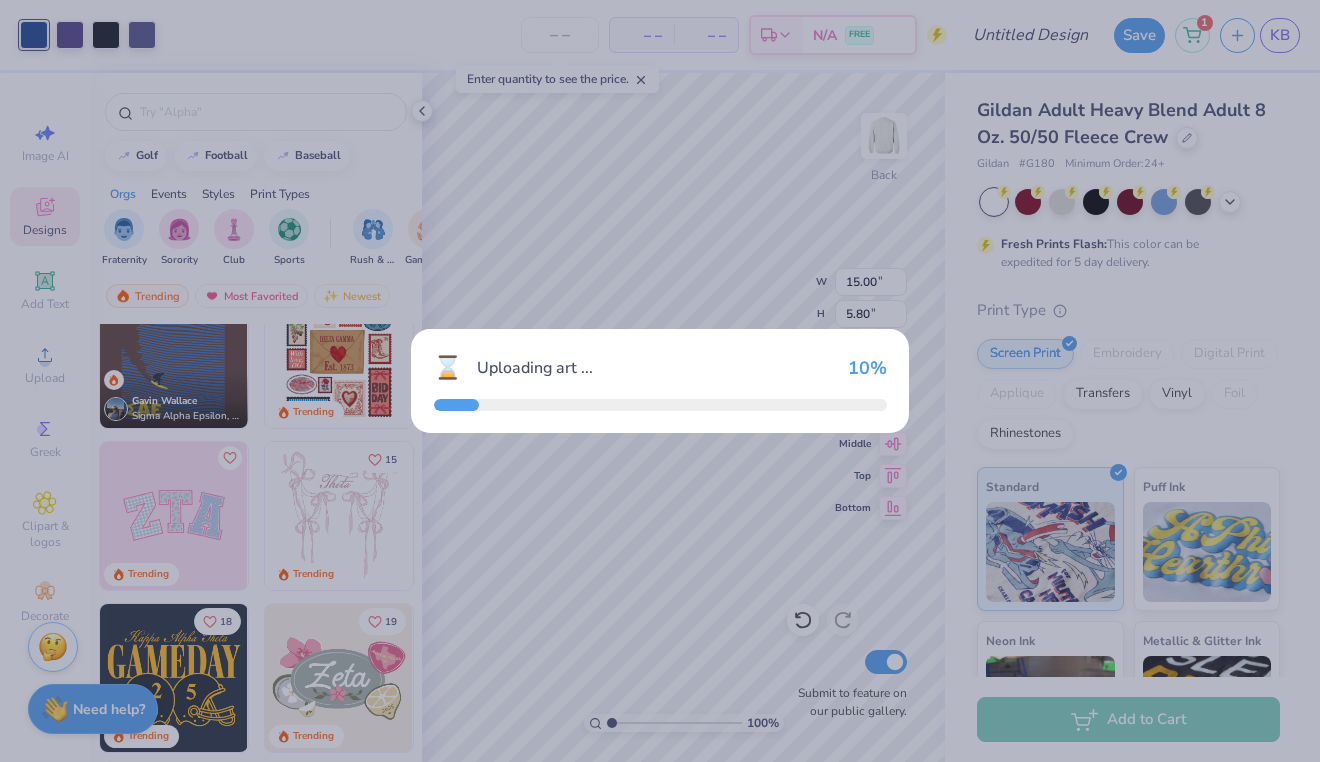 type on "5.12" 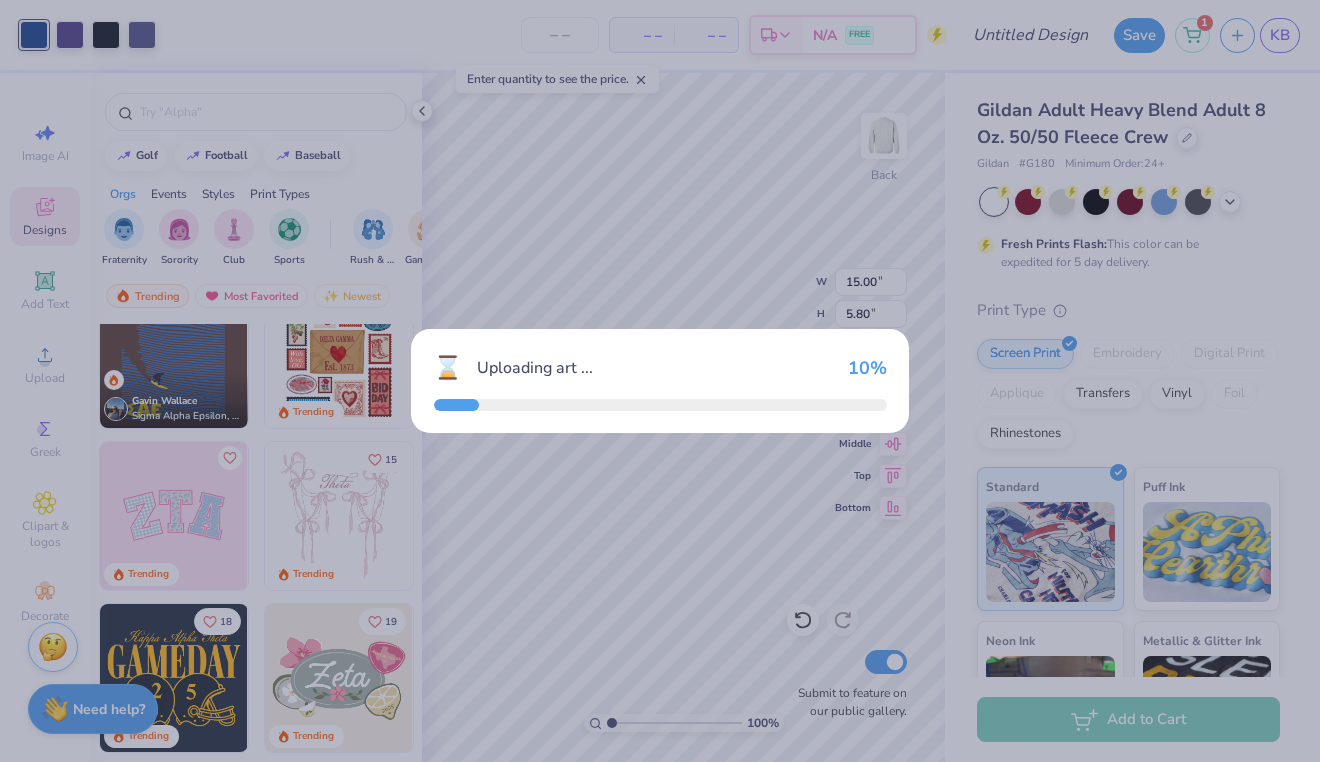 type on "3.00" 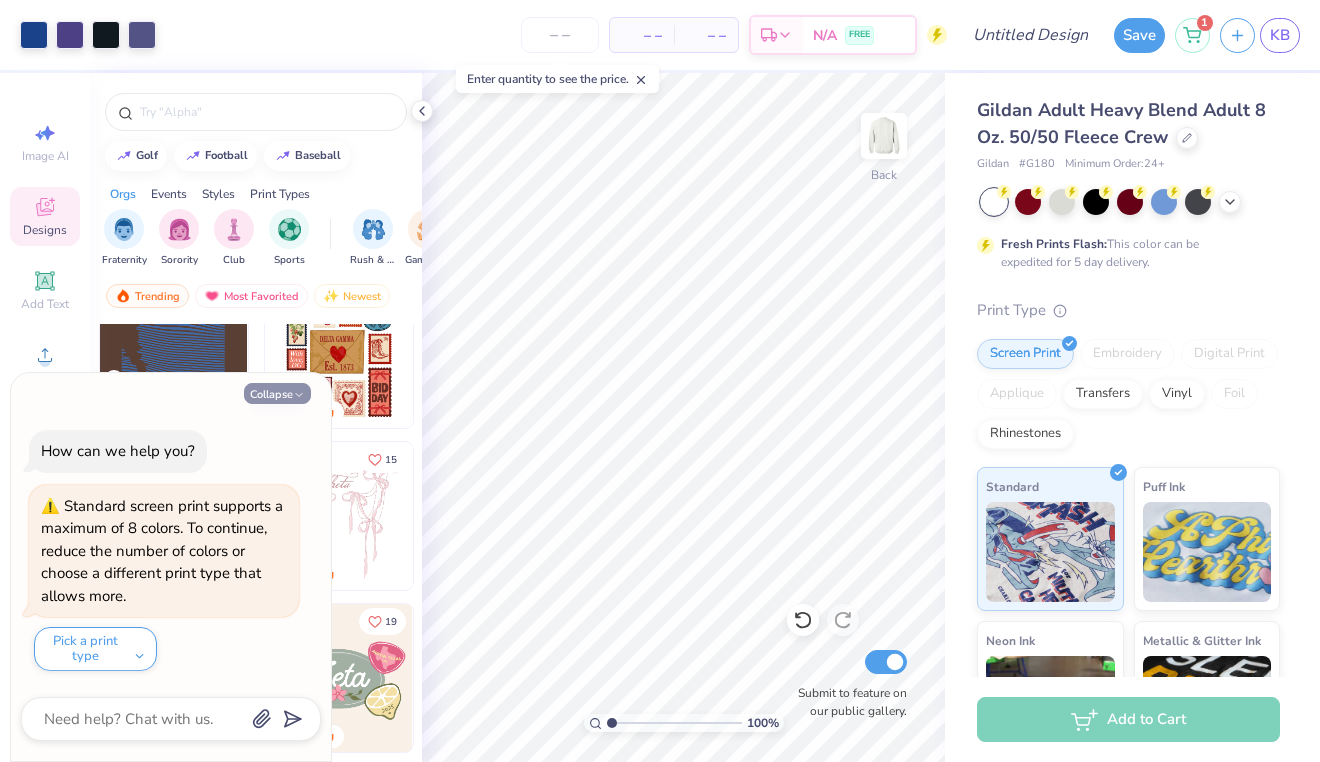 click on "Collapse" at bounding box center (277, 393) 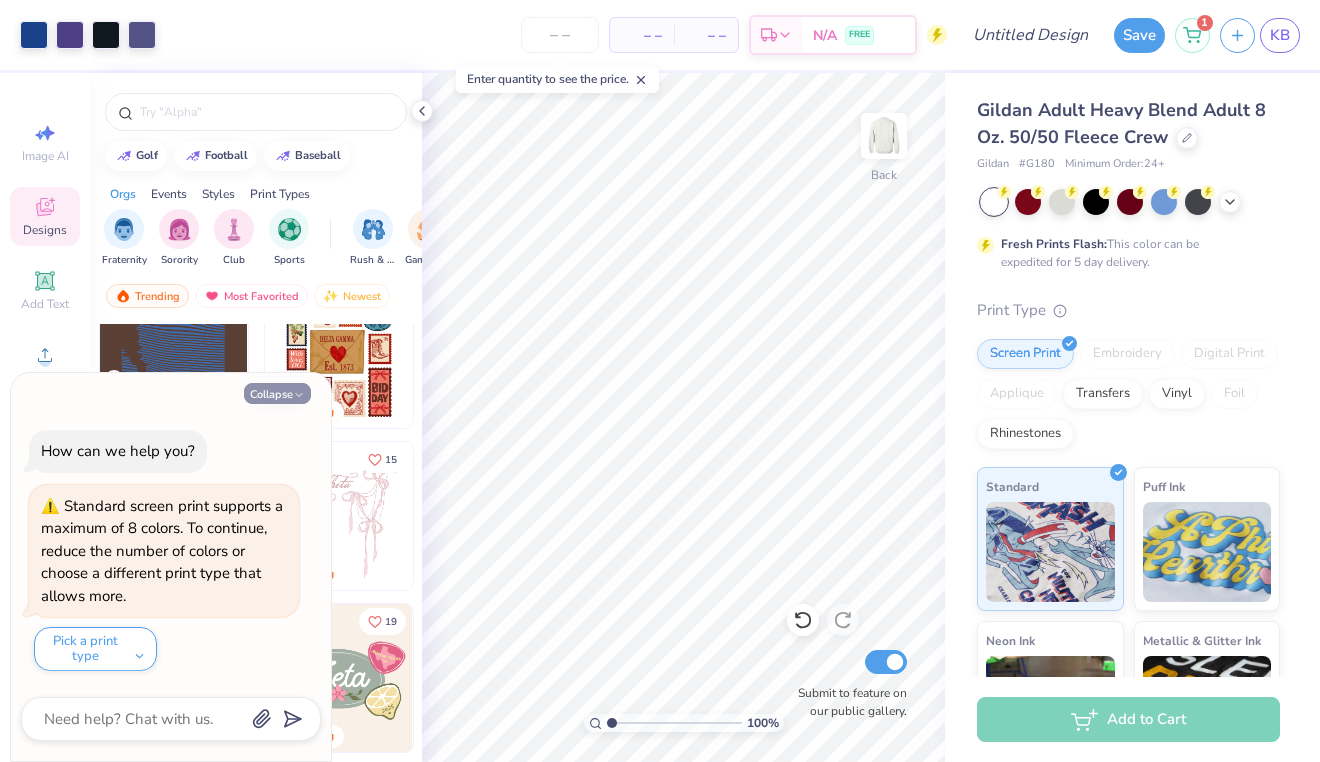 type on "x" 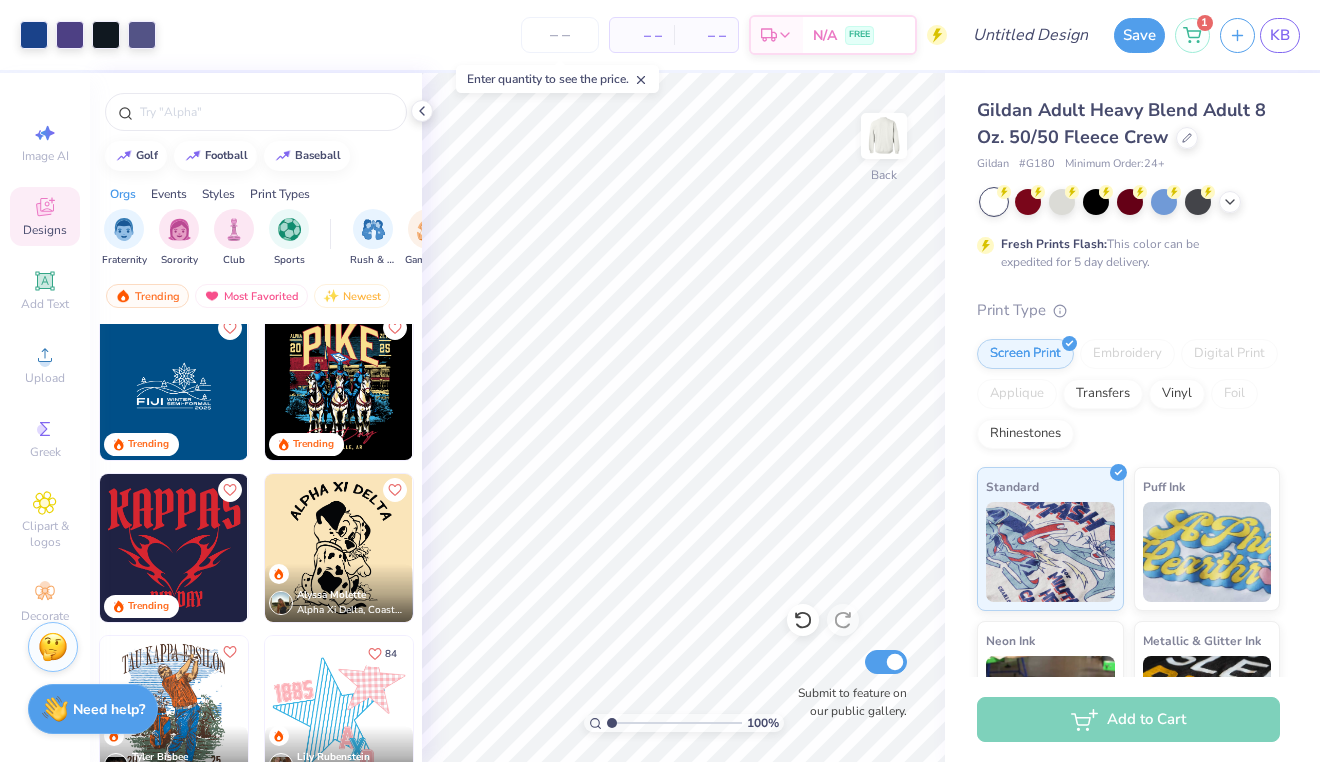 scroll, scrollTop: 2475, scrollLeft: 0, axis: vertical 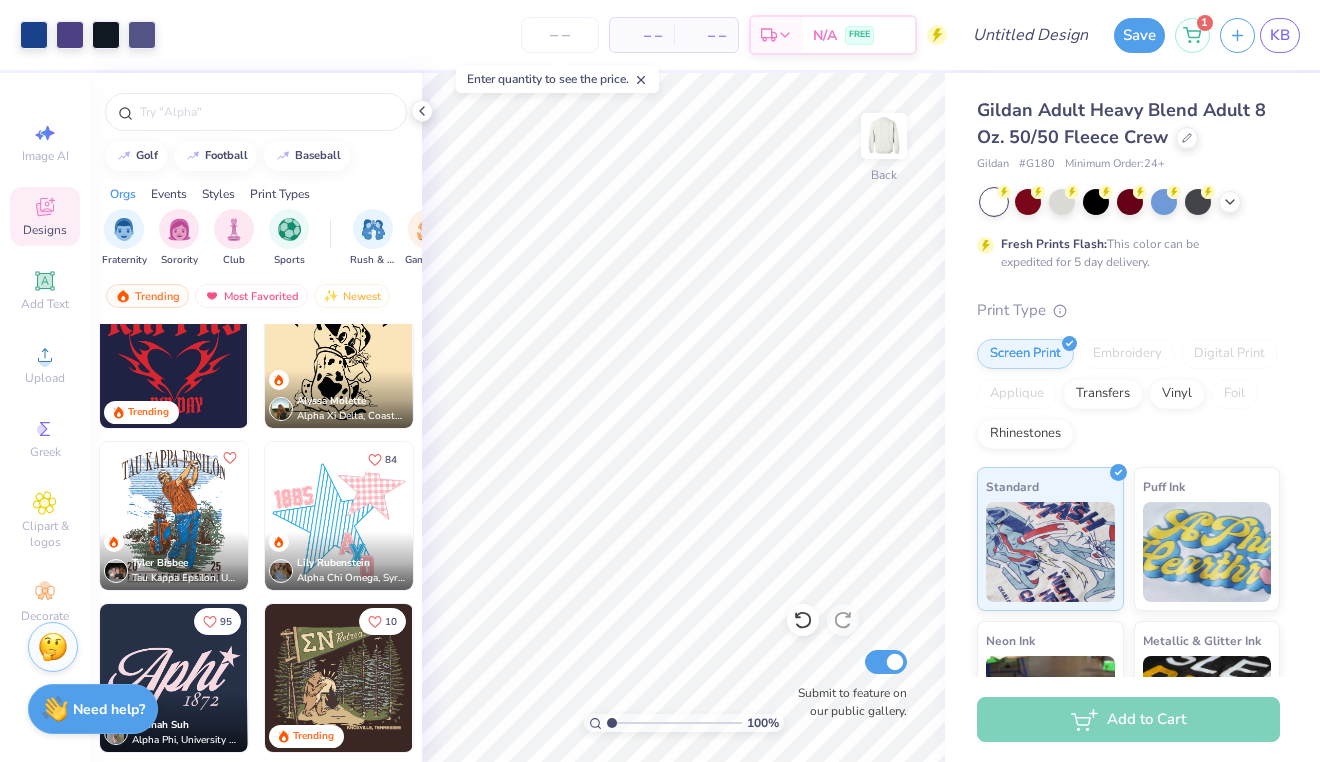 click at bounding box center (339, 516) 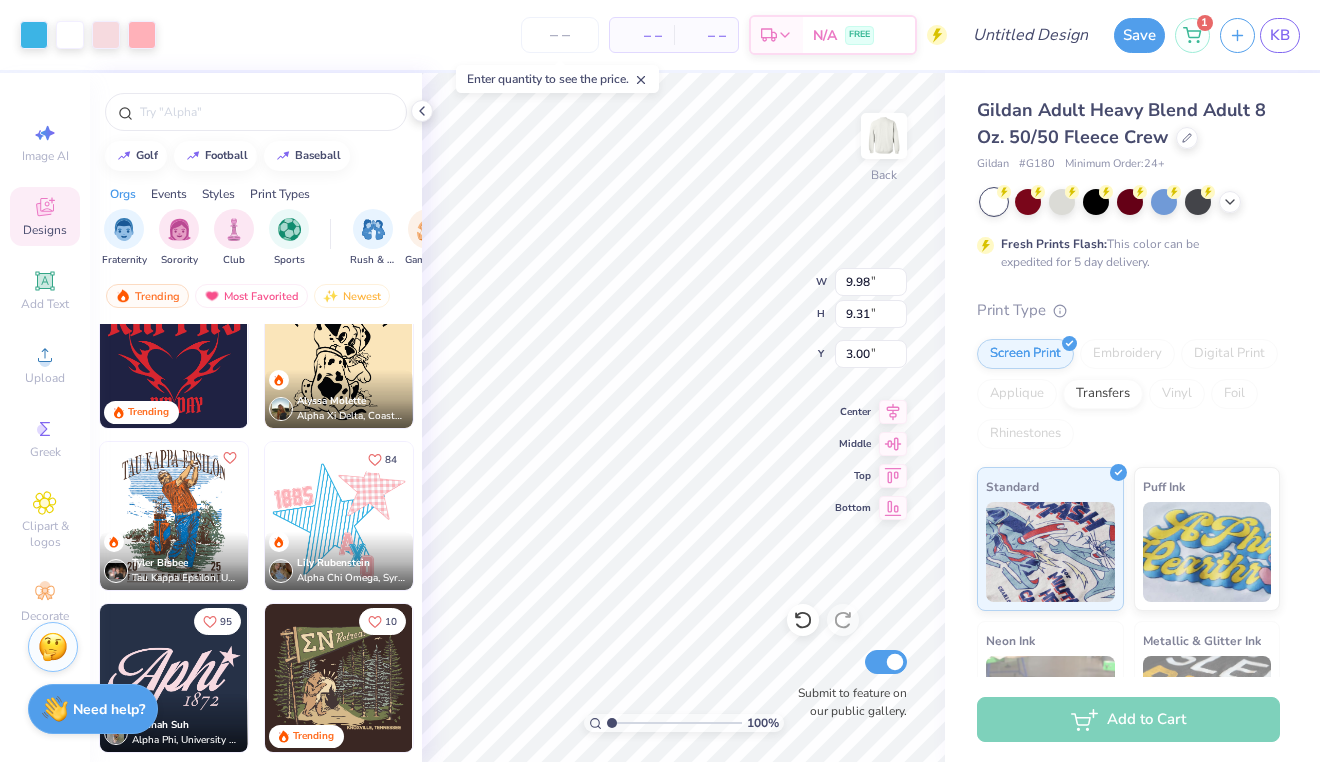 type on "15.00" 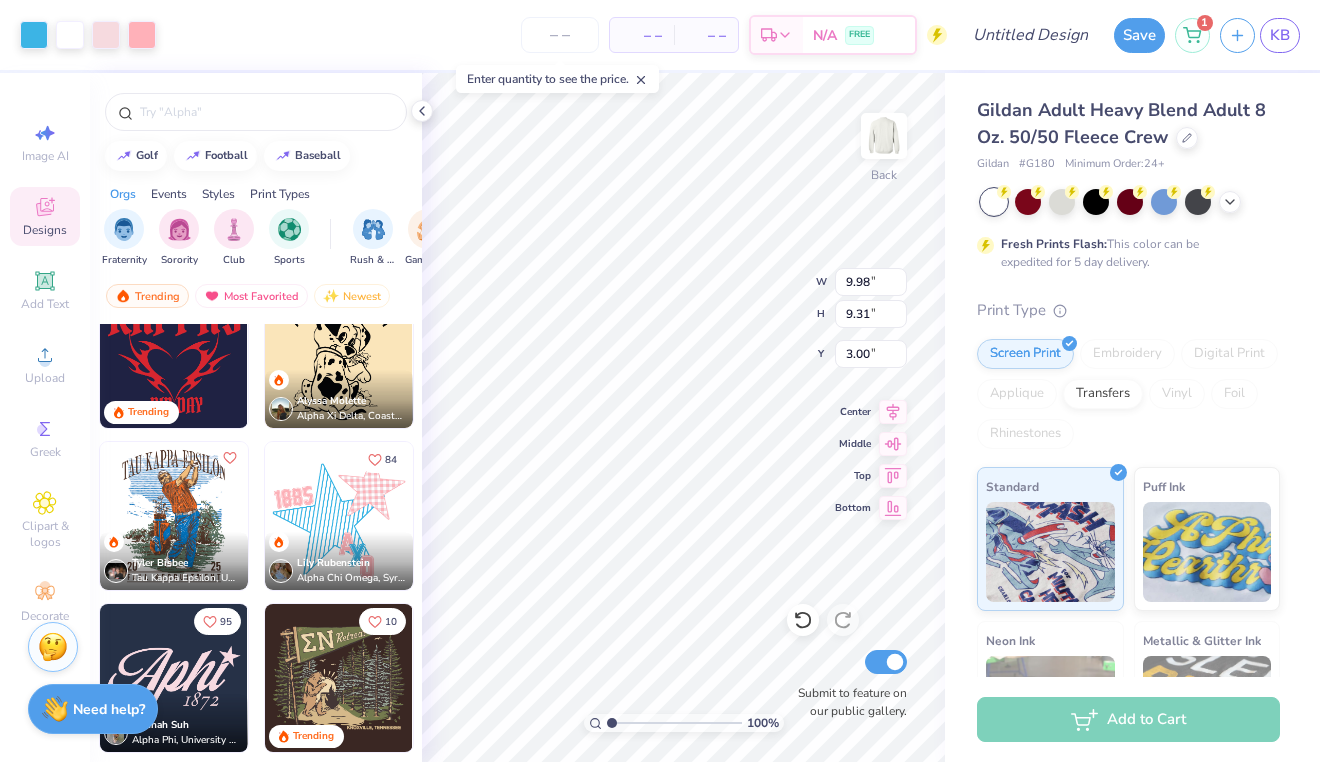 type on "5.80" 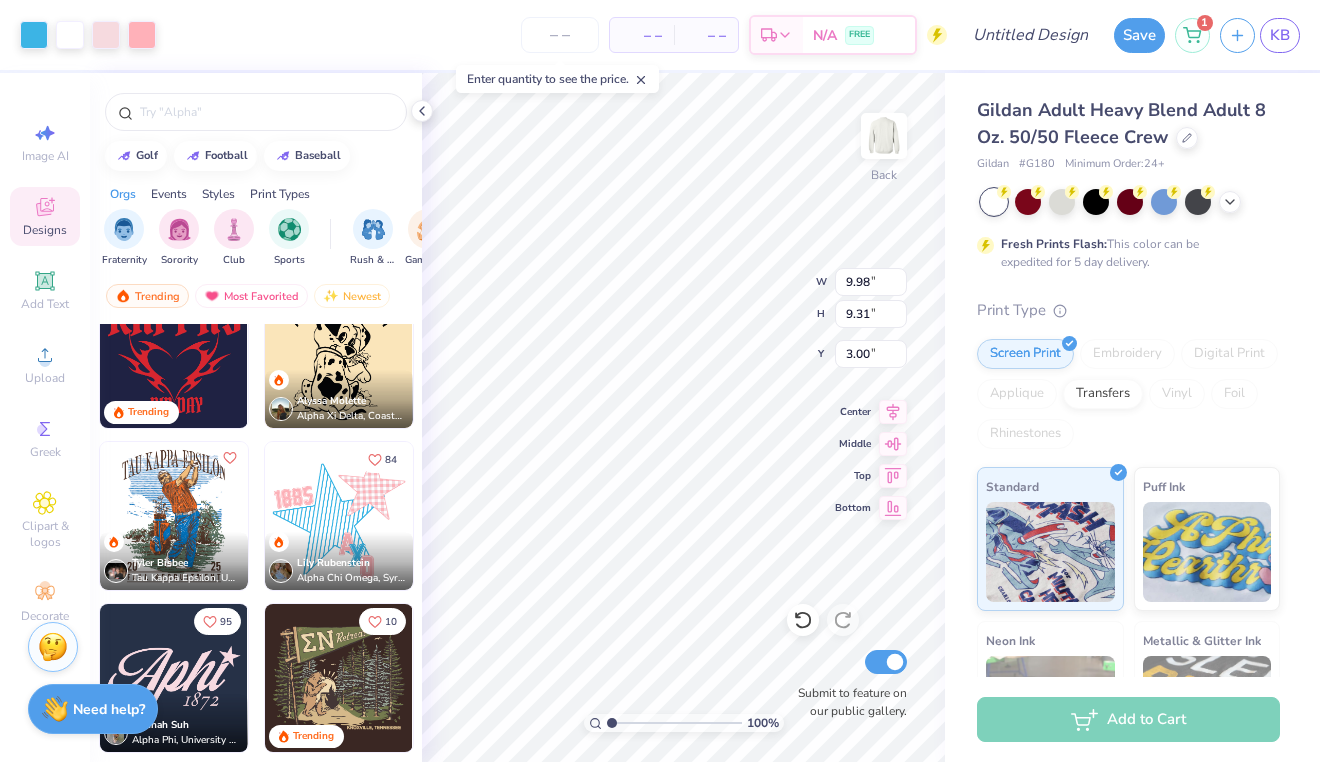 type on "8.97" 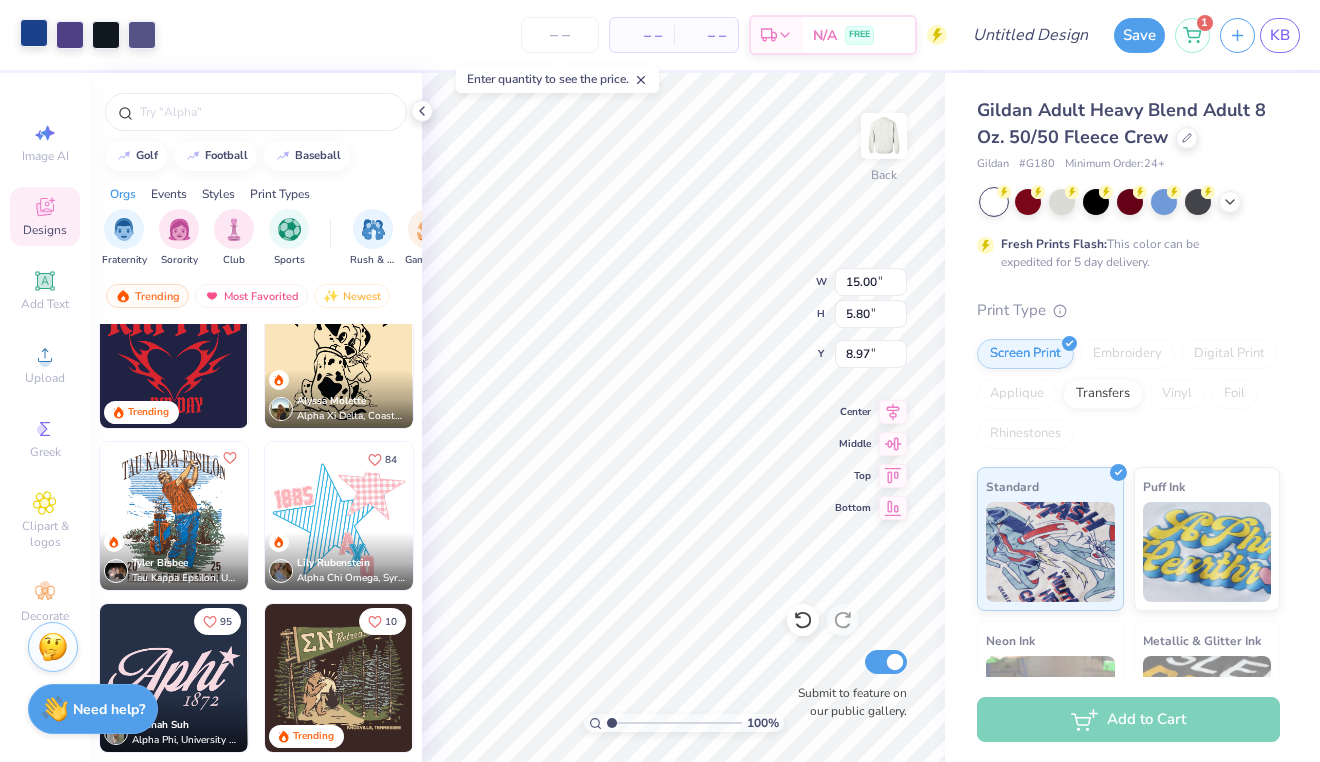 click at bounding box center [34, 33] 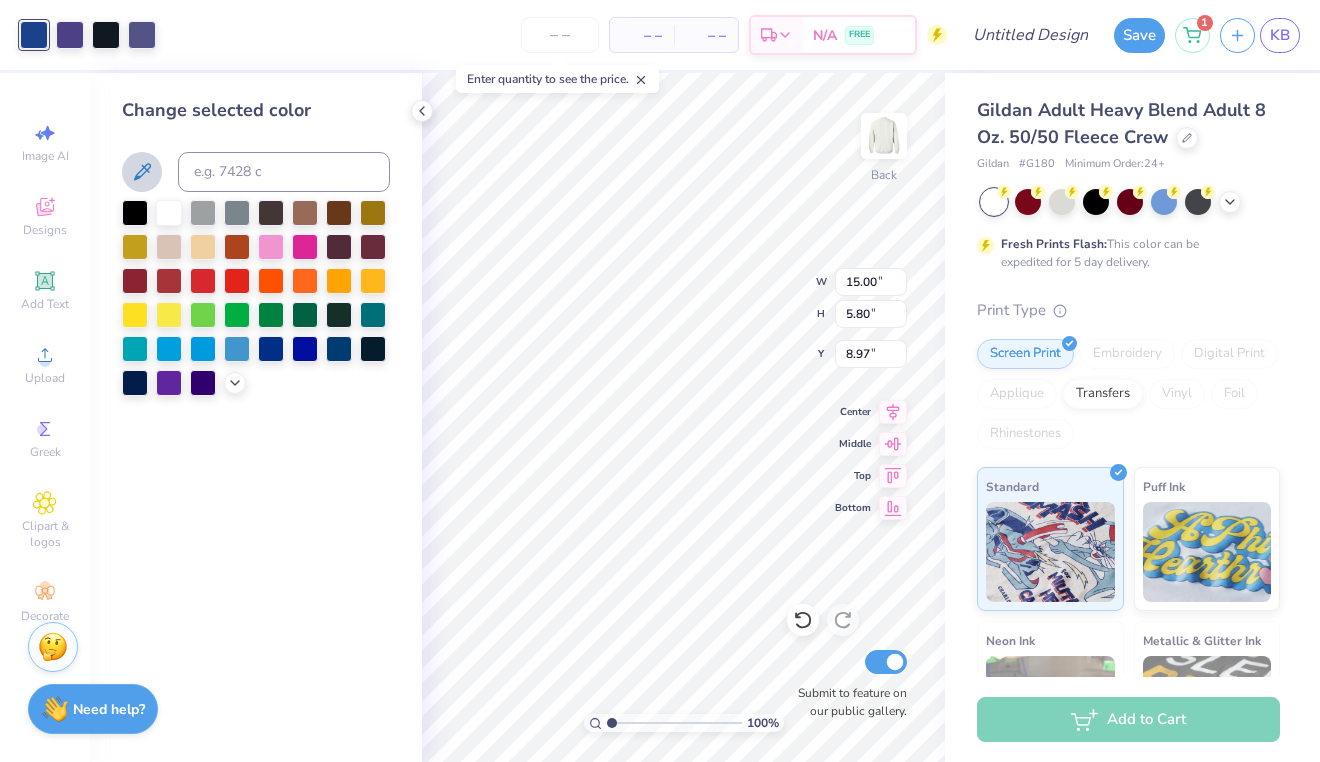 click 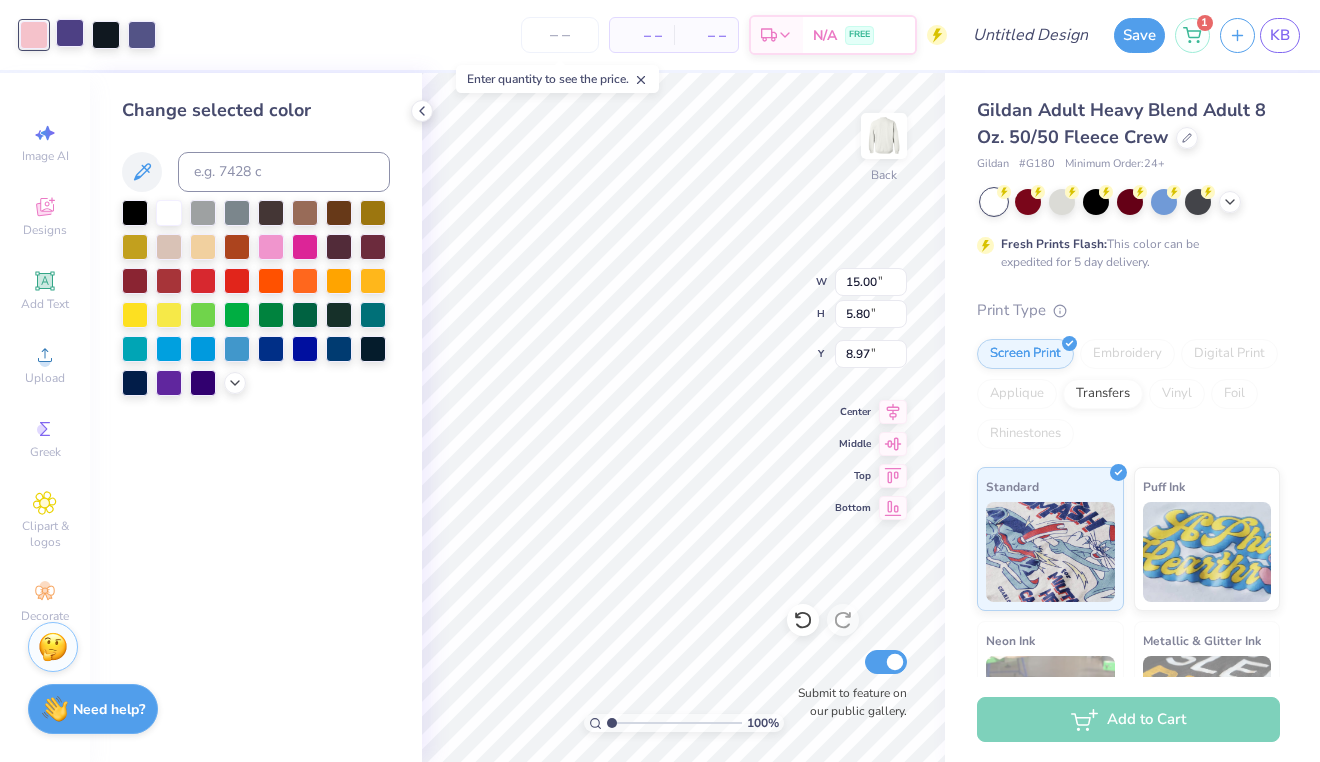 click at bounding box center (70, 33) 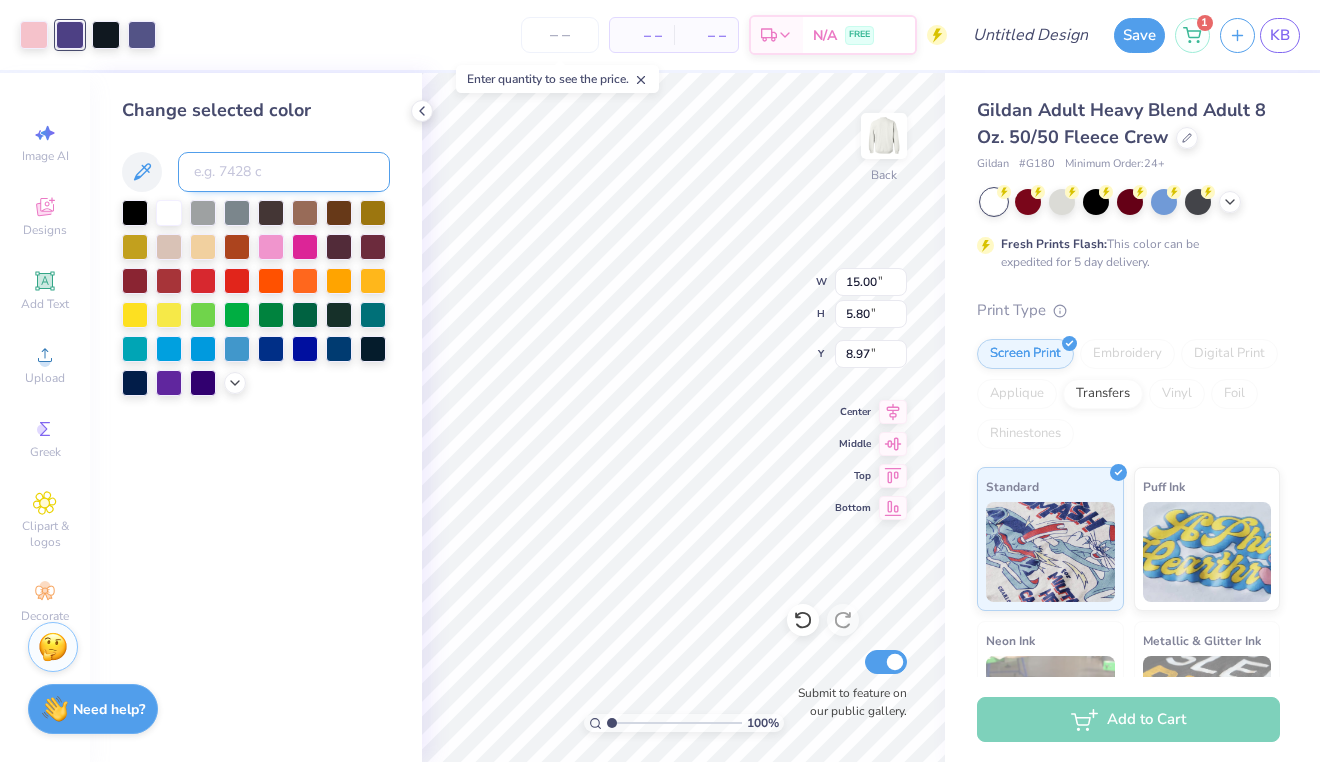 click at bounding box center (284, 172) 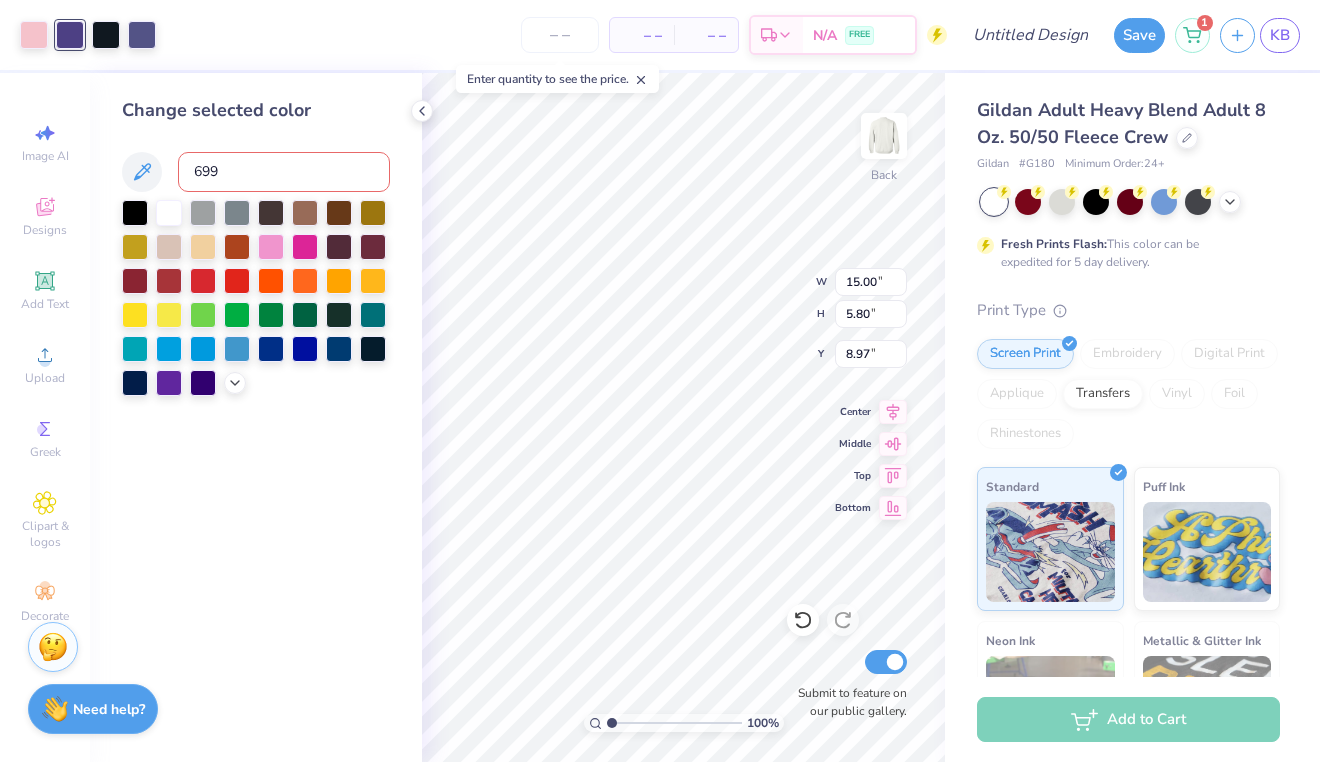 type on "699" 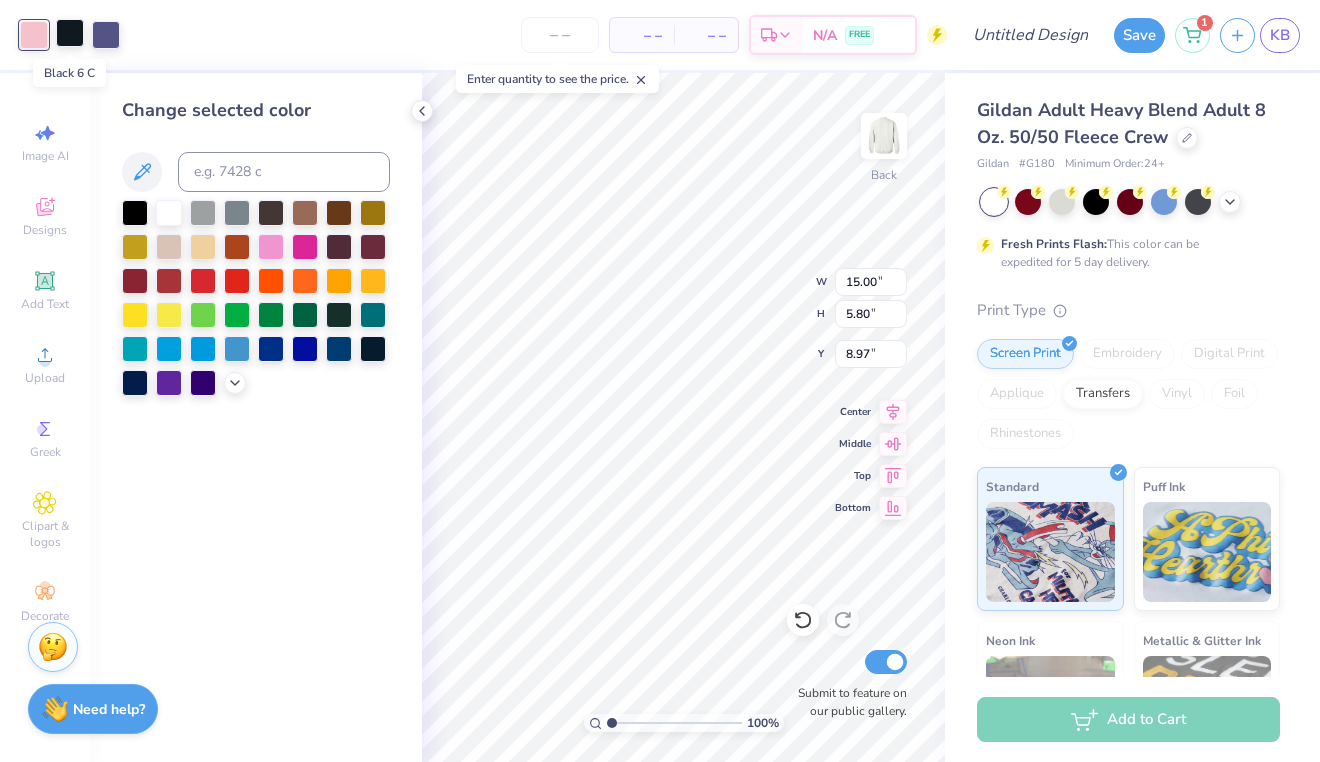 click at bounding box center [70, 33] 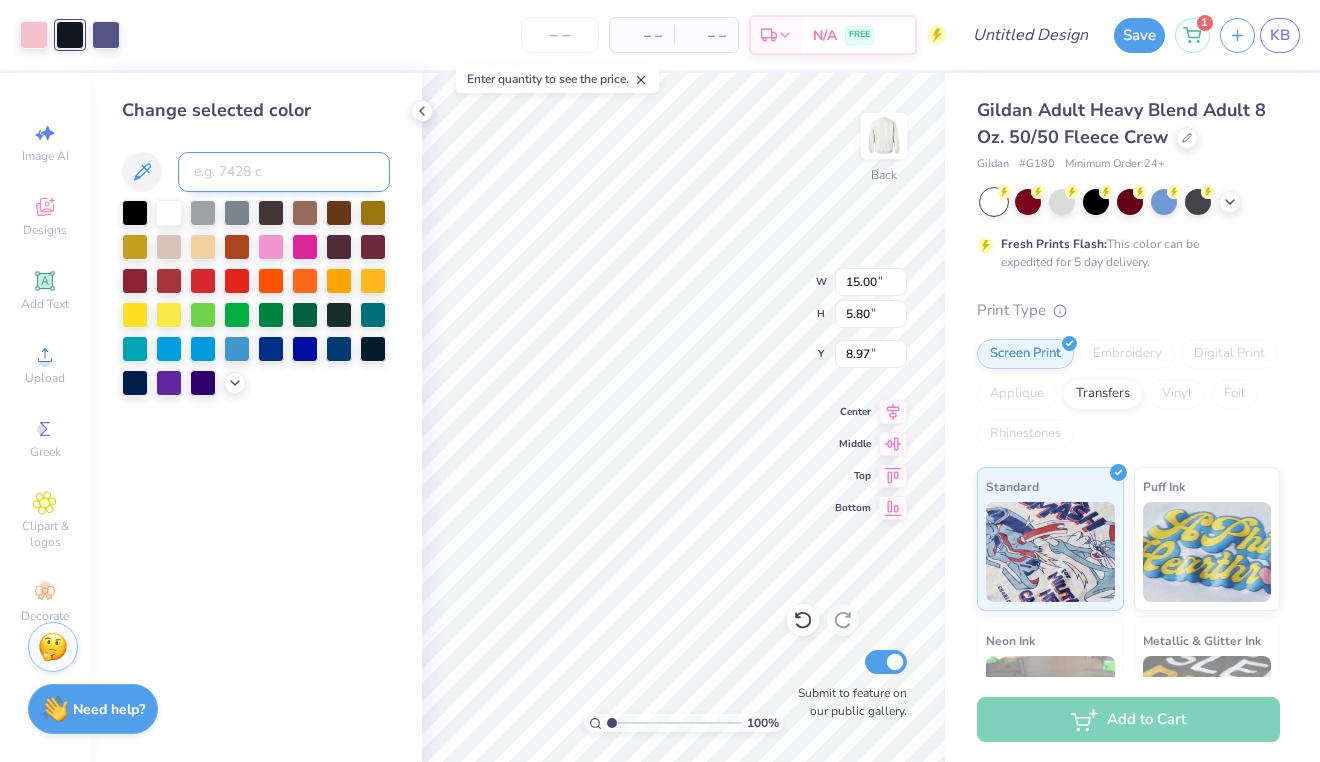 click at bounding box center (284, 172) 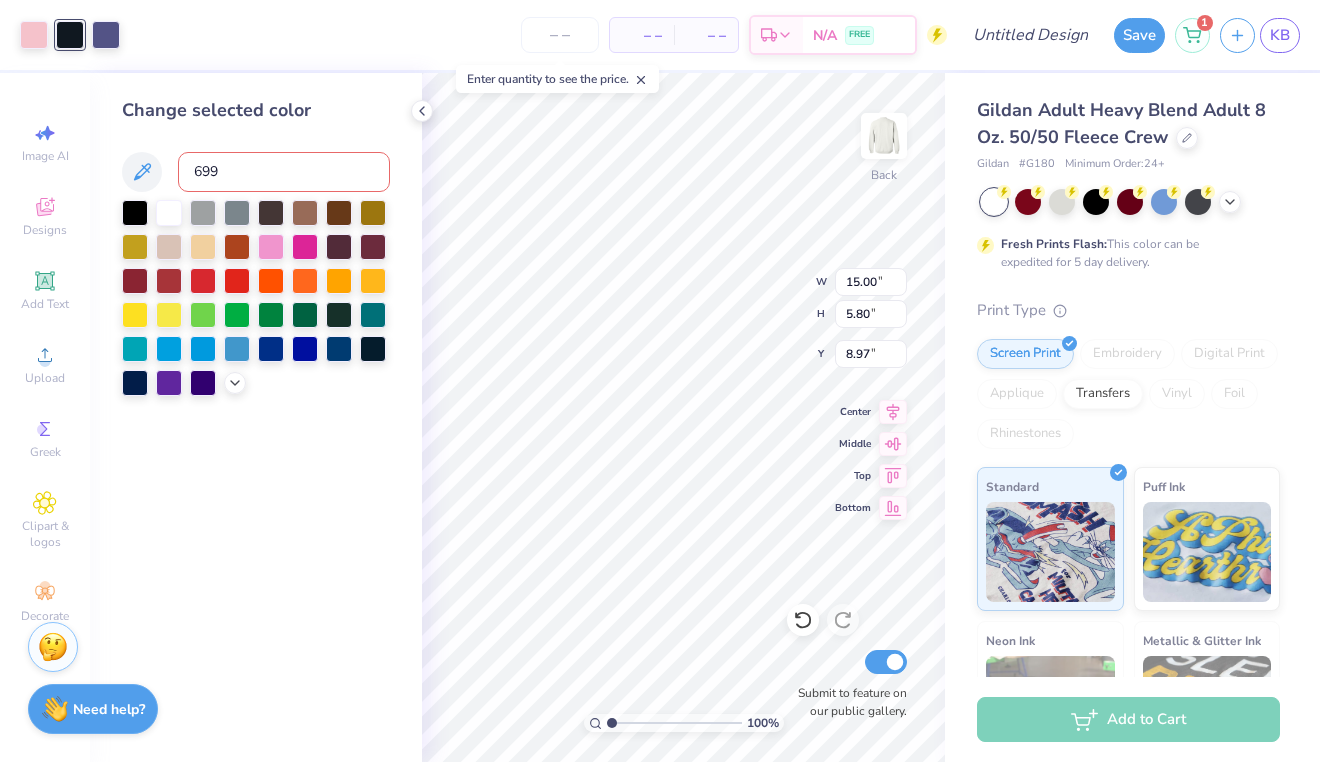 type on "699" 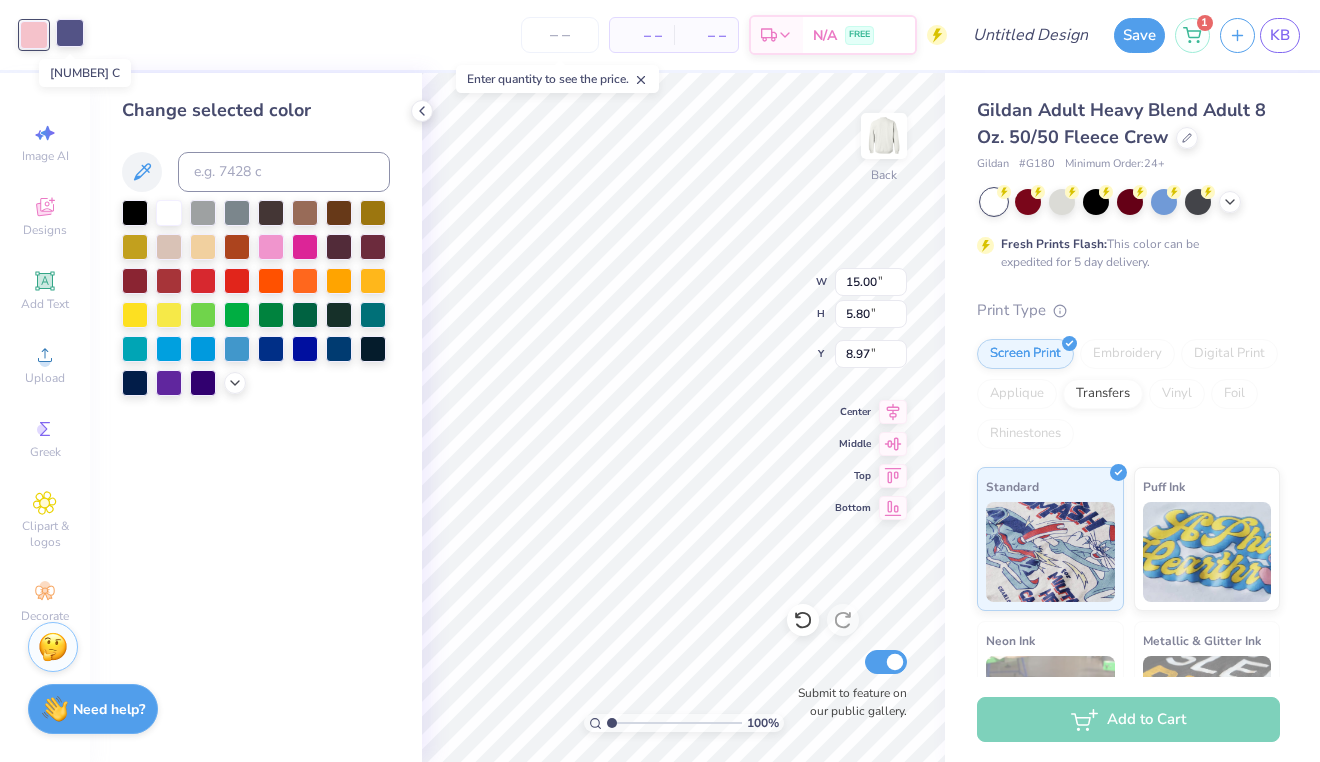 click at bounding box center [70, 33] 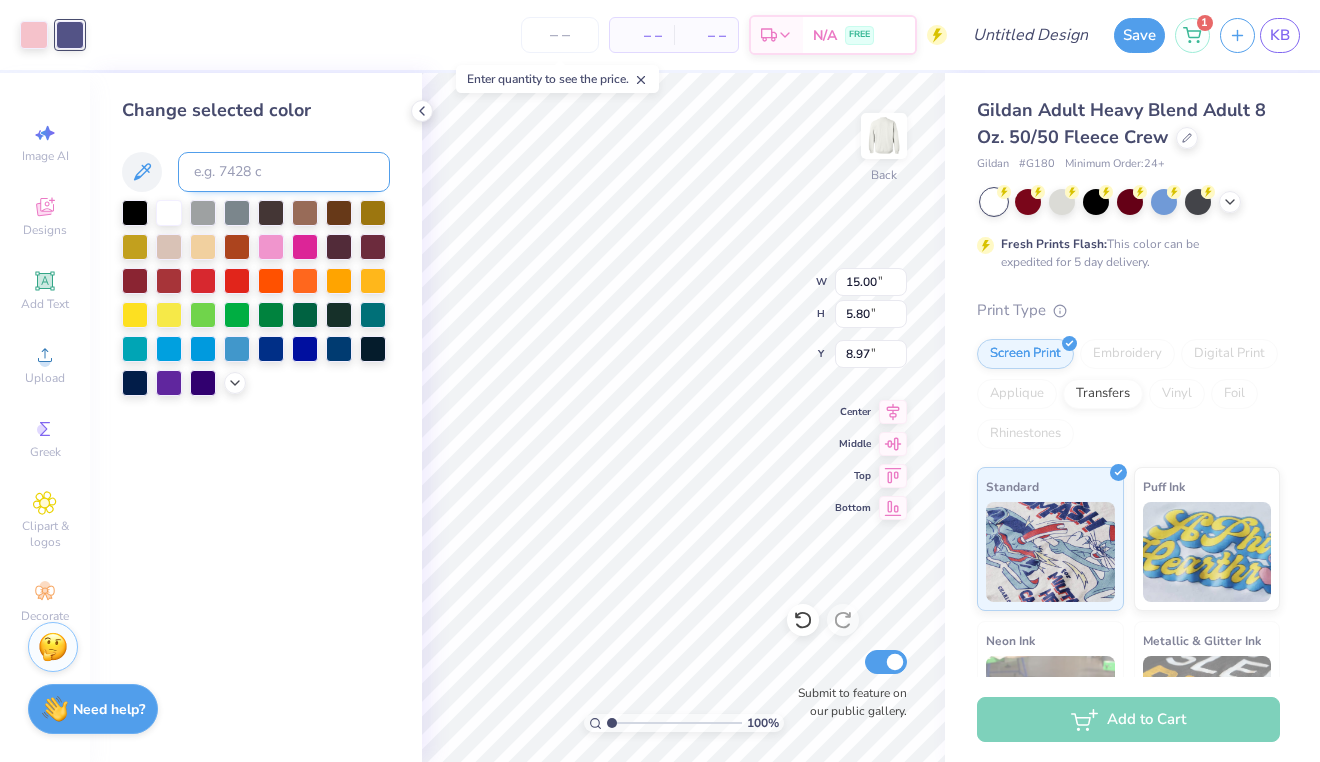 click at bounding box center [284, 172] 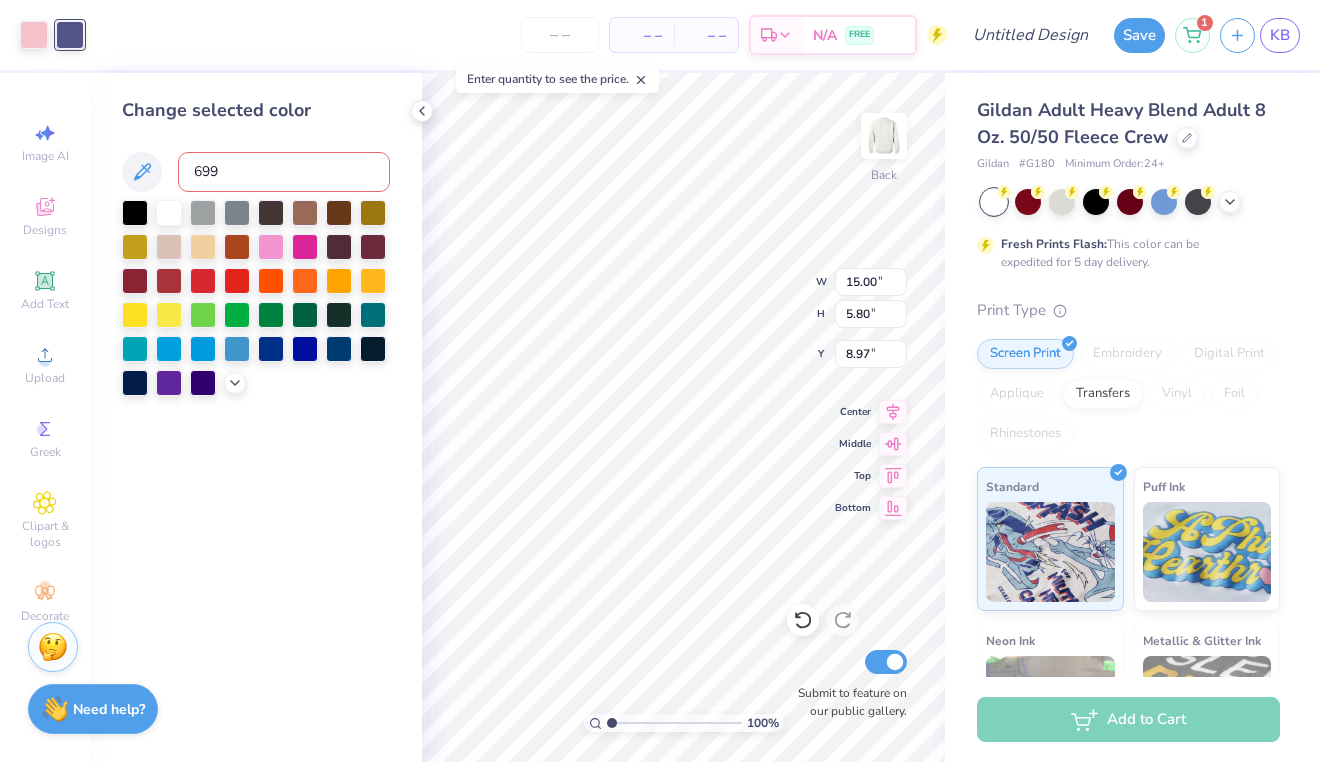 type on "699" 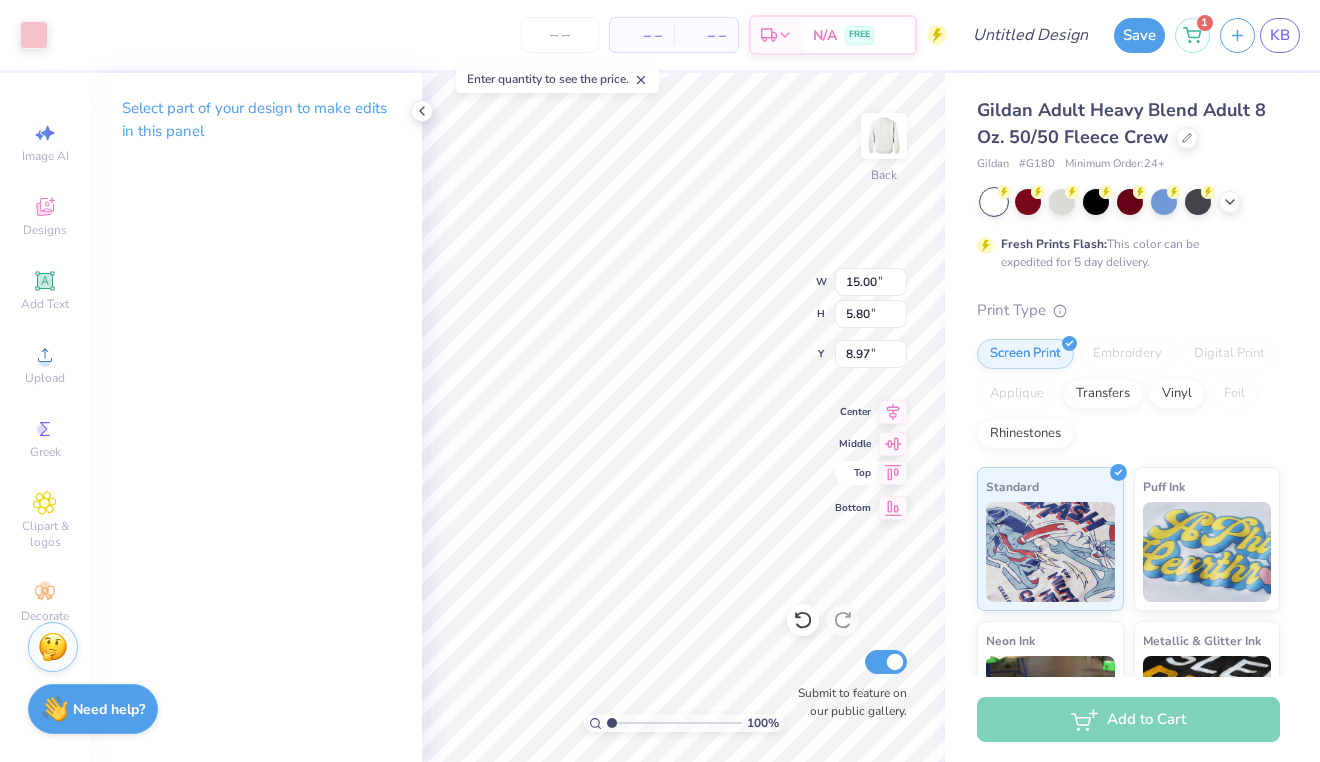 type on "10.32" 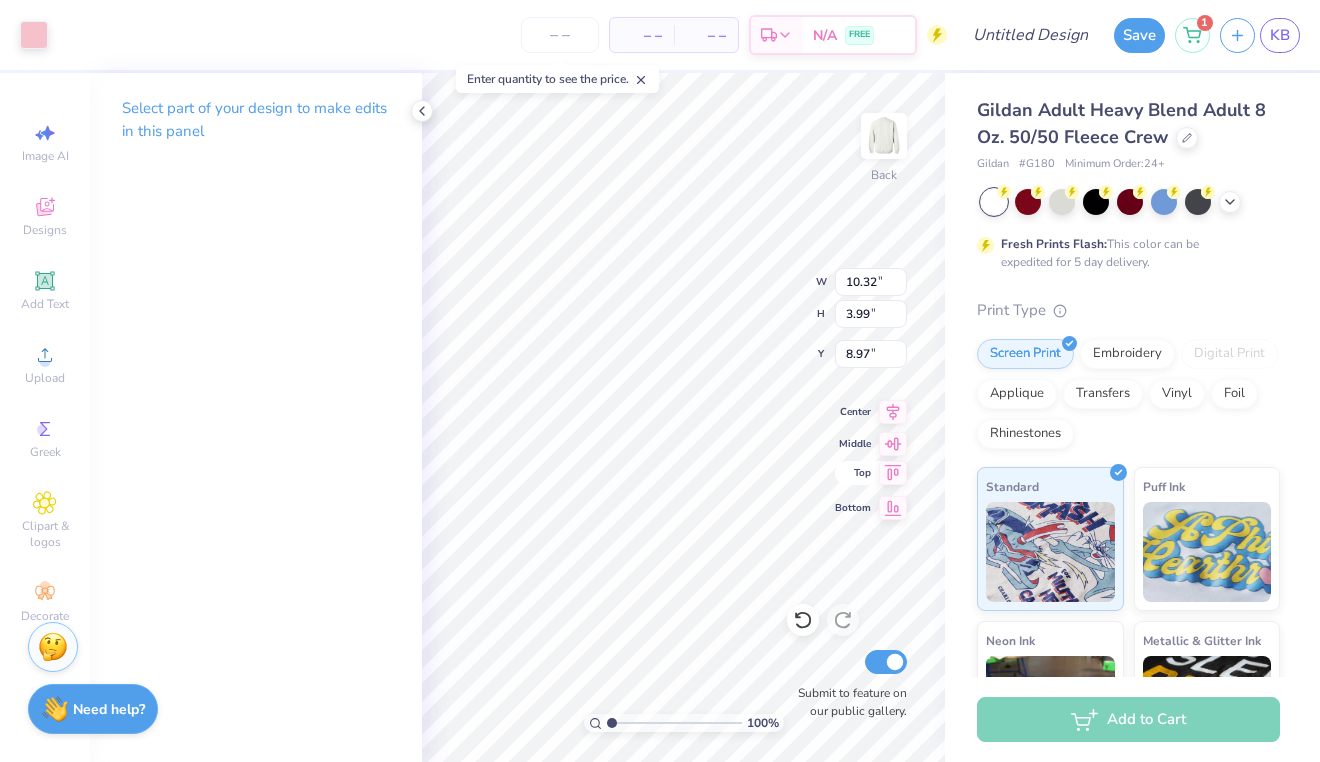 type on "3.00" 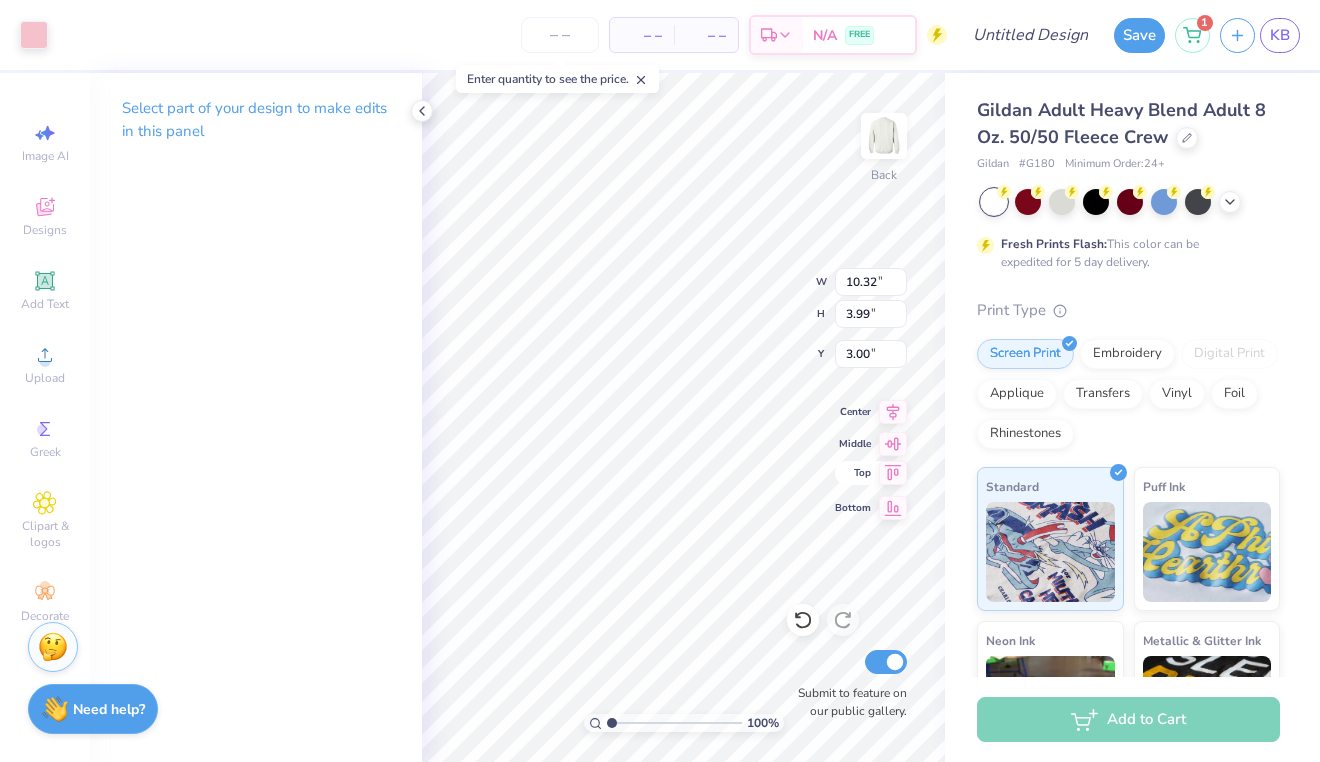 type on "8.04" 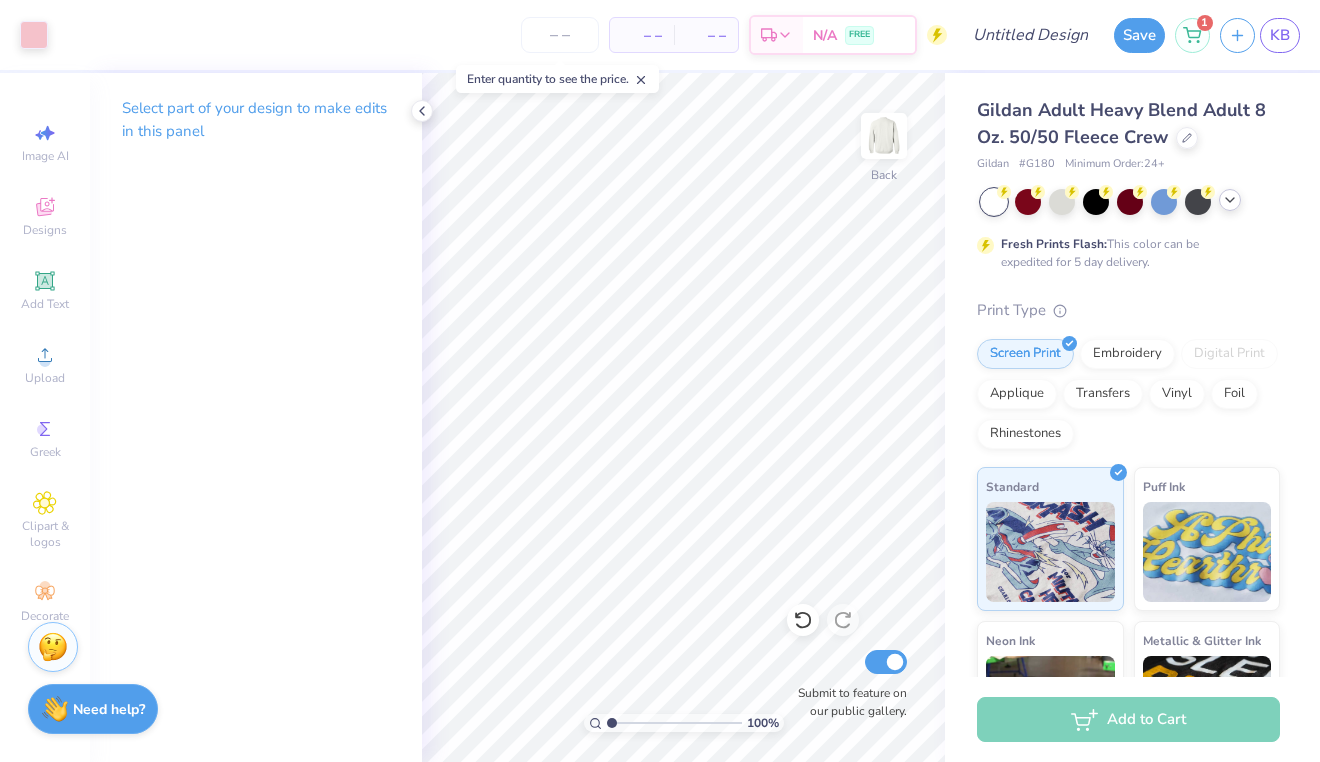 click 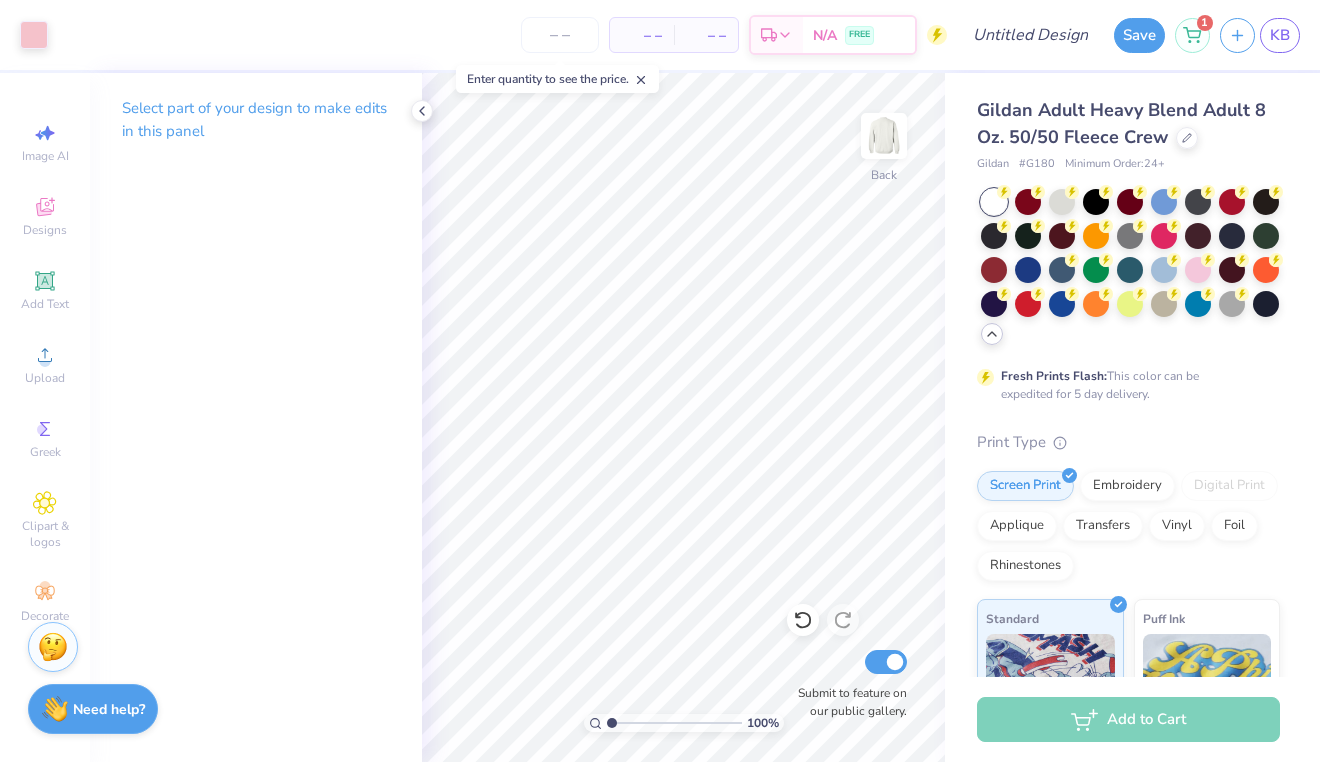 click at bounding box center [1232, 202] 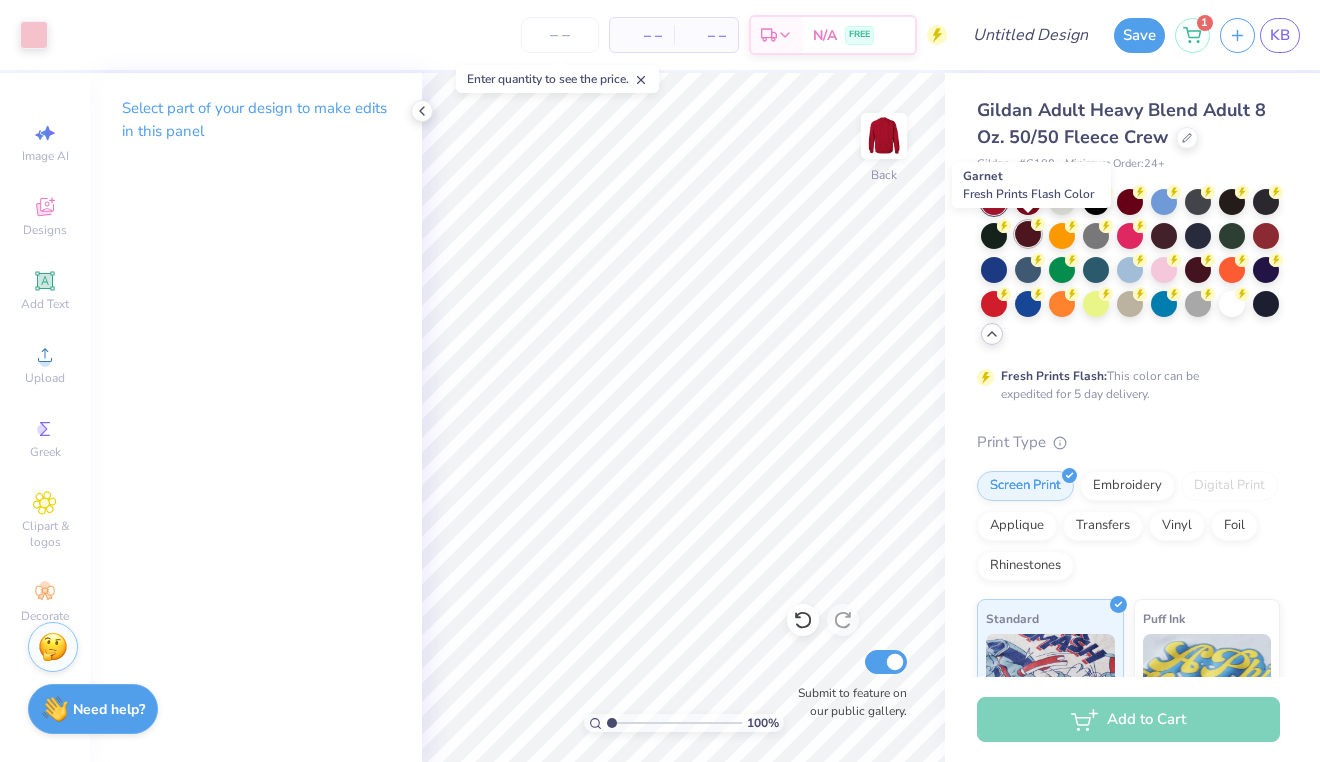 click at bounding box center [1028, 234] 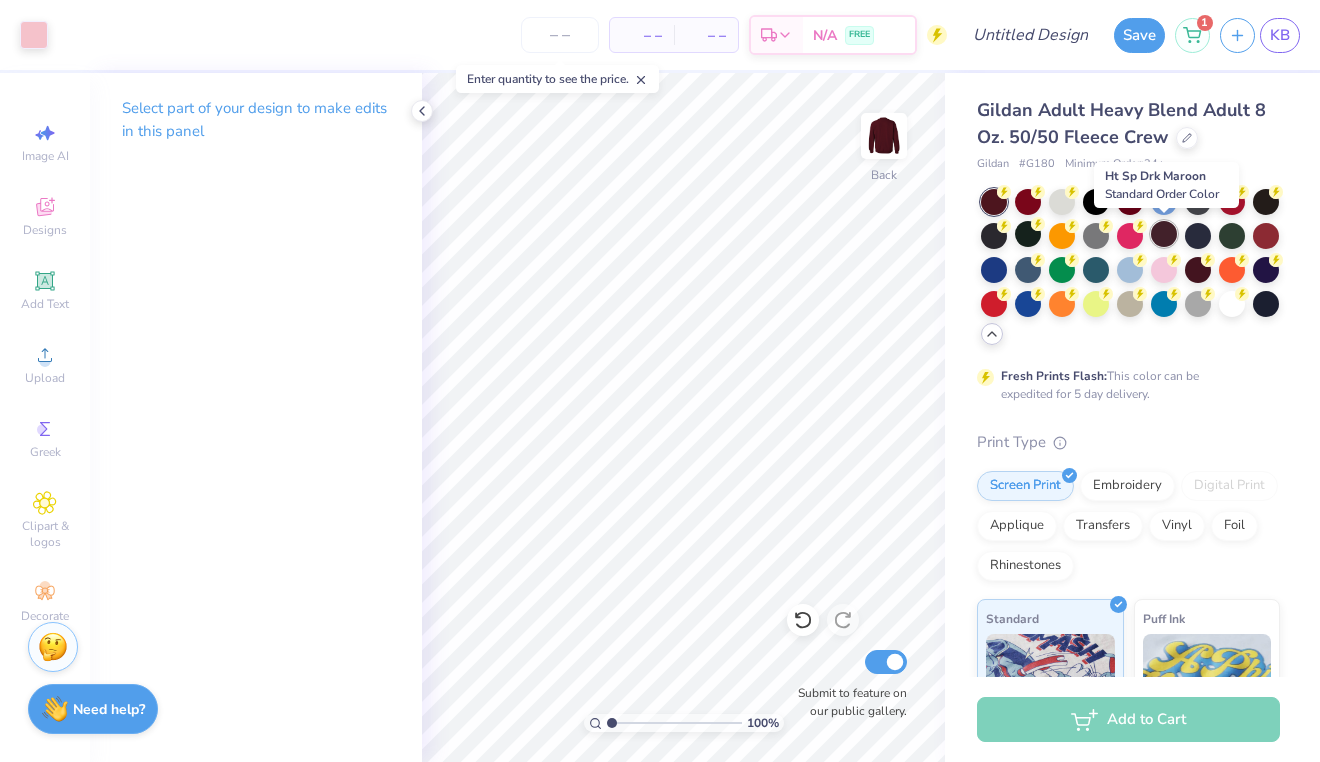 click at bounding box center (1164, 234) 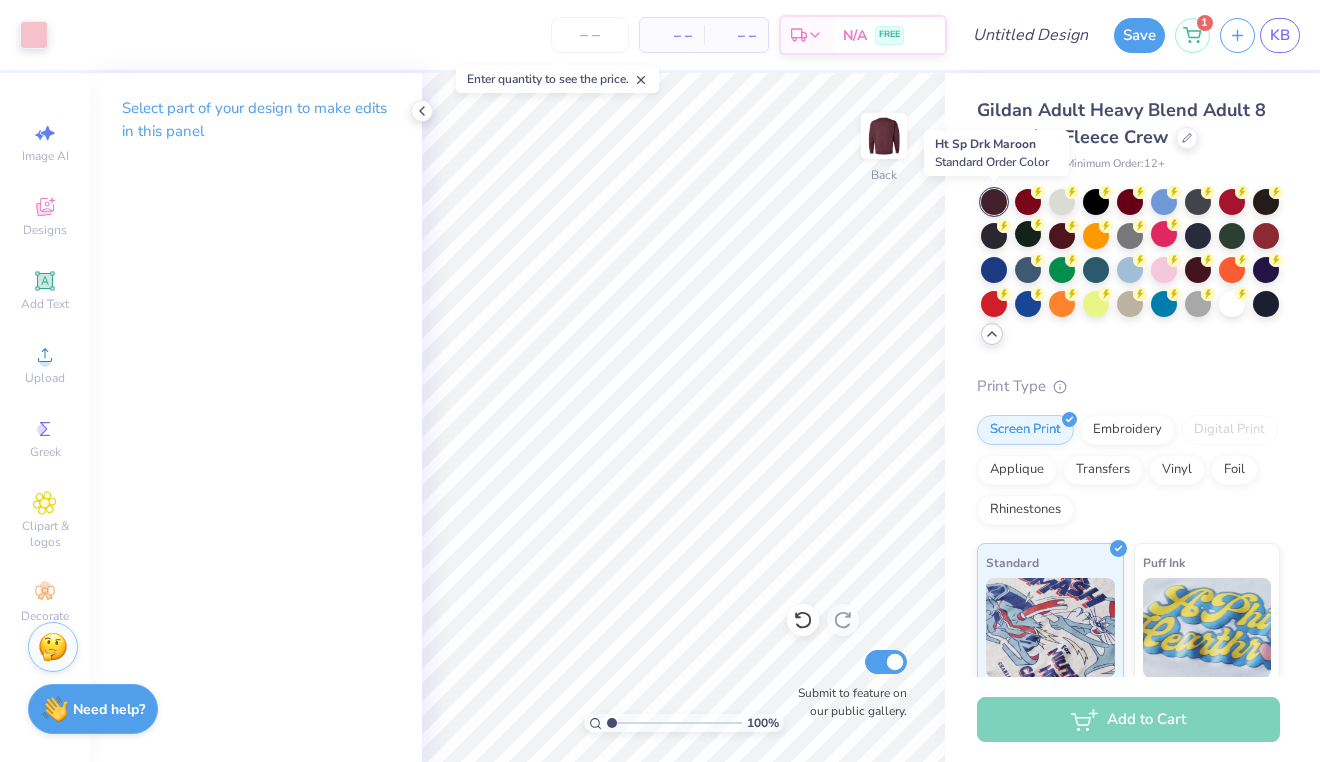 click at bounding box center (994, 202) 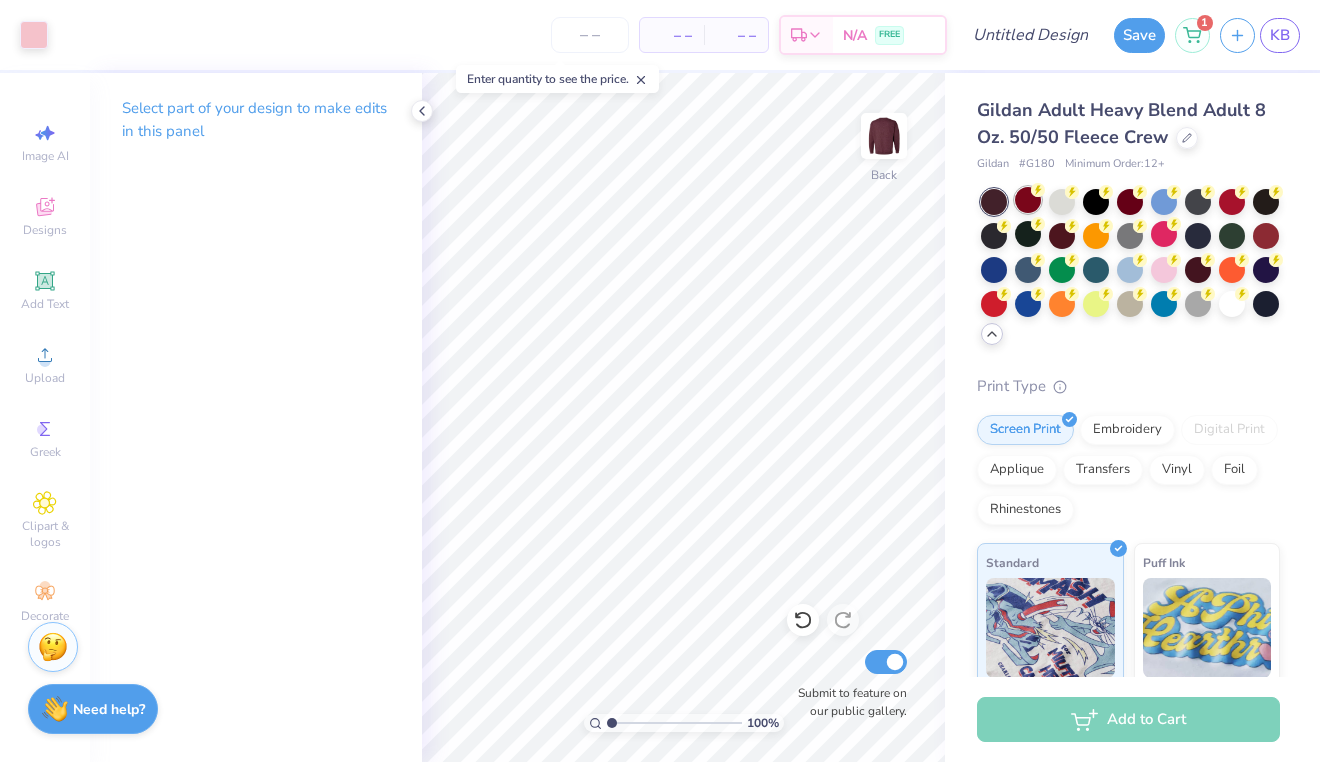 click at bounding box center [1028, 200] 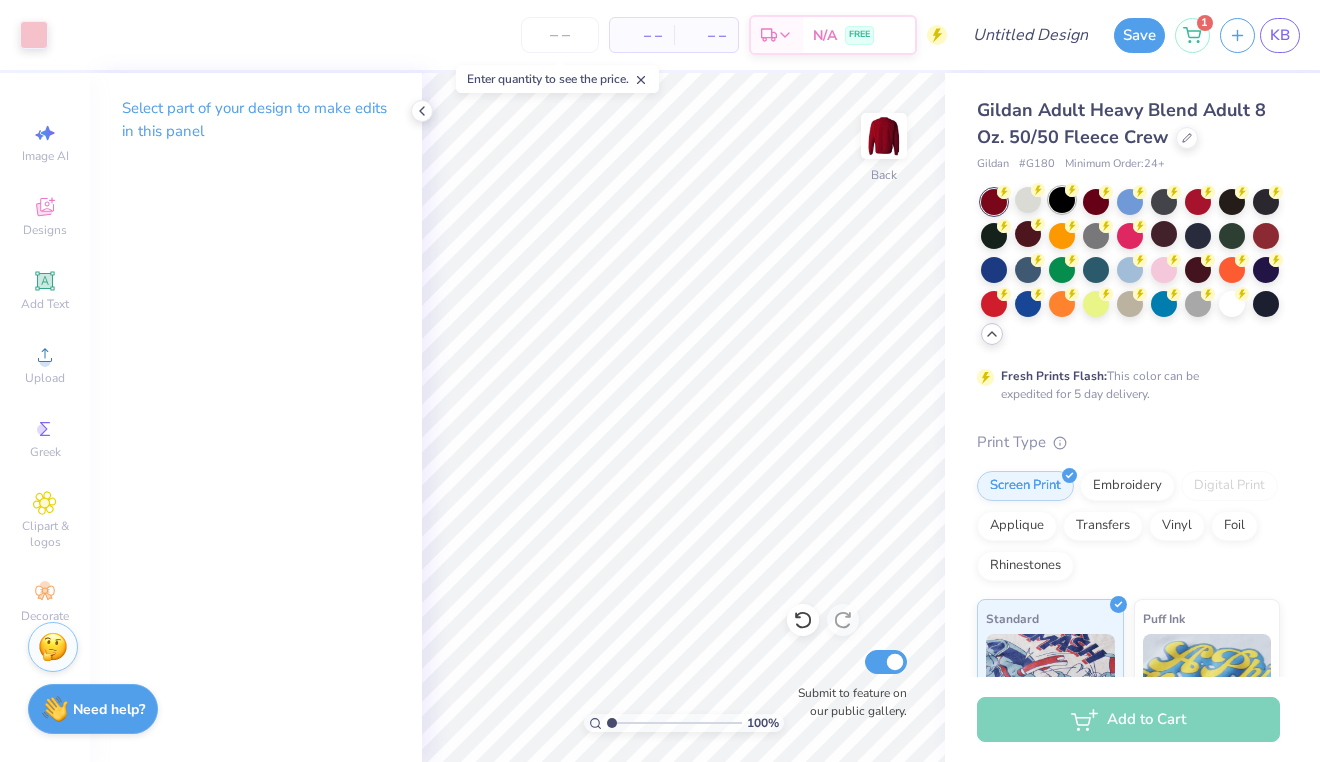 click at bounding box center (1062, 200) 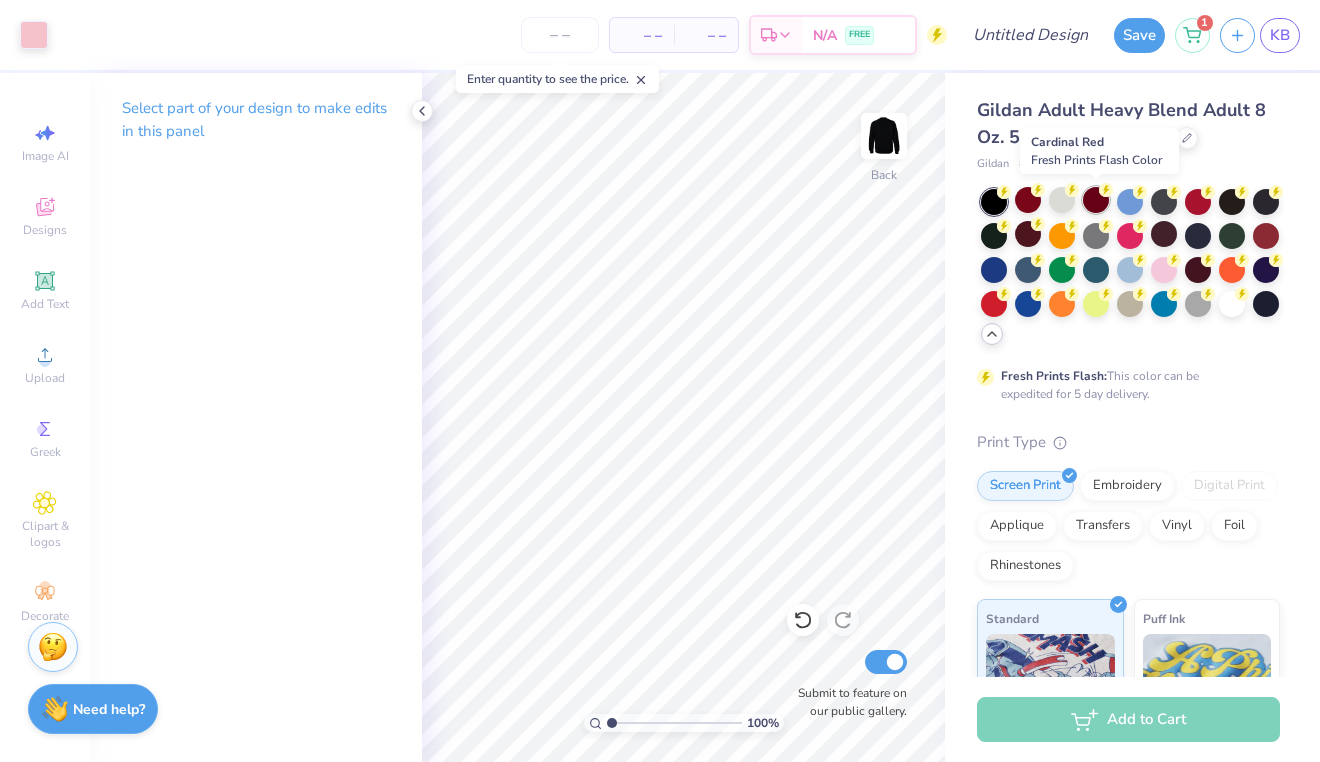 click at bounding box center [1096, 200] 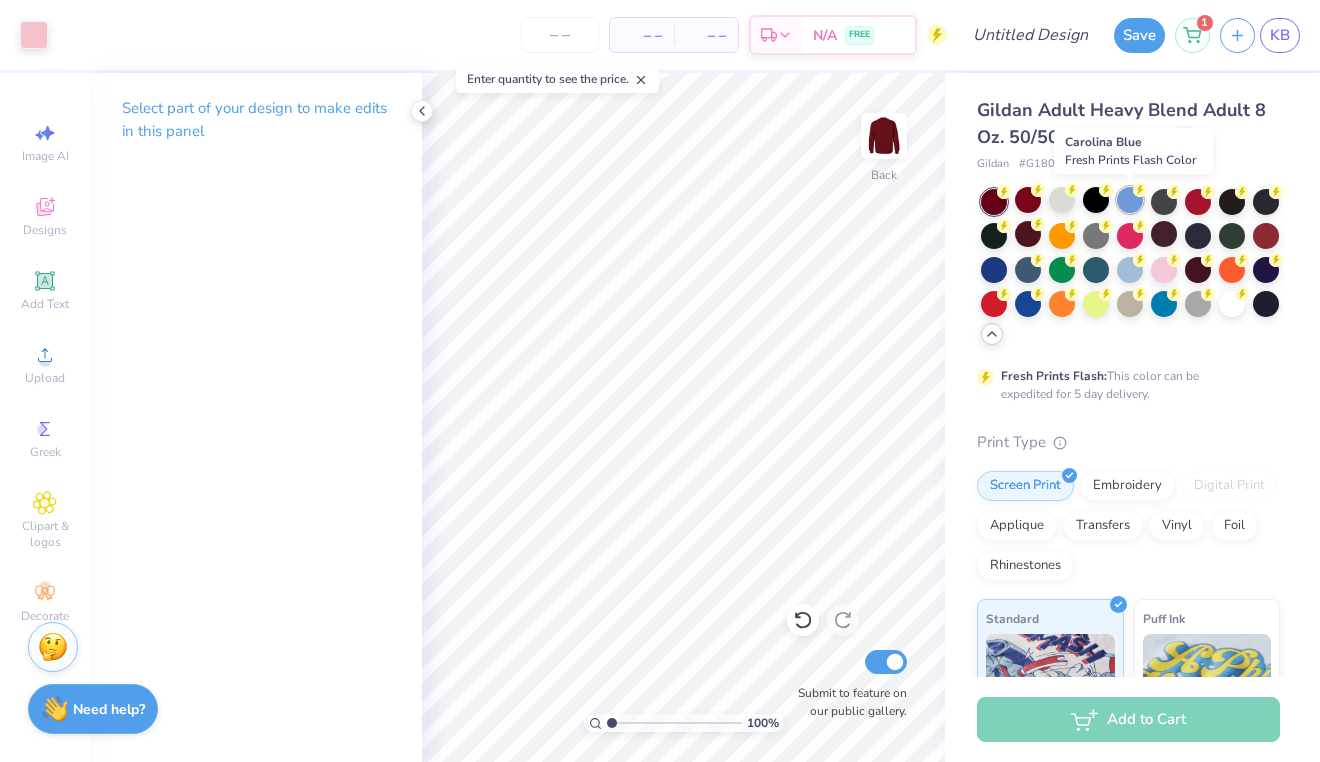 click at bounding box center (1130, 200) 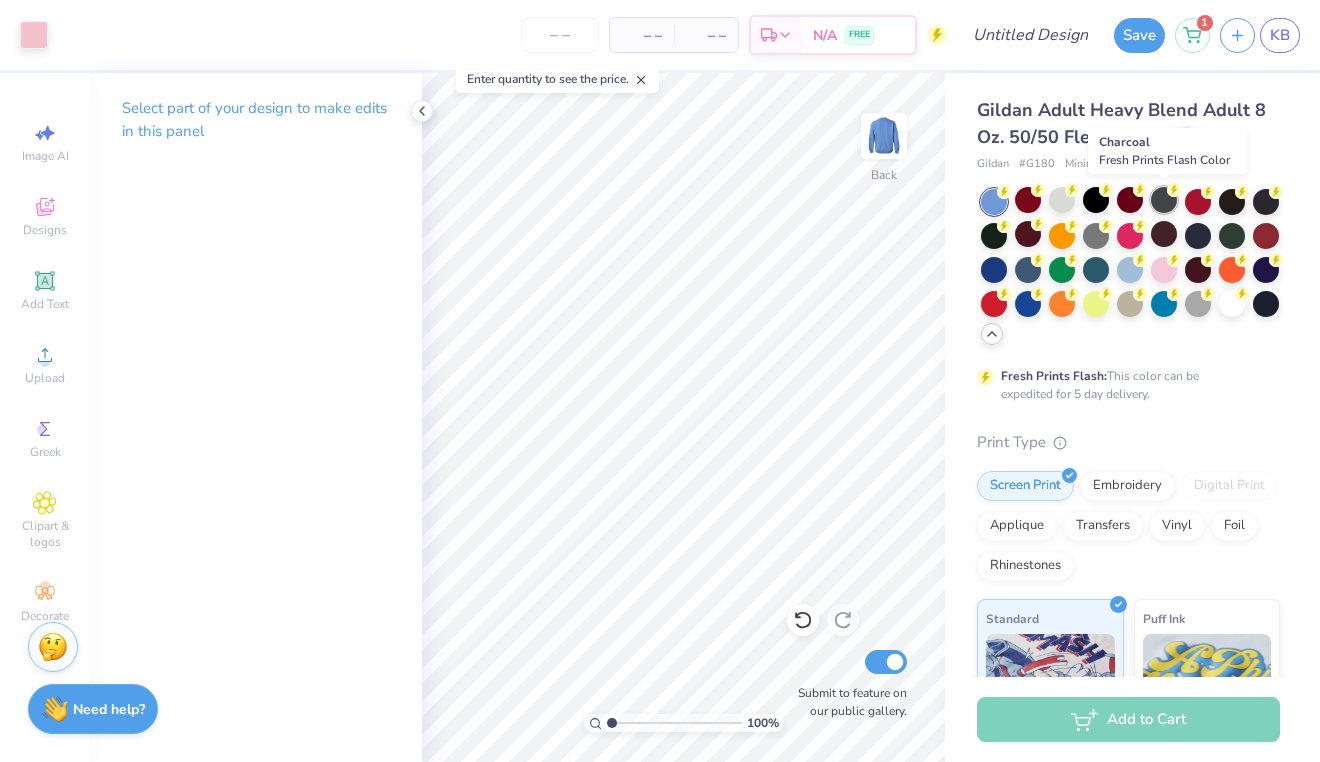 click at bounding box center (1164, 200) 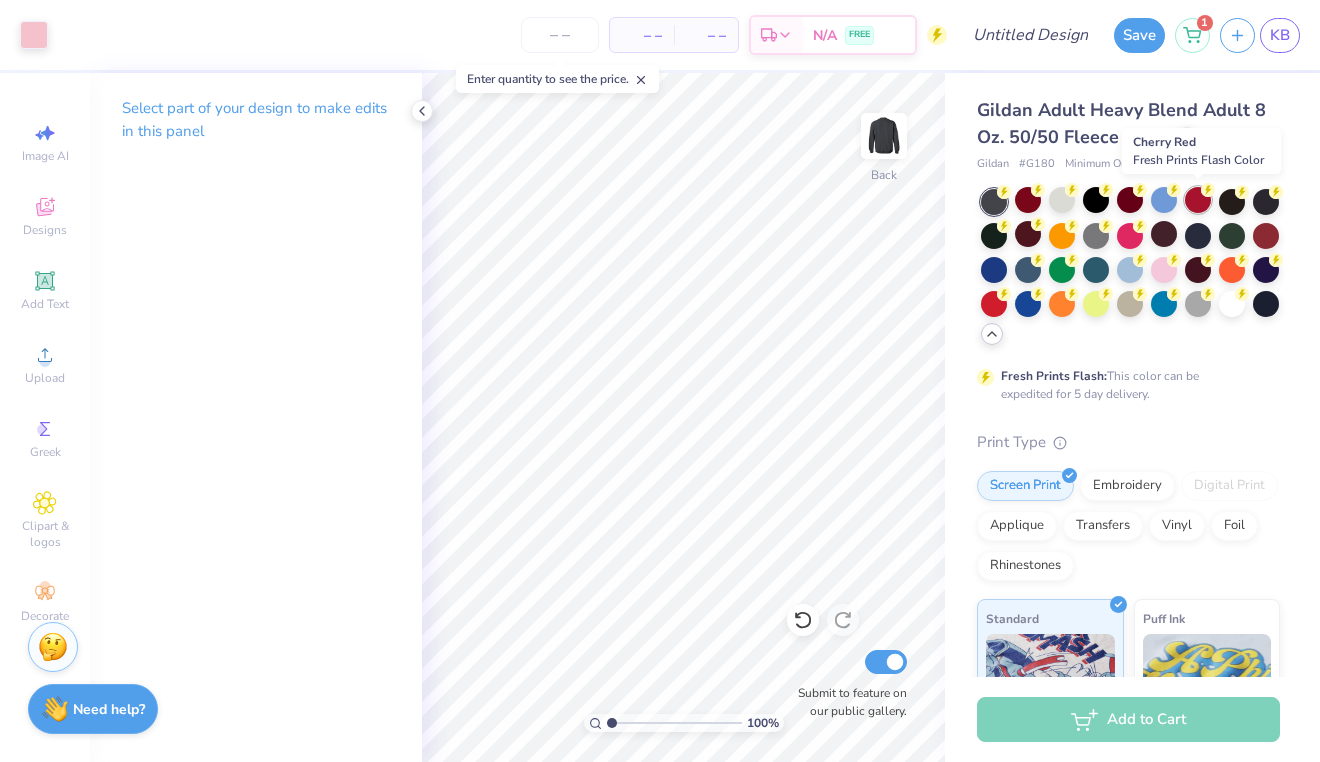 click at bounding box center (1198, 200) 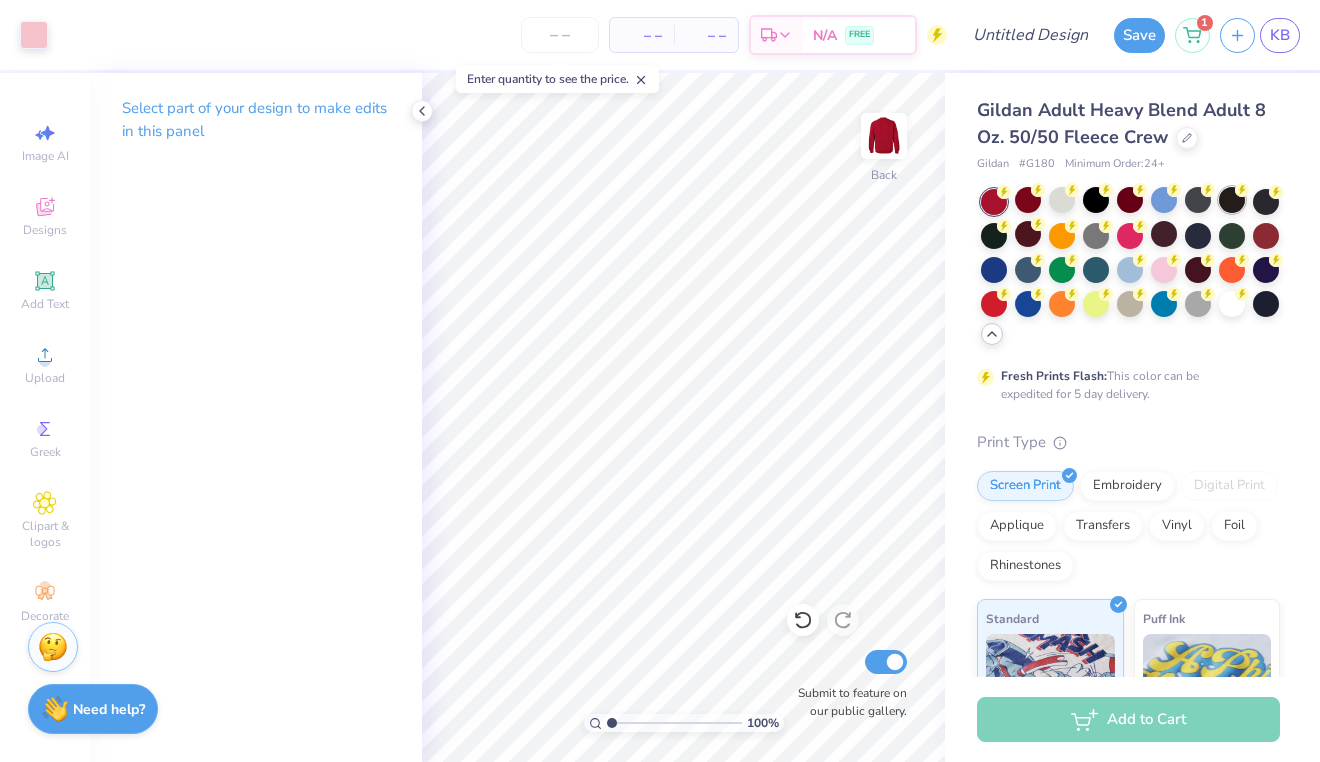 click at bounding box center (1232, 200) 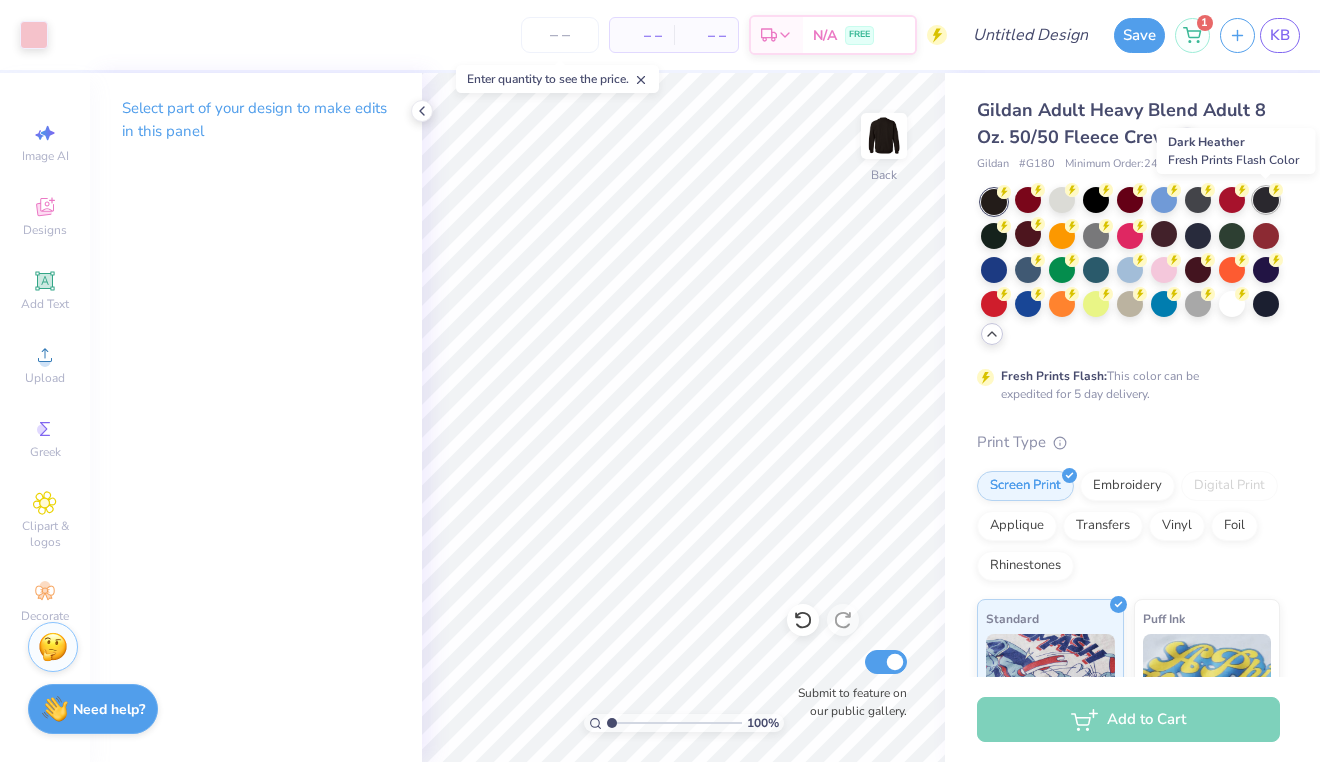 click at bounding box center [1266, 200] 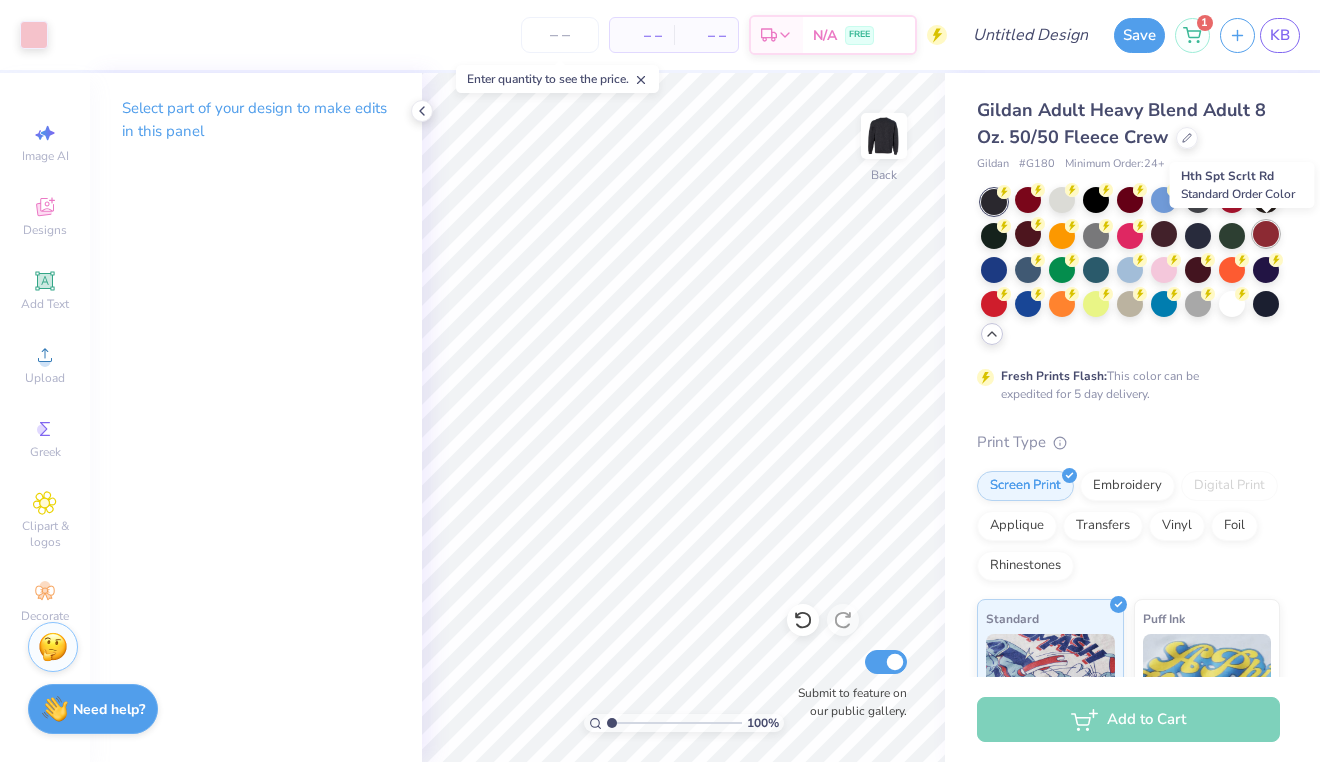 click at bounding box center [1266, 234] 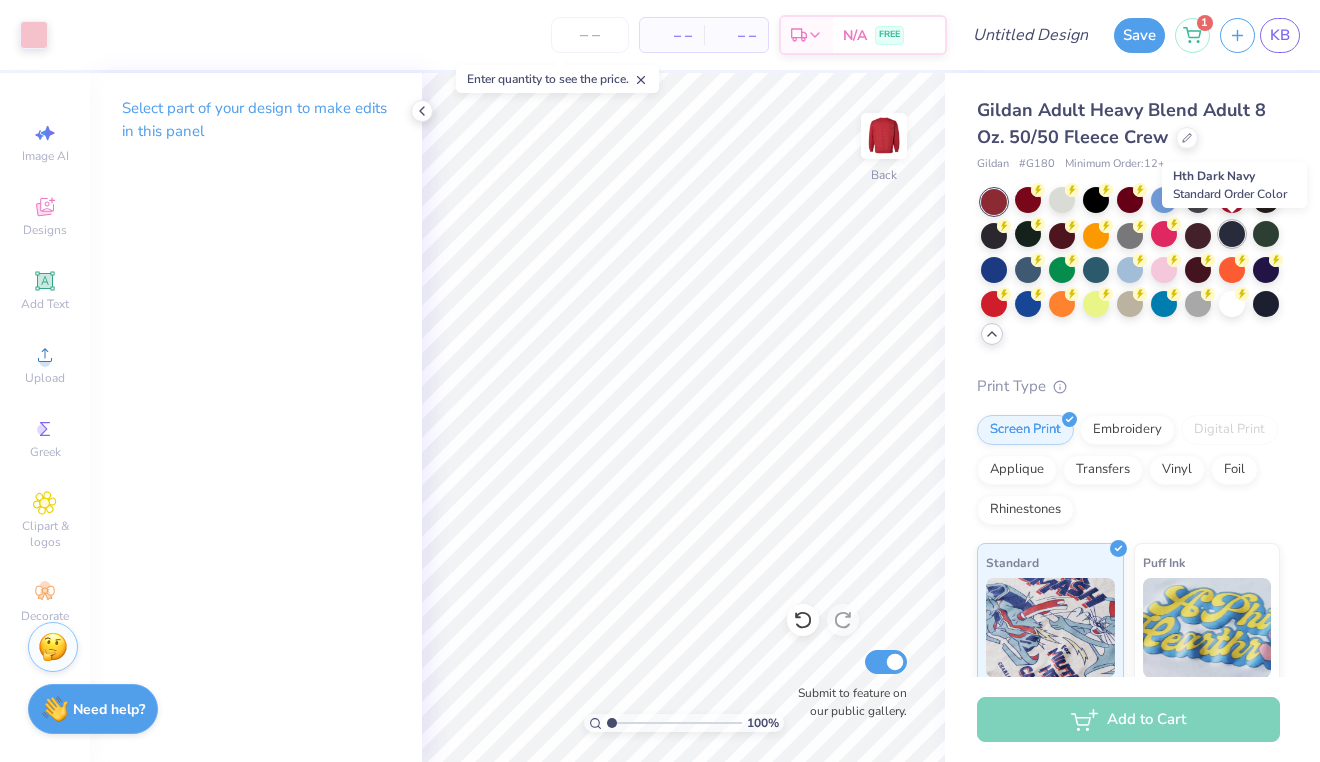 click at bounding box center [1232, 234] 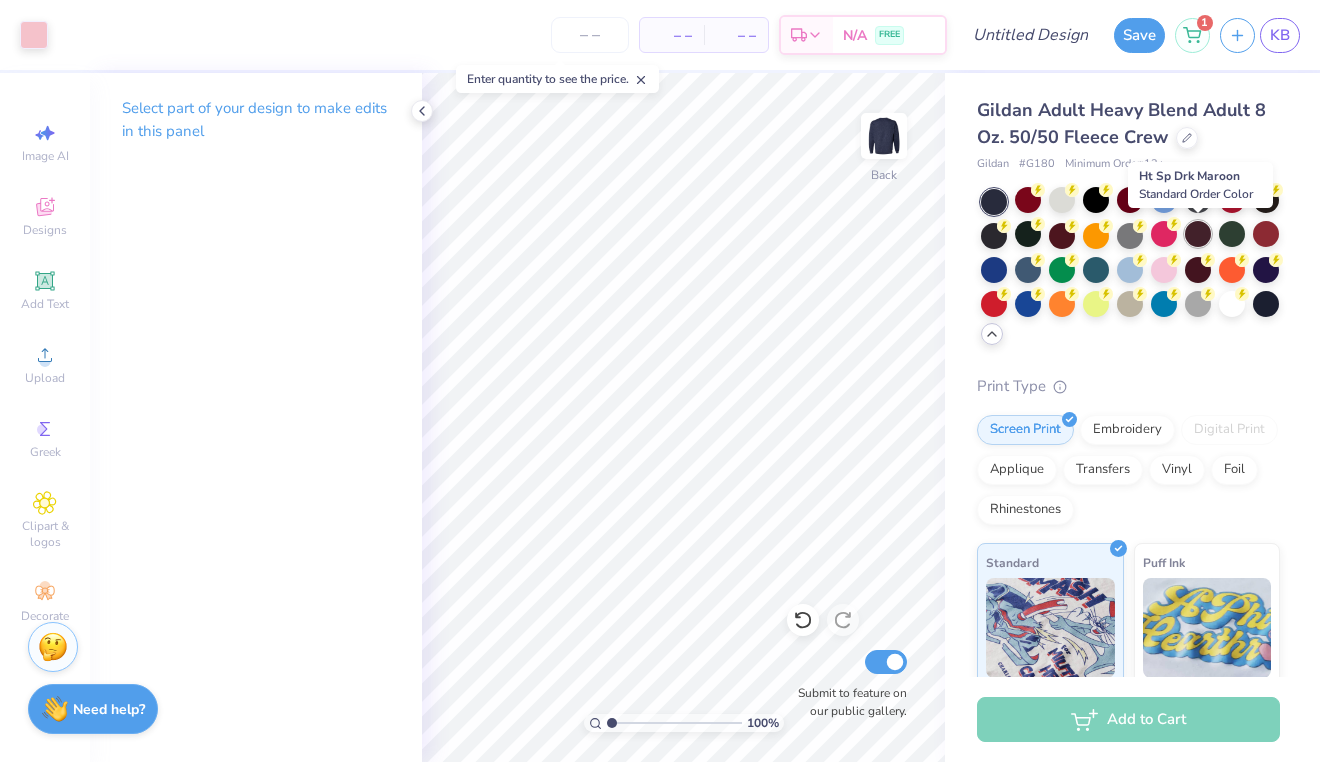 click at bounding box center (1198, 234) 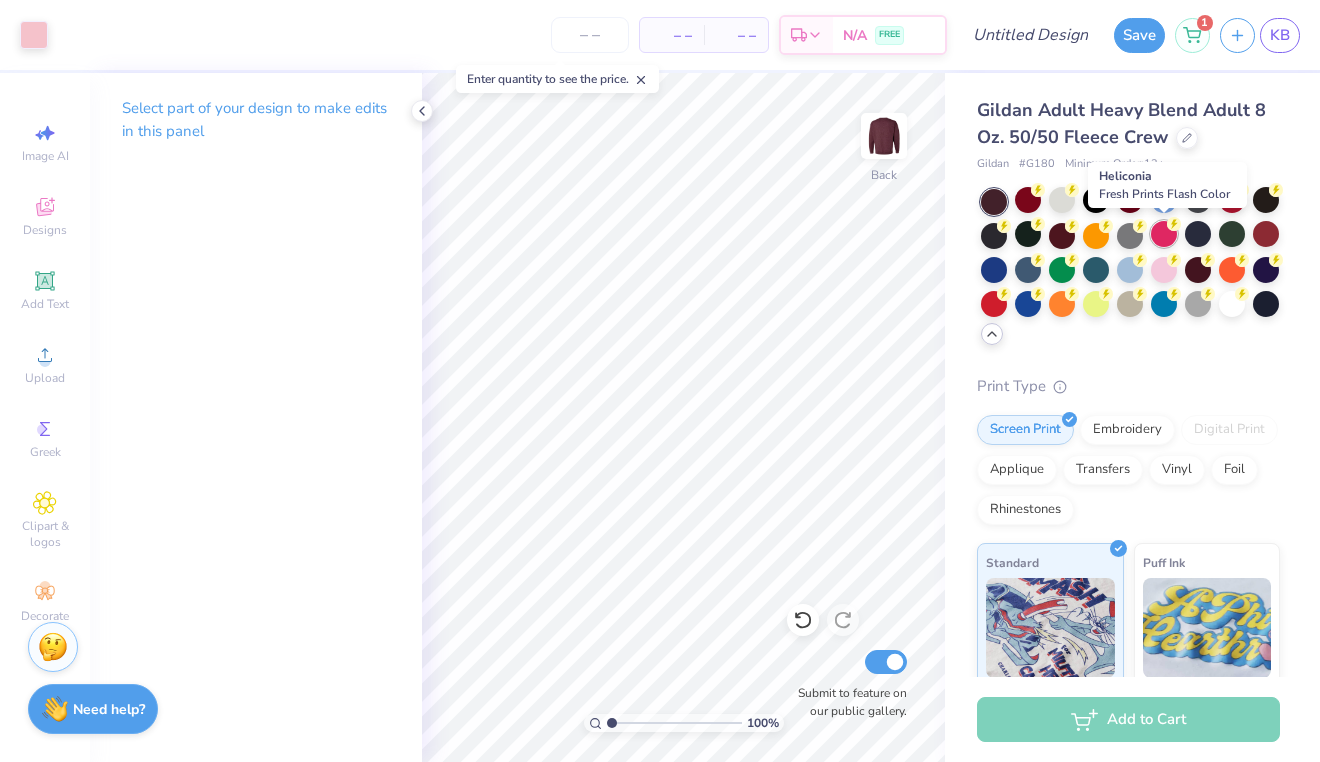 click at bounding box center [1164, 234] 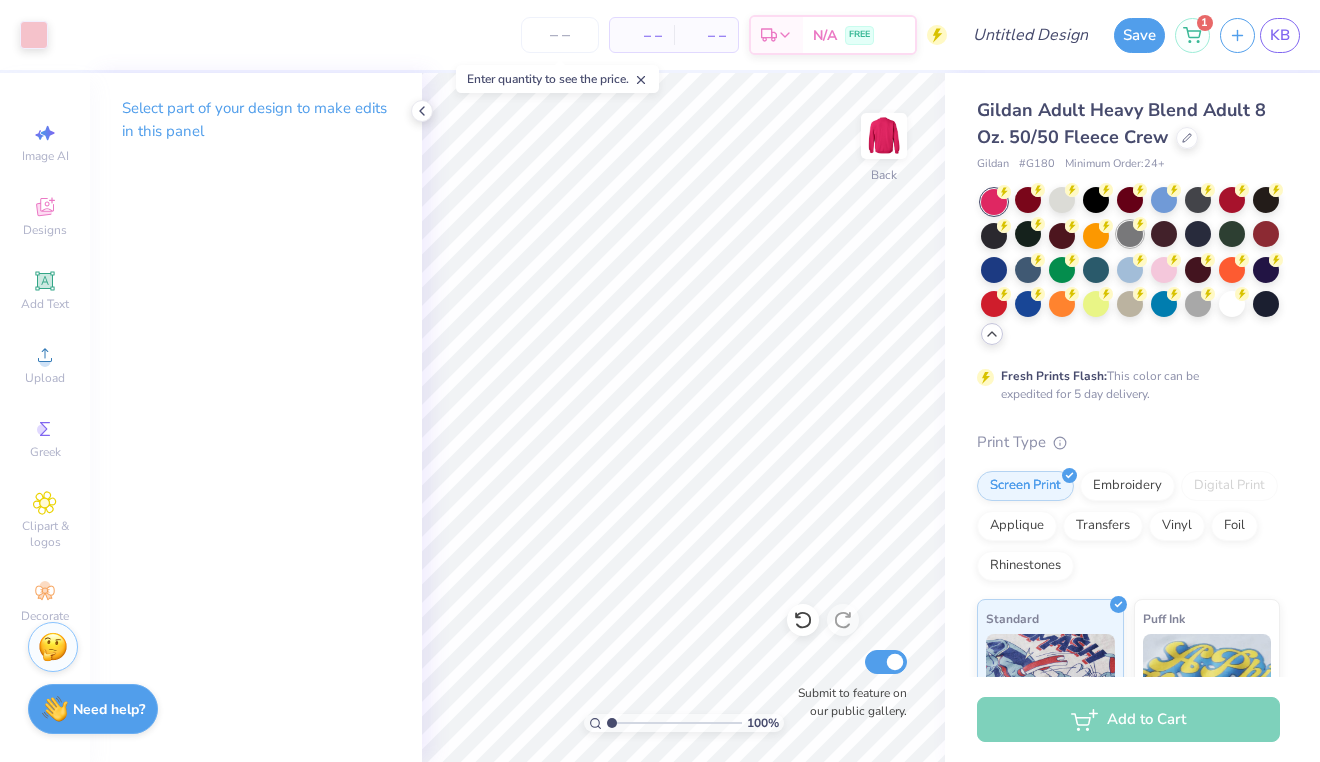 click at bounding box center [1130, 234] 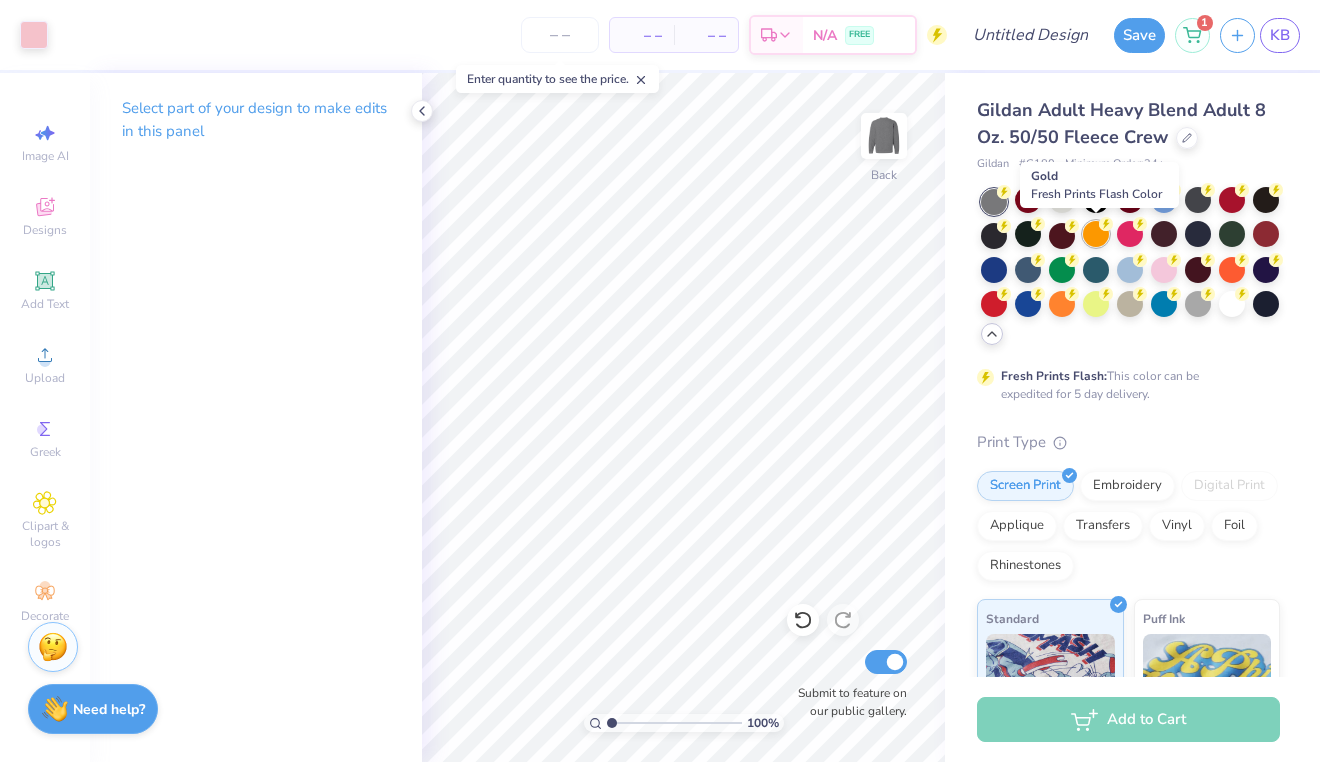 click at bounding box center (1096, 234) 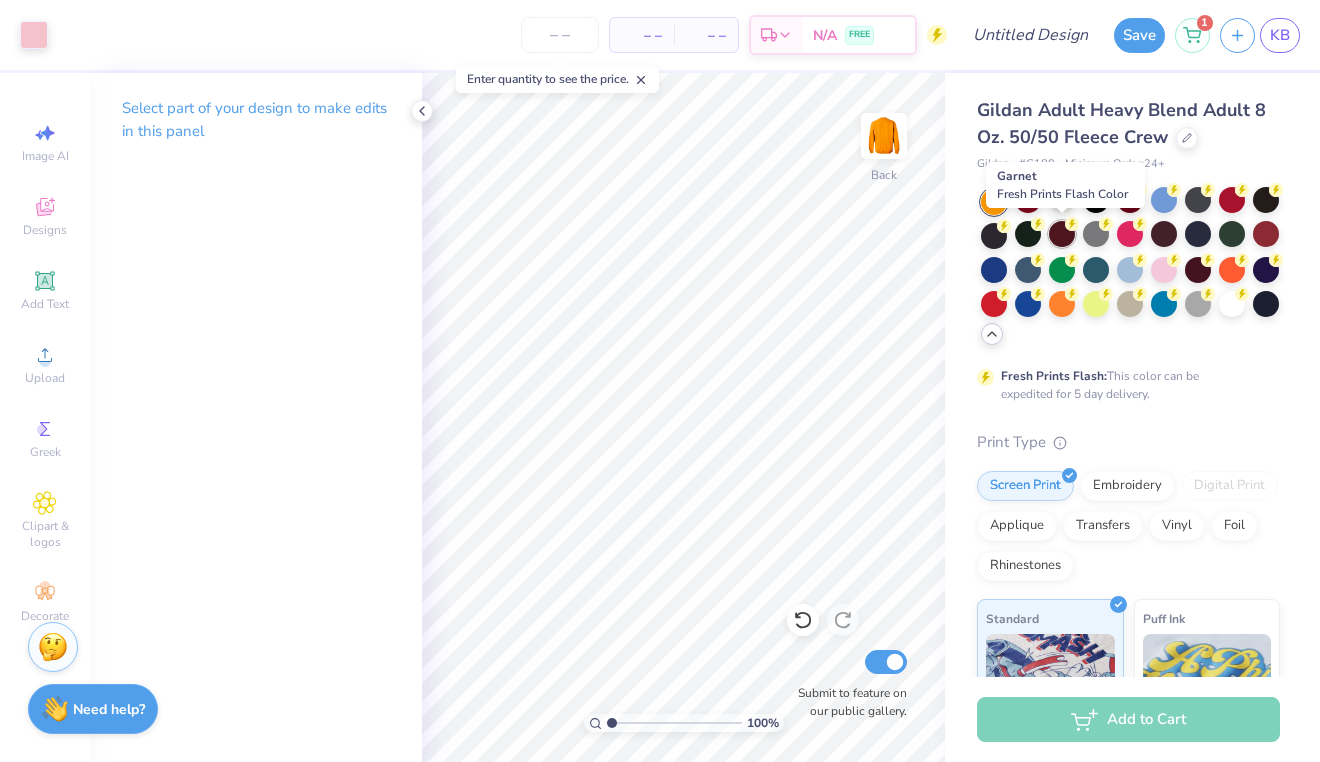 click at bounding box center (1062, 234) 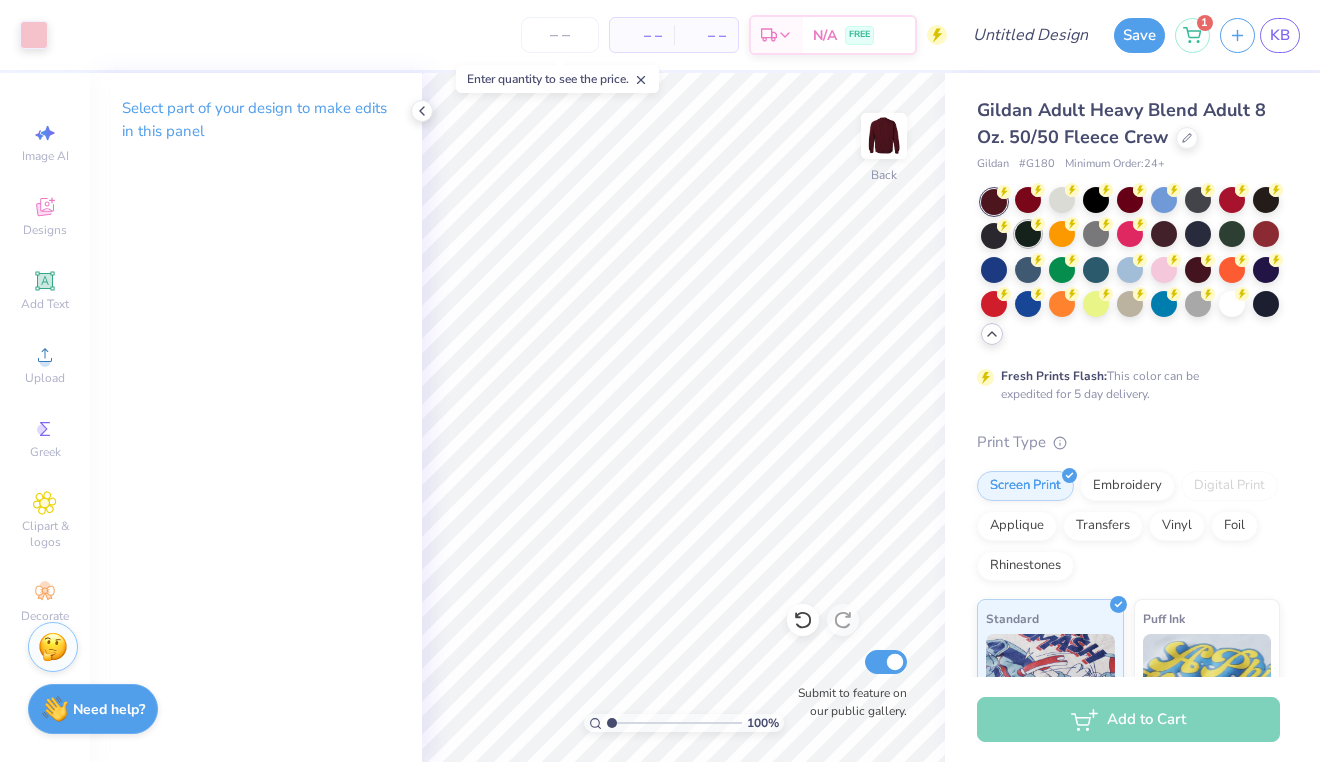 click at bounding box center (1028, 234) 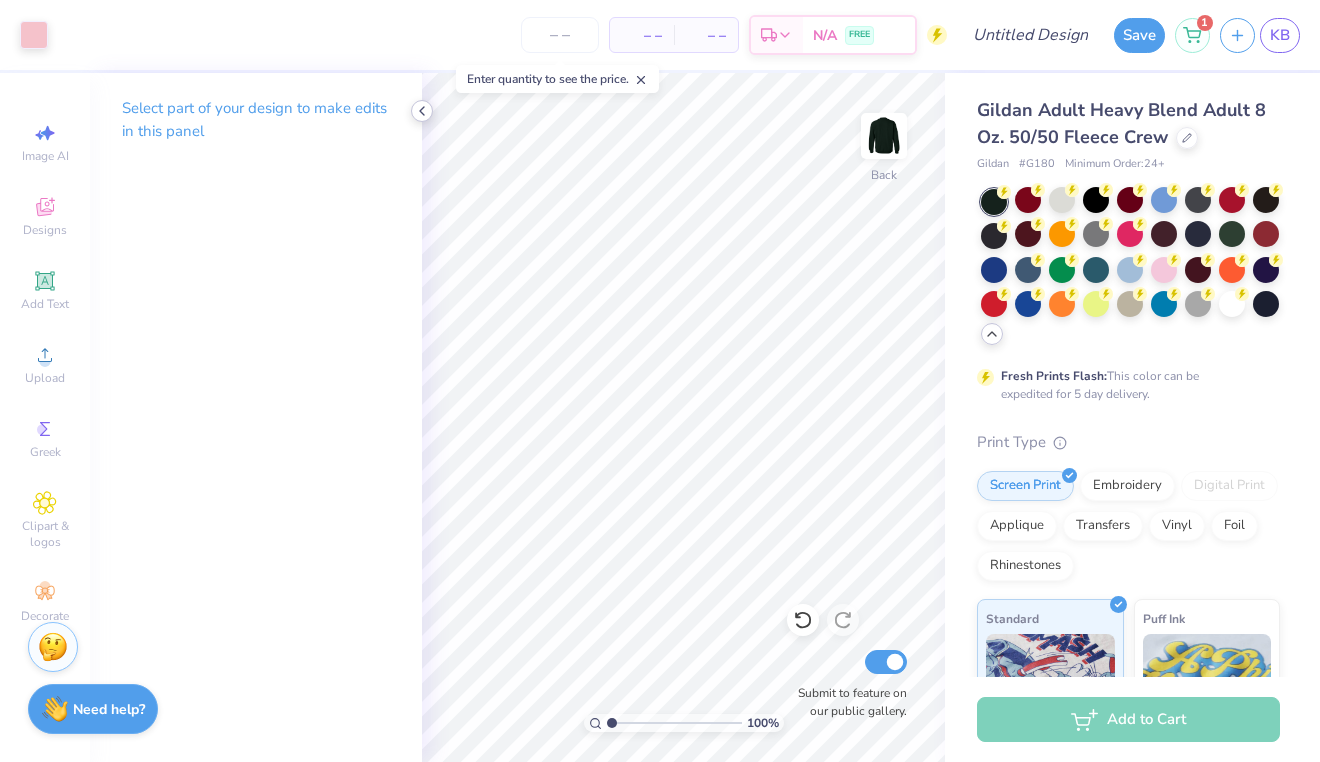 click 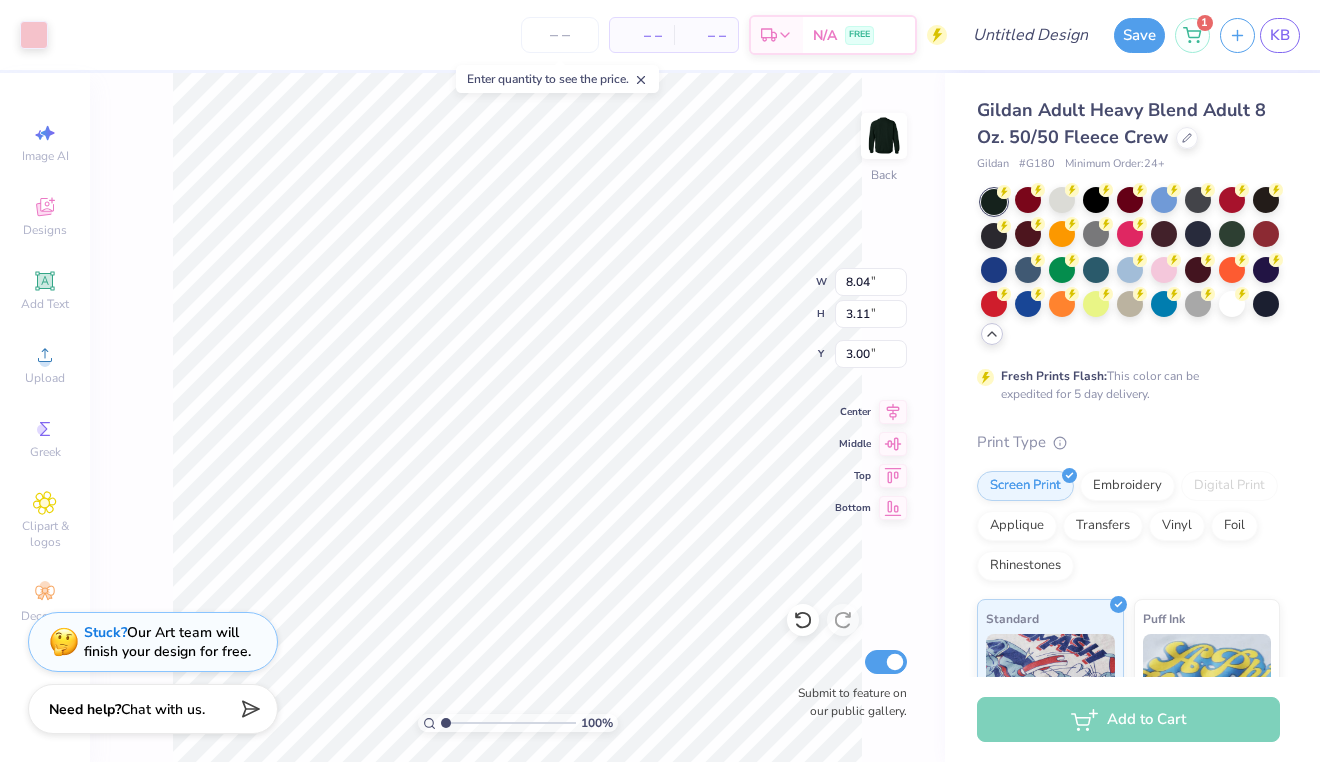 type on "3.37" 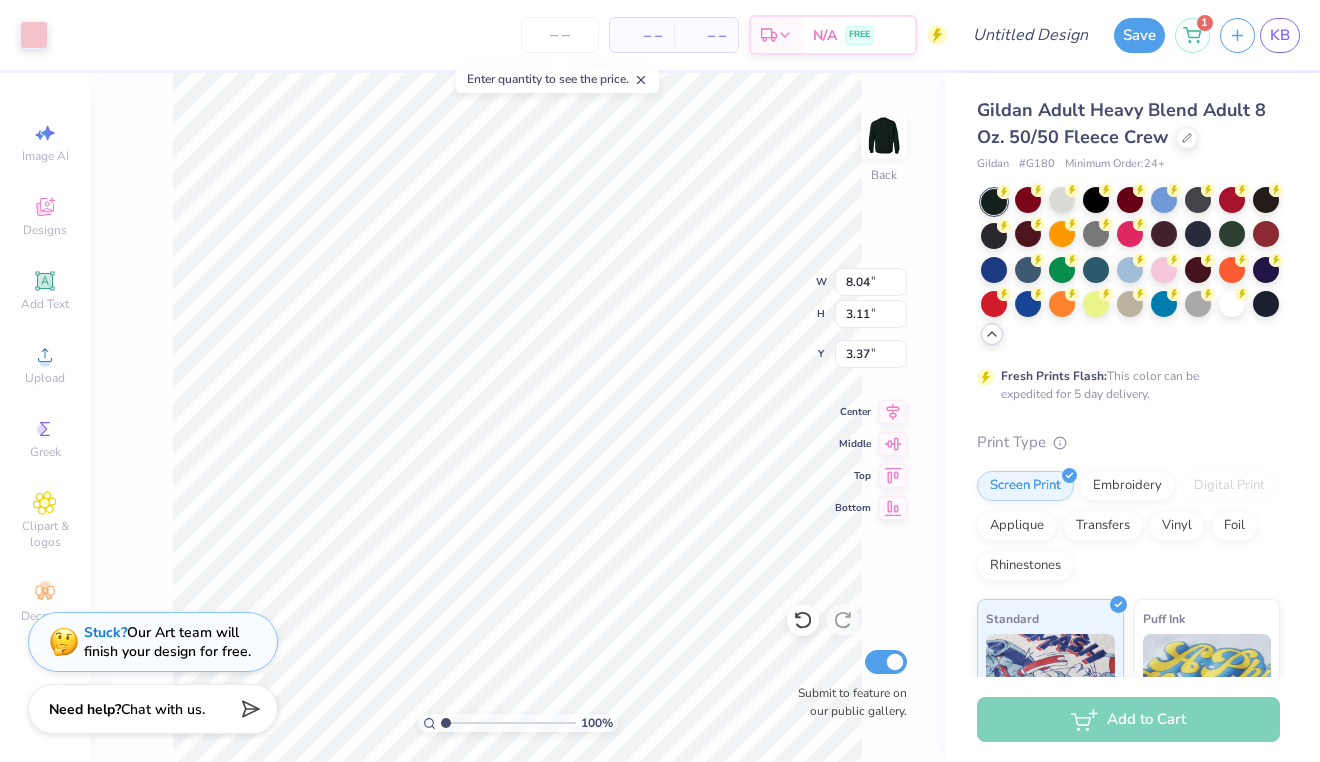 type on "7.29" 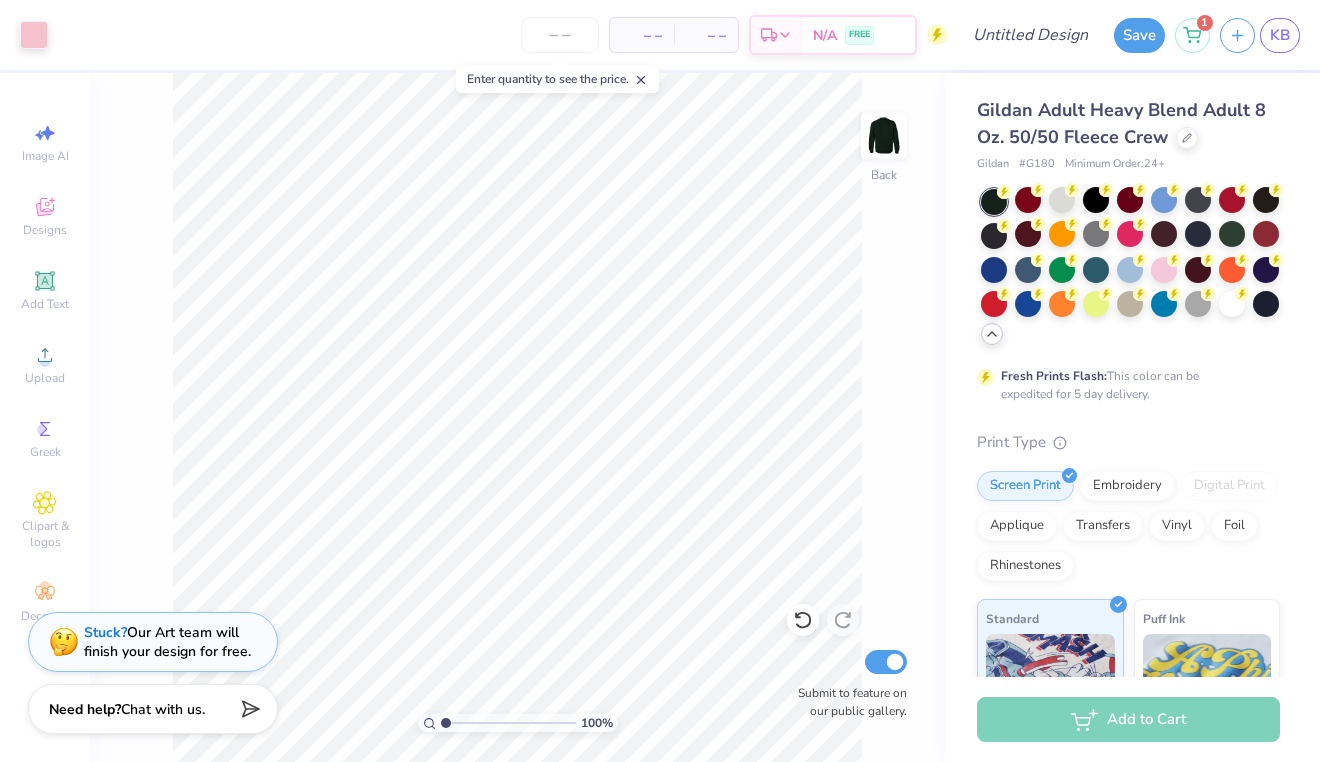 type on "1.26" 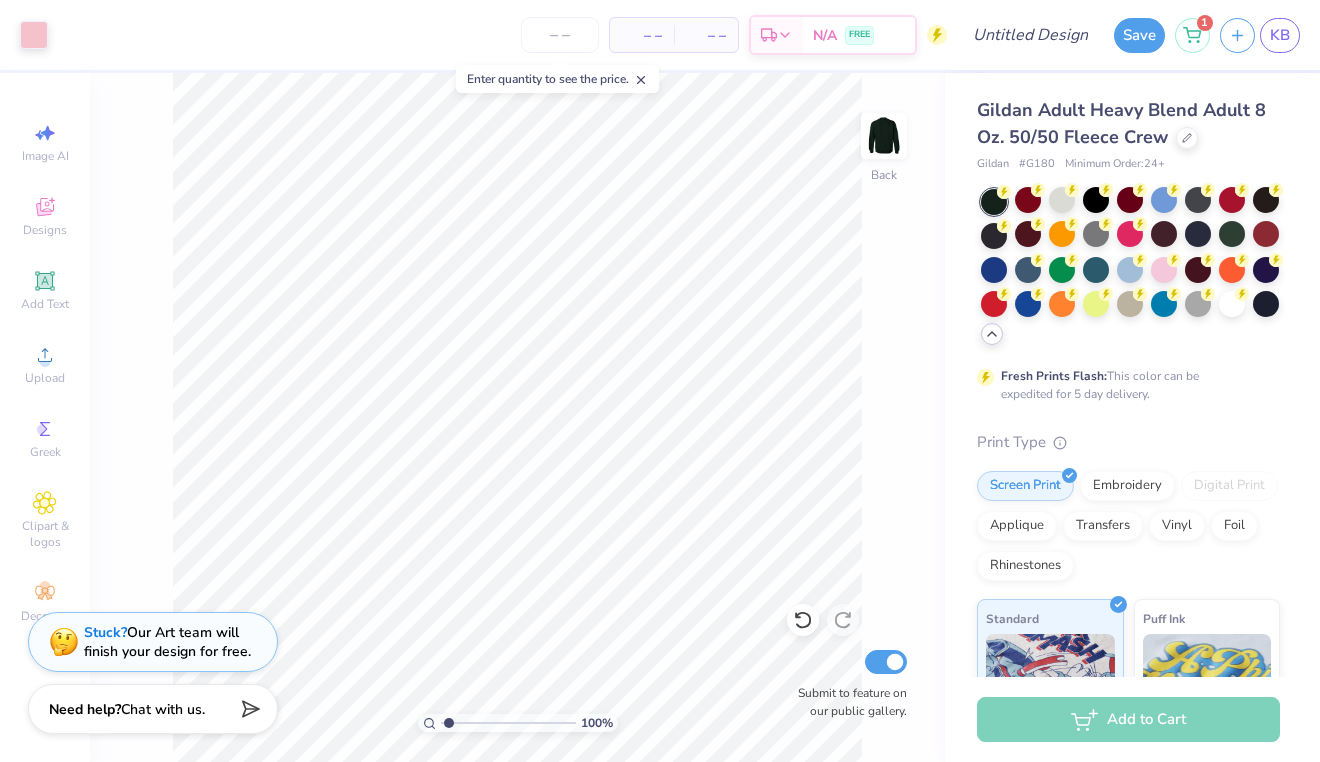 type on "x" 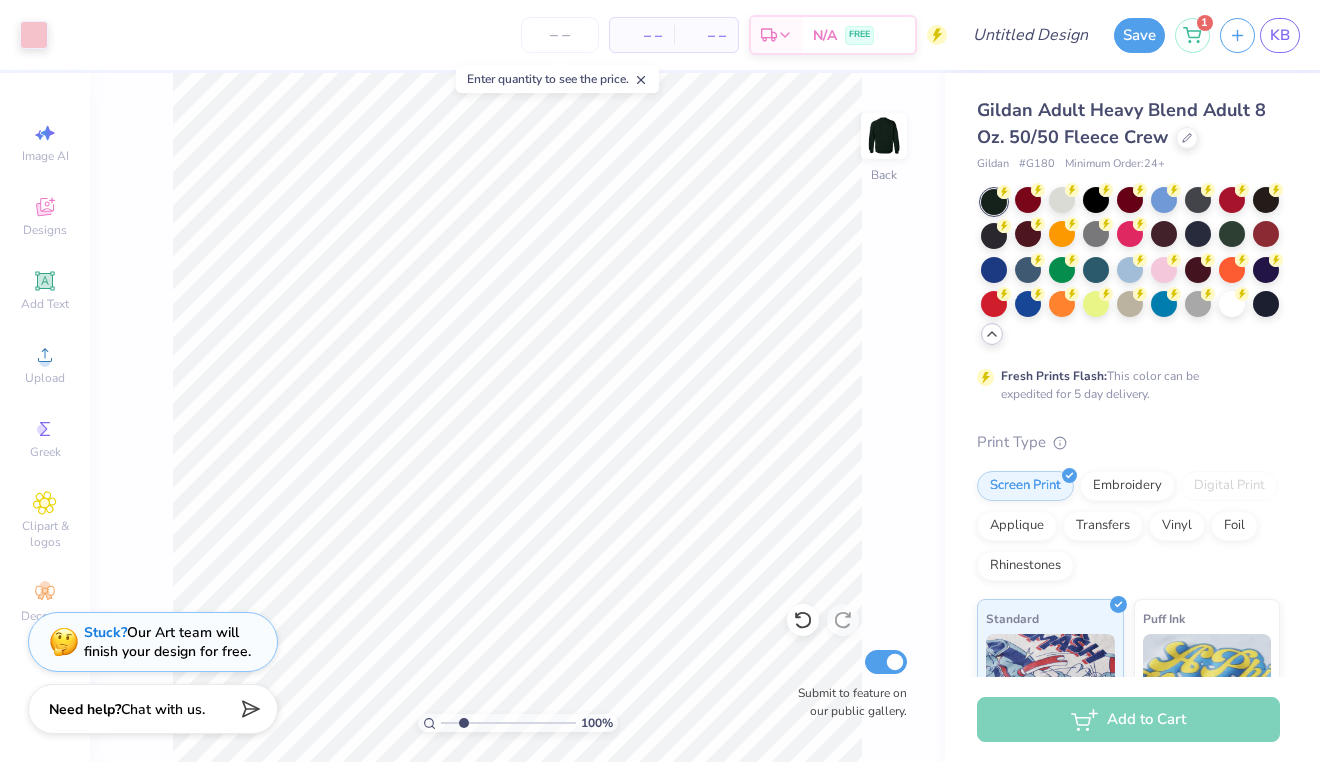 type on "2.97" 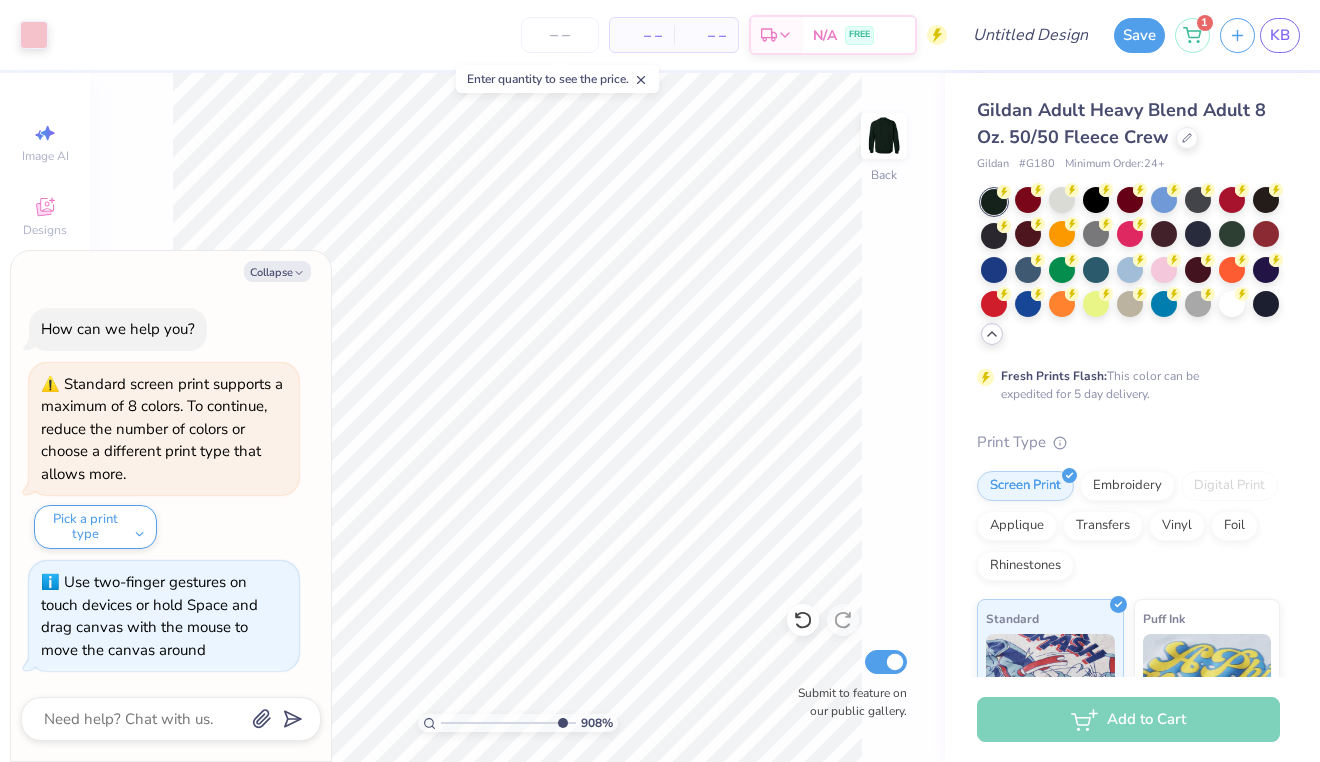 type on "9.46" 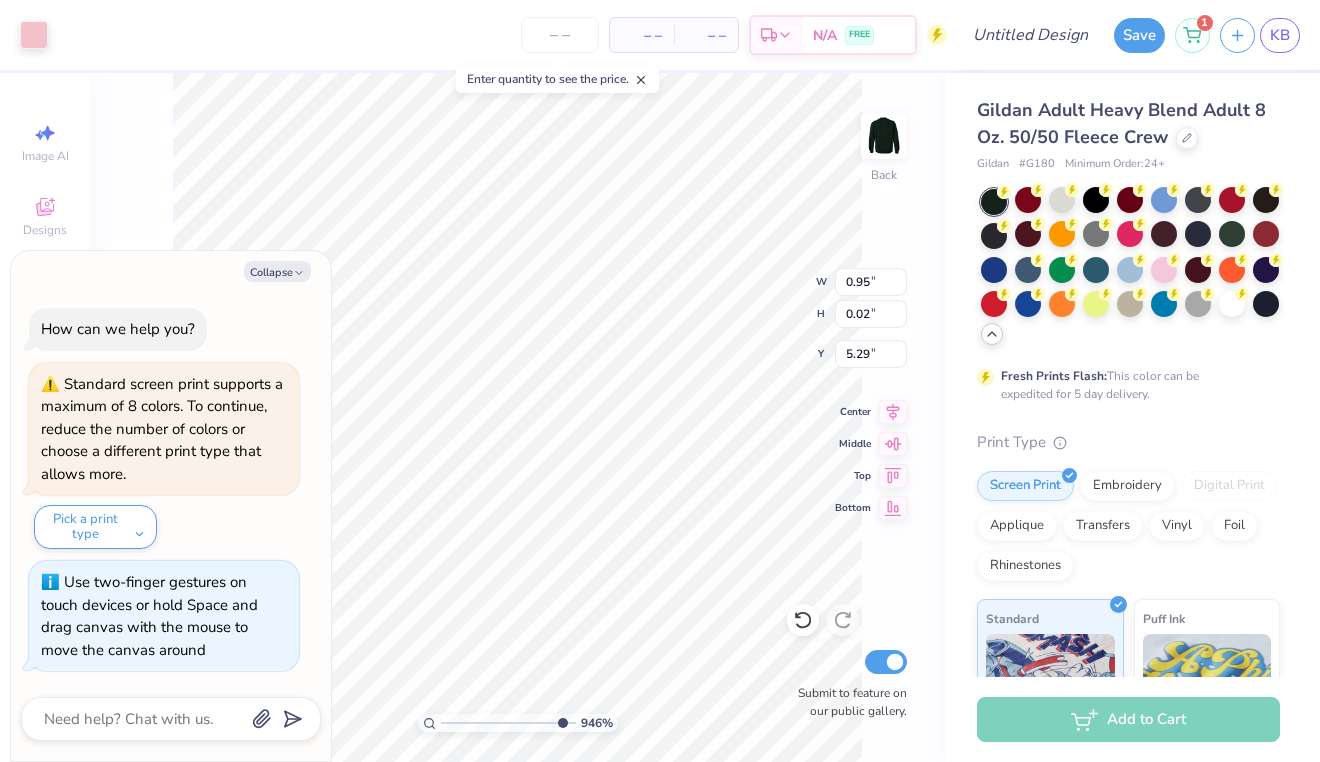 type on "x" 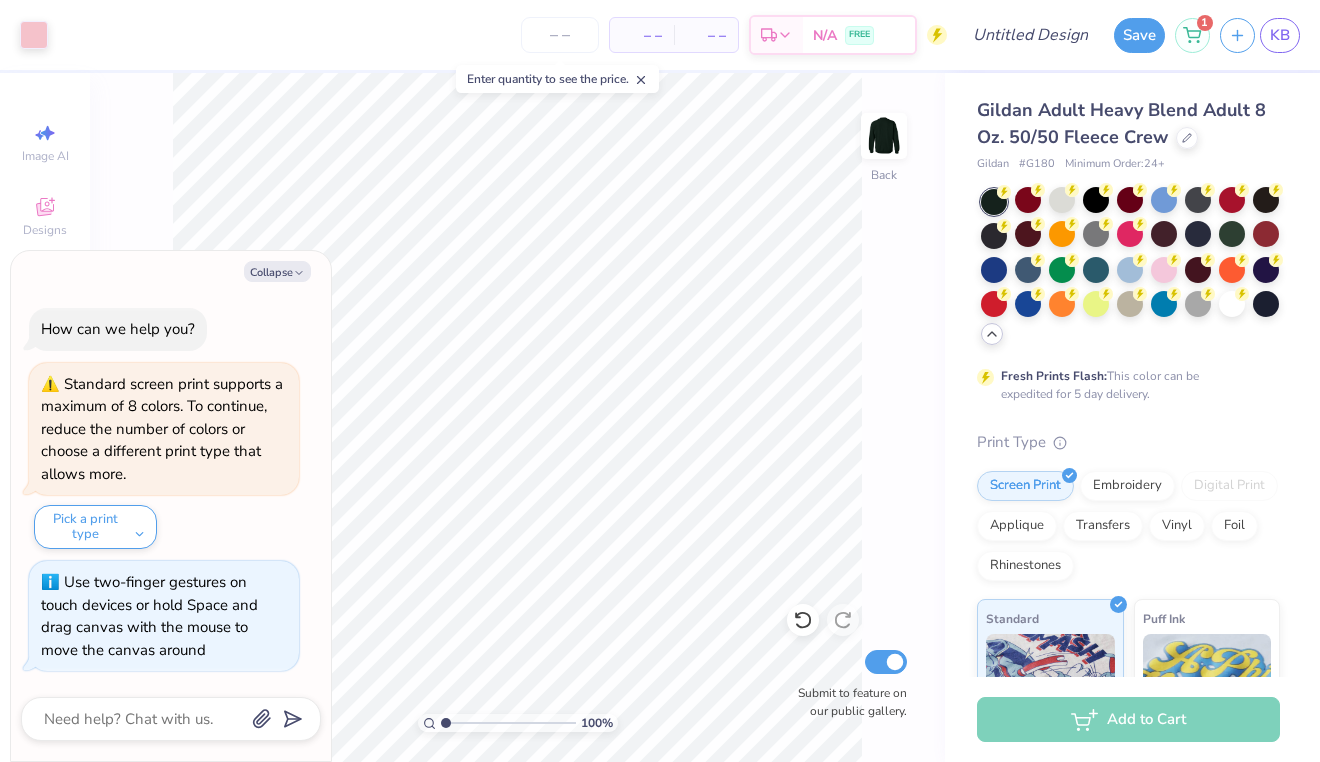 drag, startPoint x: 563, startPoint y: 720, endPoint x: 369, endPoint y: 689, distance: 196.4612 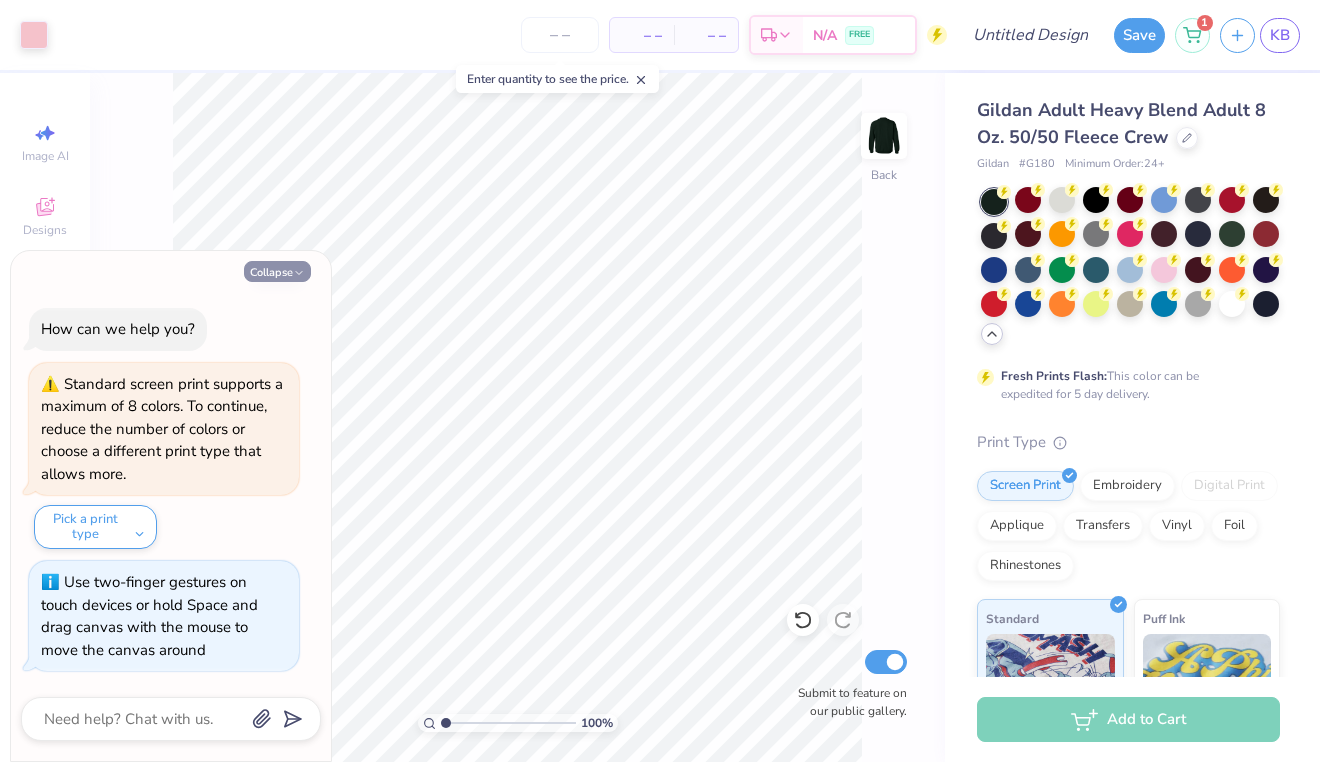 click on "Collapse" at bounding box center (277, 271) 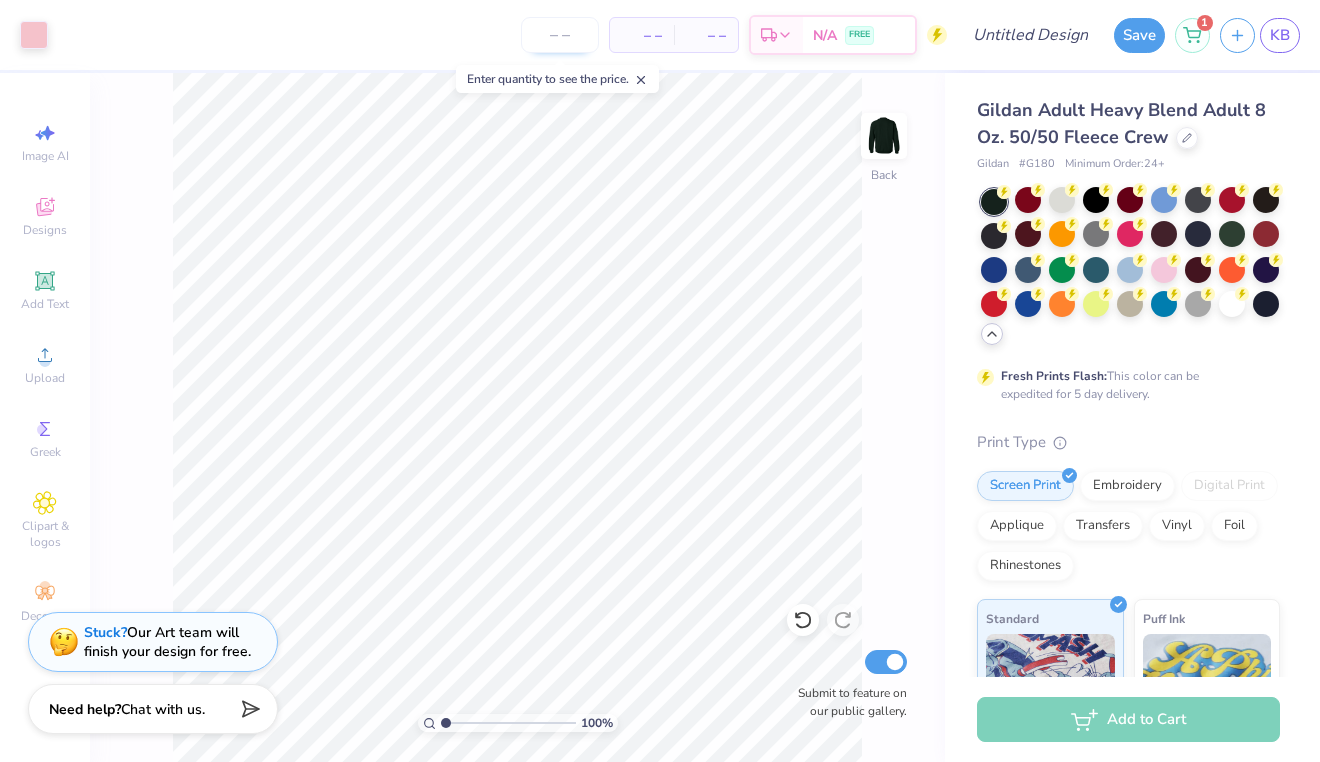 scroll, scrollTop: 0, scrollLeft: 0, axis: both 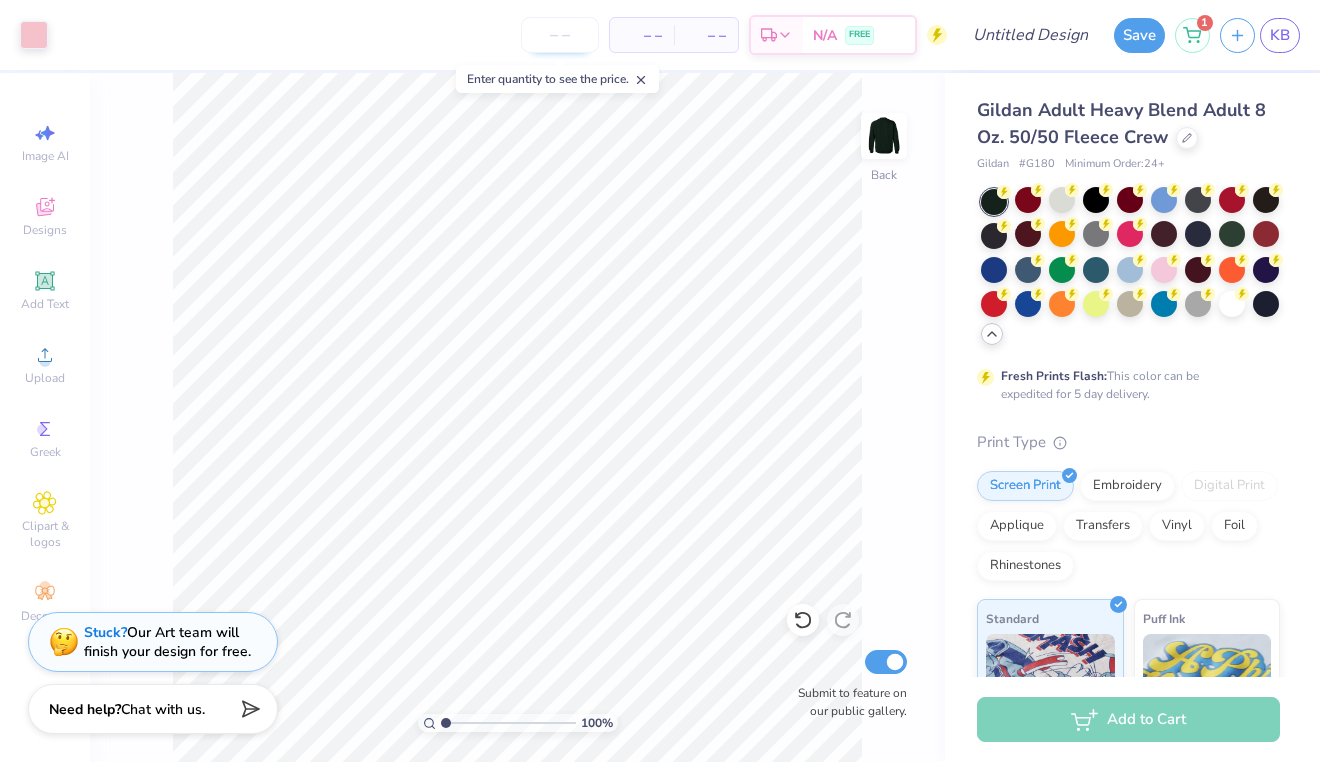 click at bounding box center [560, 35] 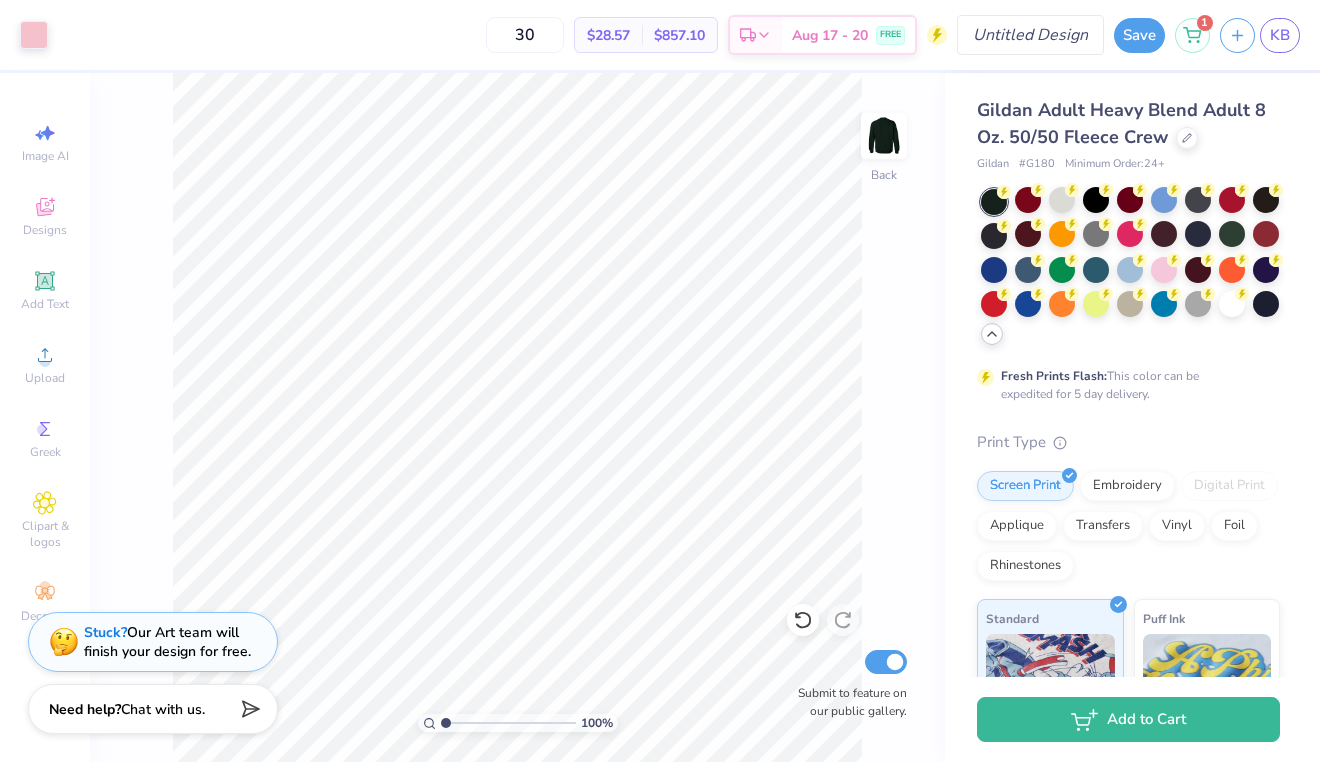 type on "30" 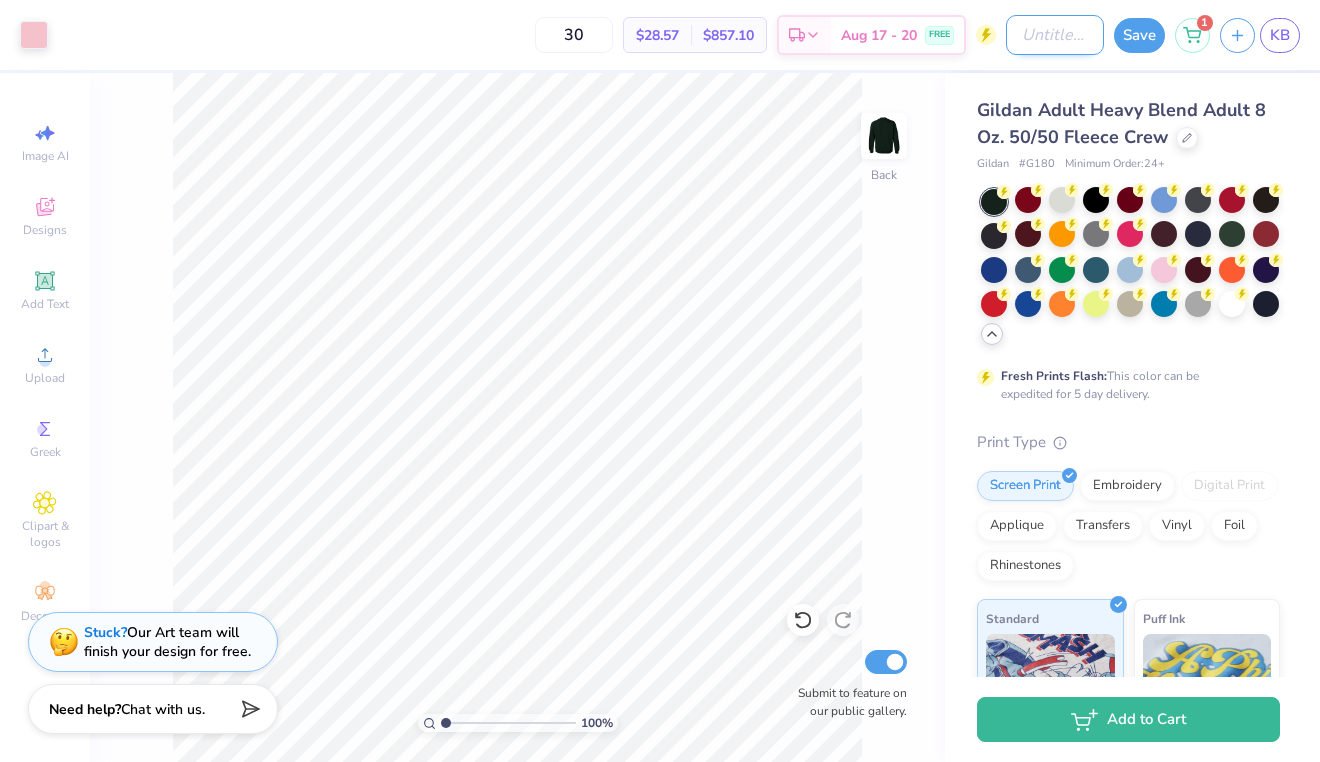 click on "Design Title" at bounding box center (1055, 35) 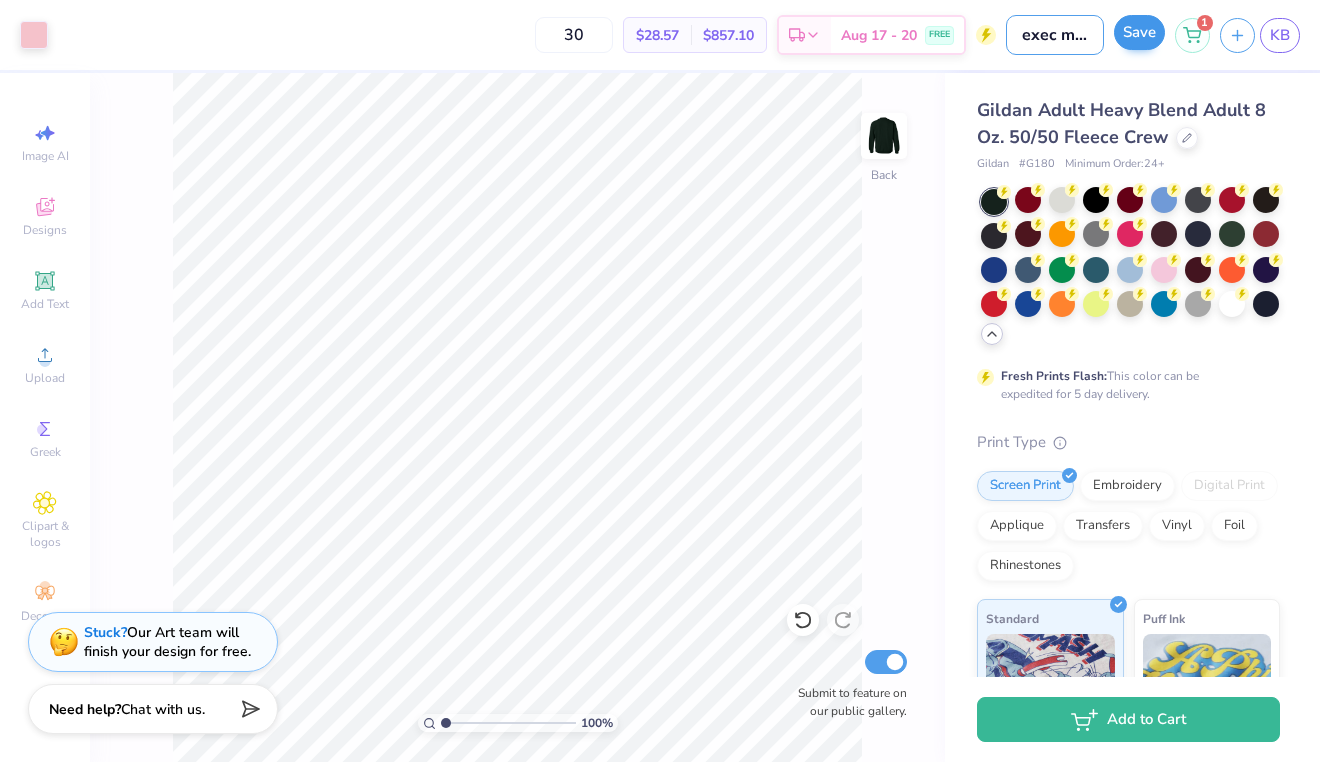 type on "exec merch" 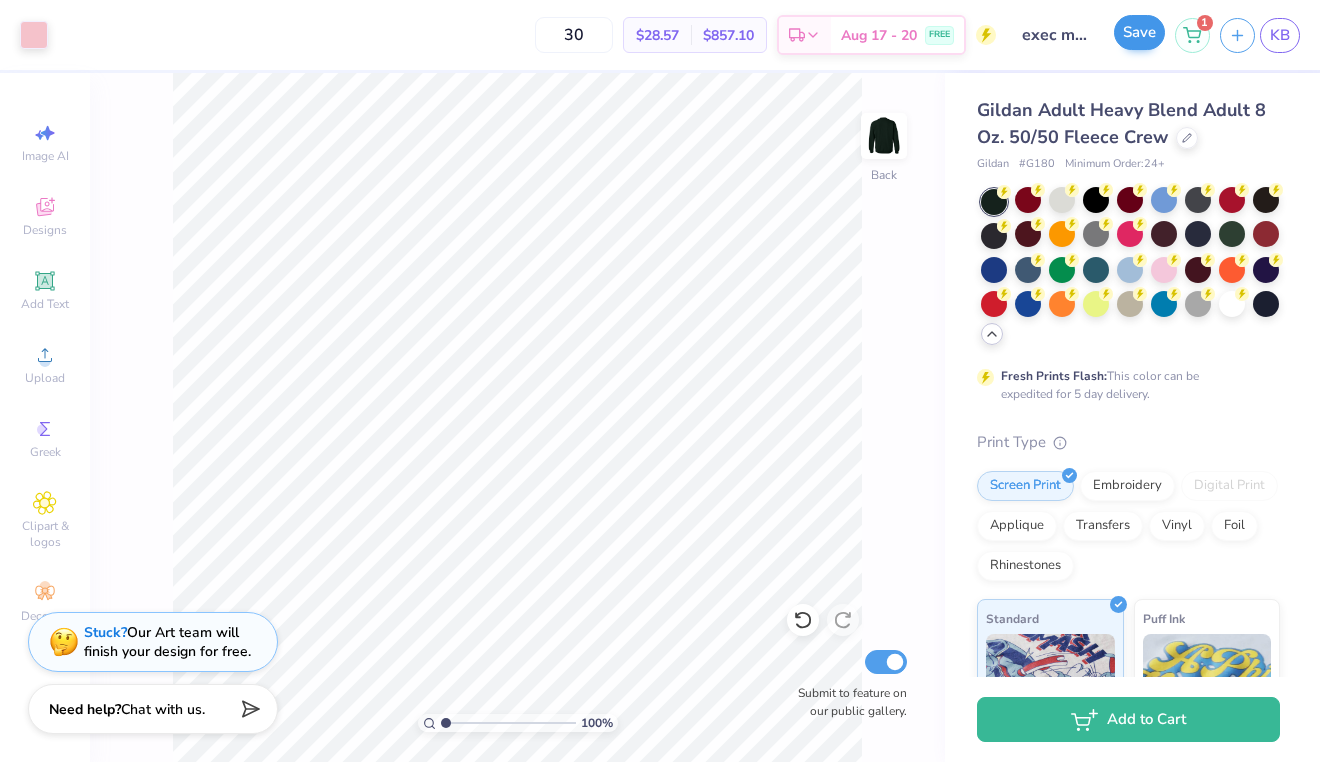 click on "Save" at bounding box center (1139, 32) 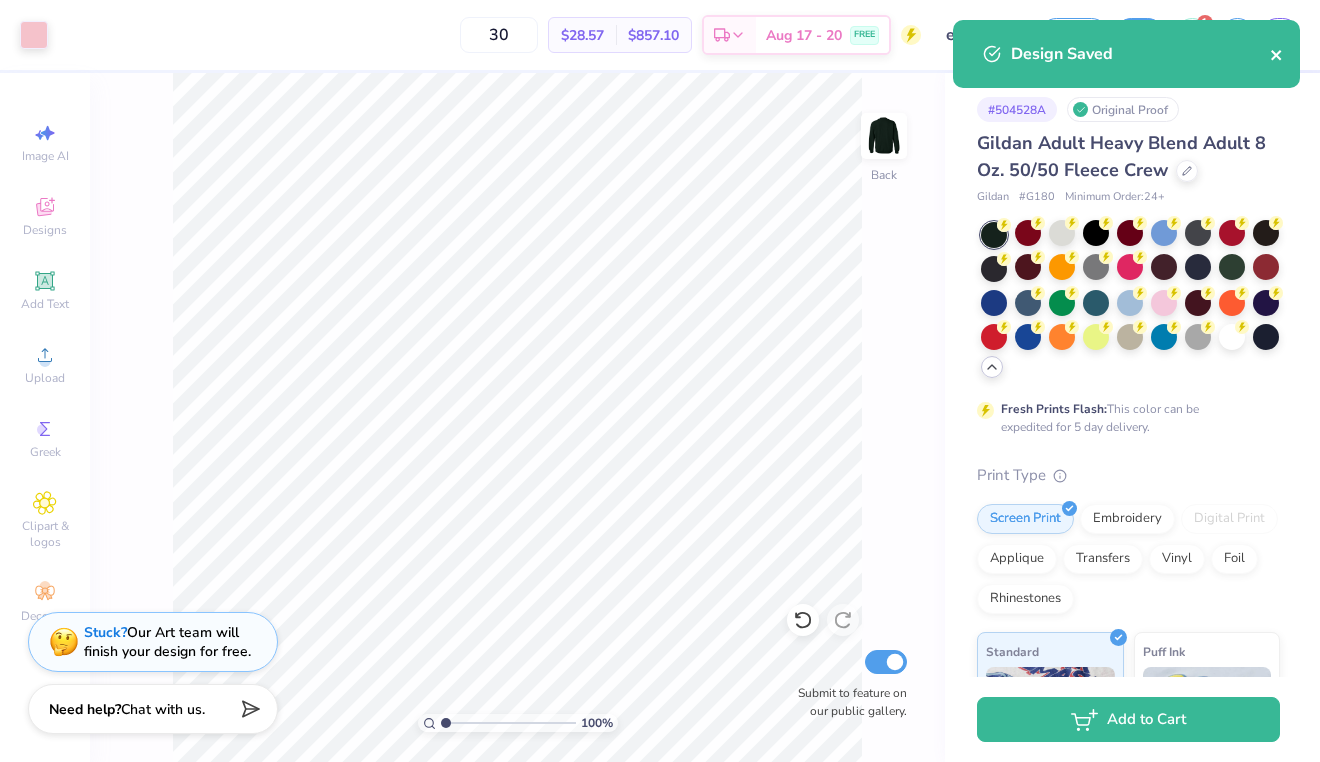click 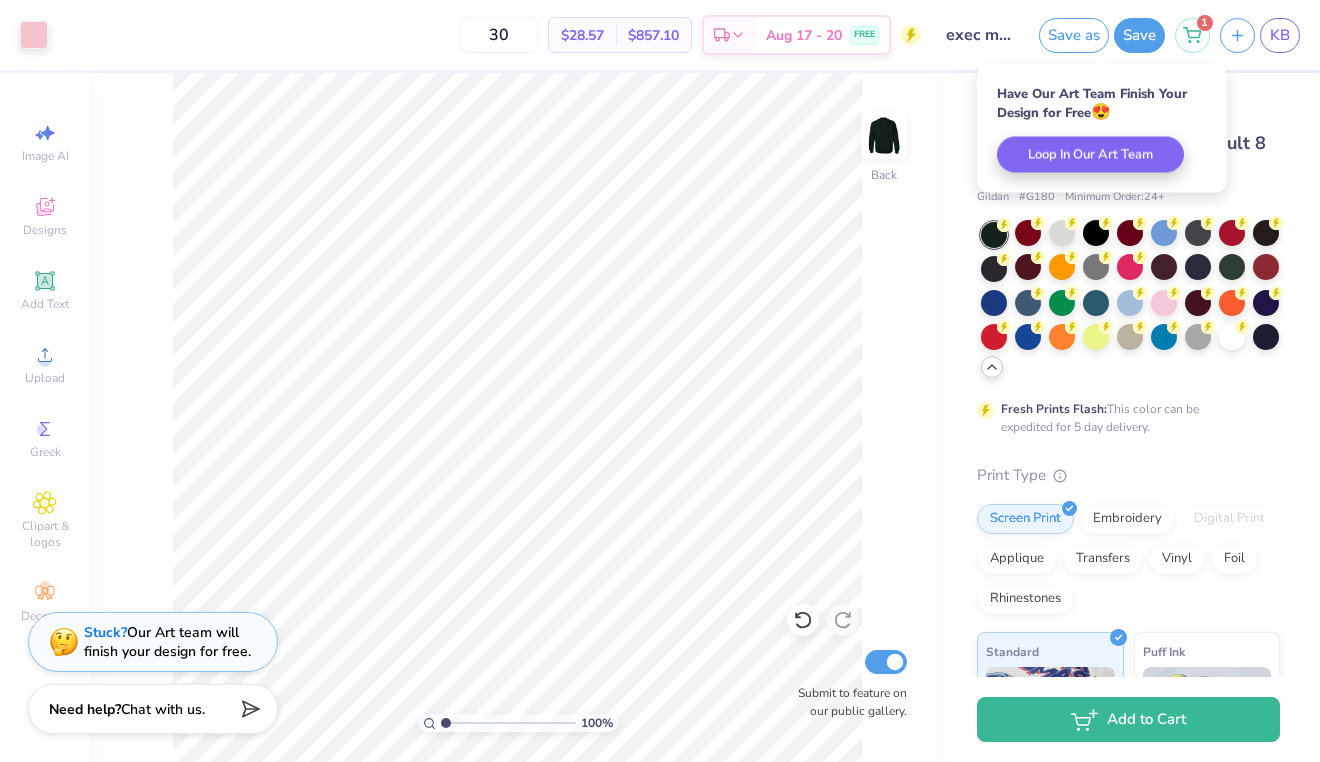 click on "Have Our Art Team Finish Your Design for Free  😍 Loop In Our Art Team" at bounding box center [1102, 129] 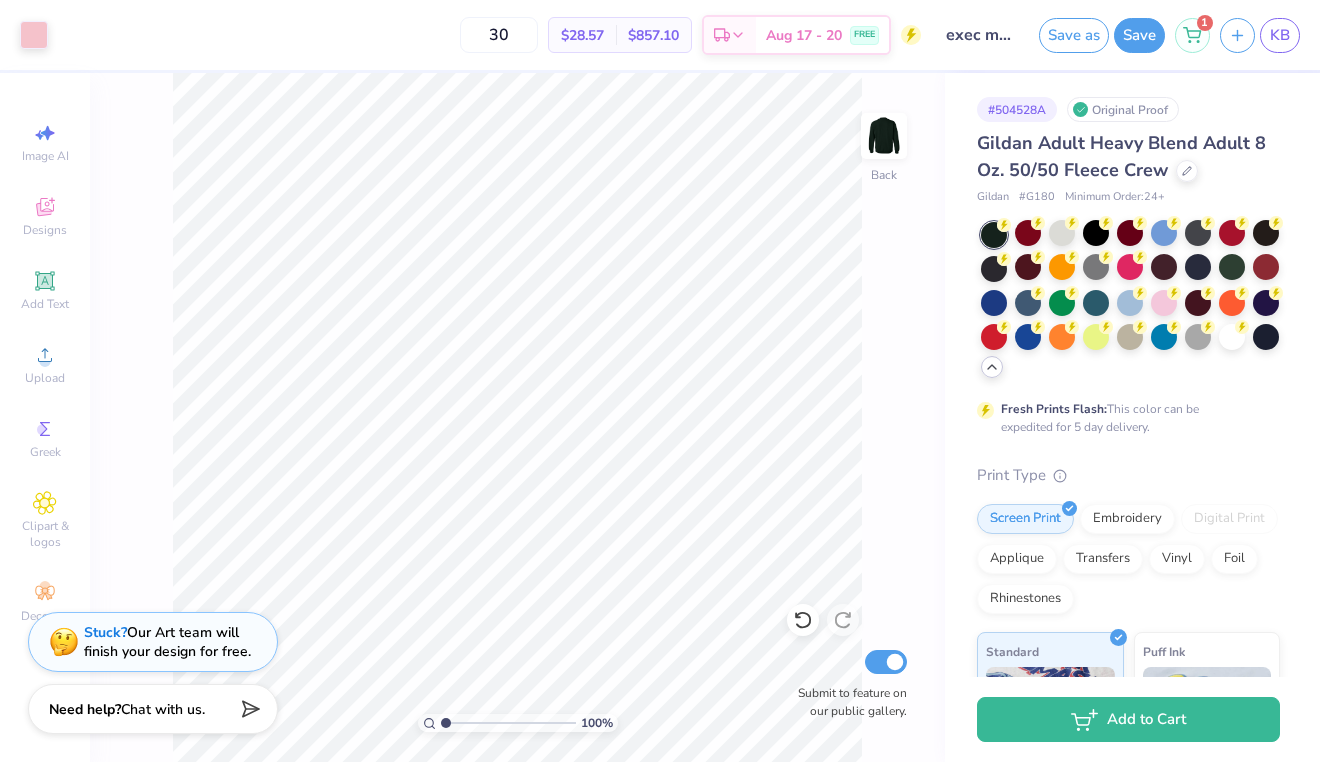 scroll, scrollTop: 0, scrollLeft: 0, axis: both 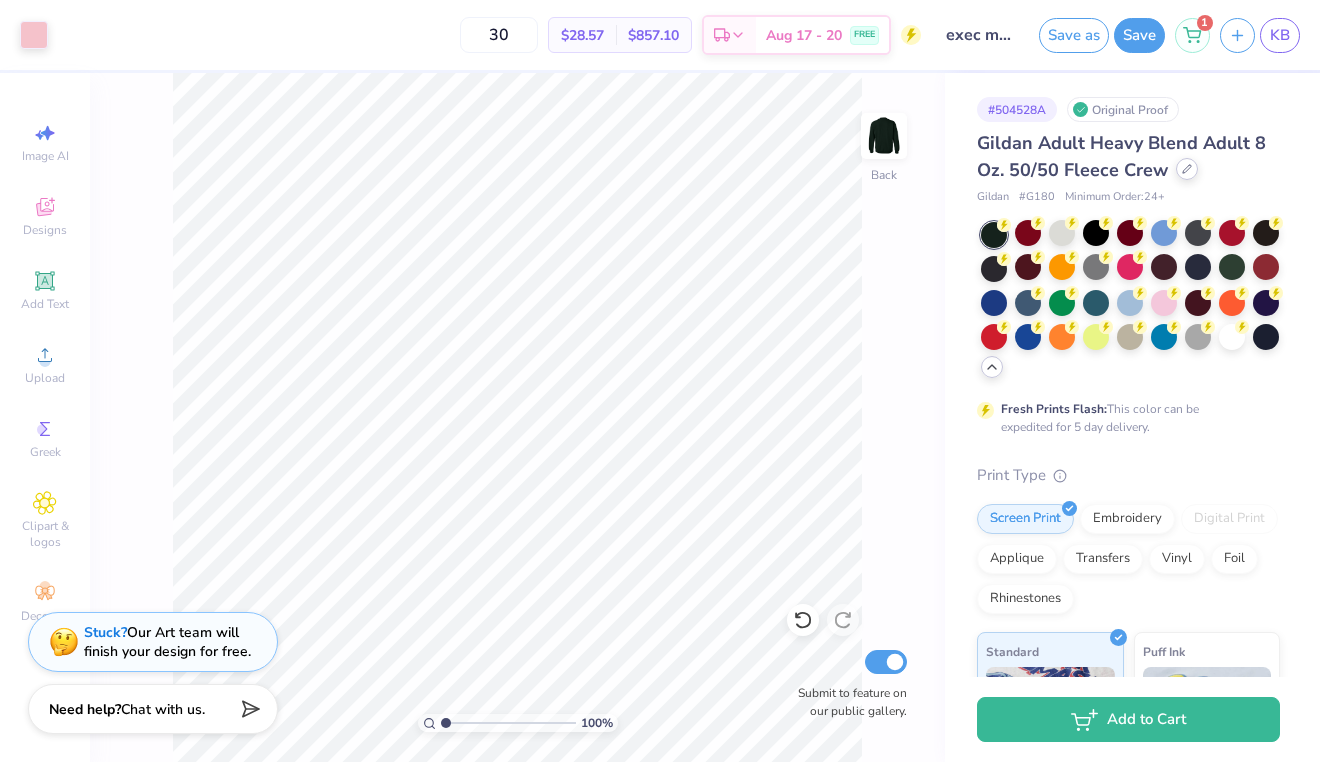 click 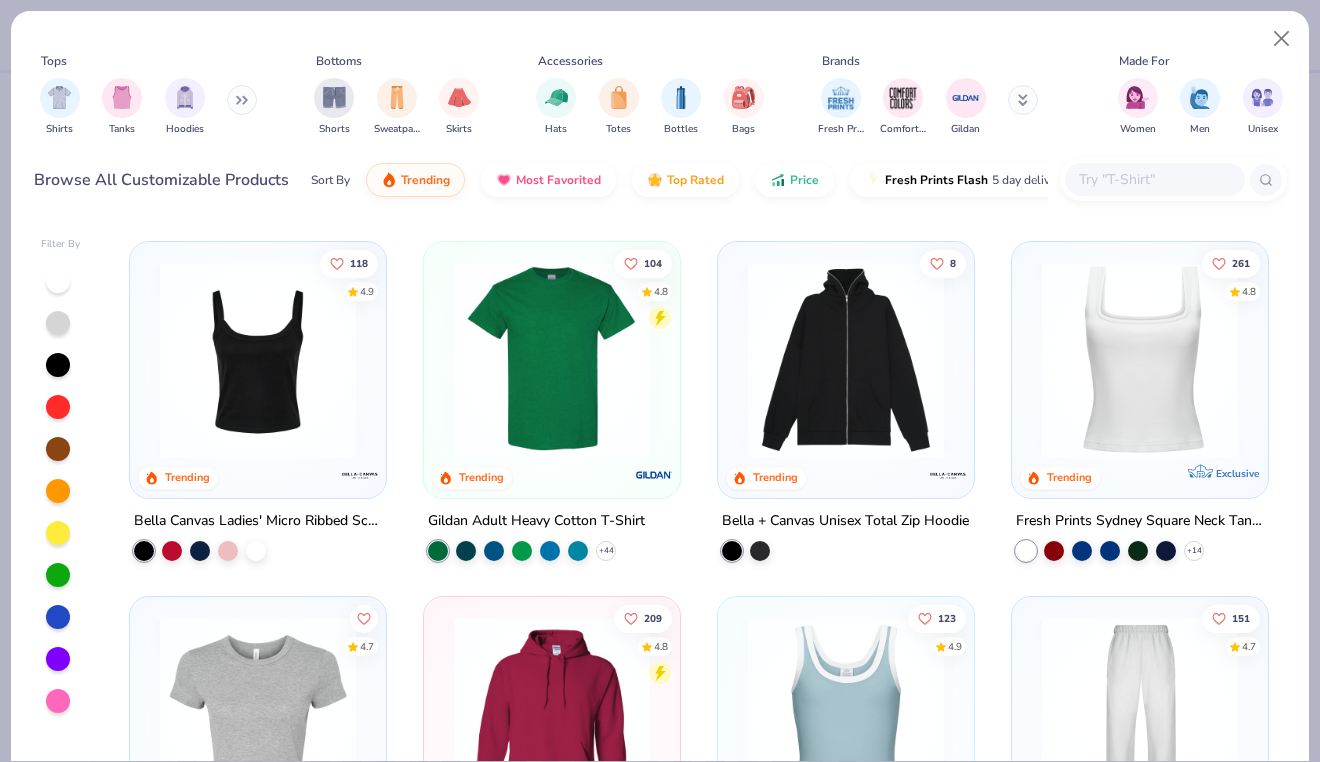 scroll, scrollTop: 350, scrollLeft: 0, axis: vertical 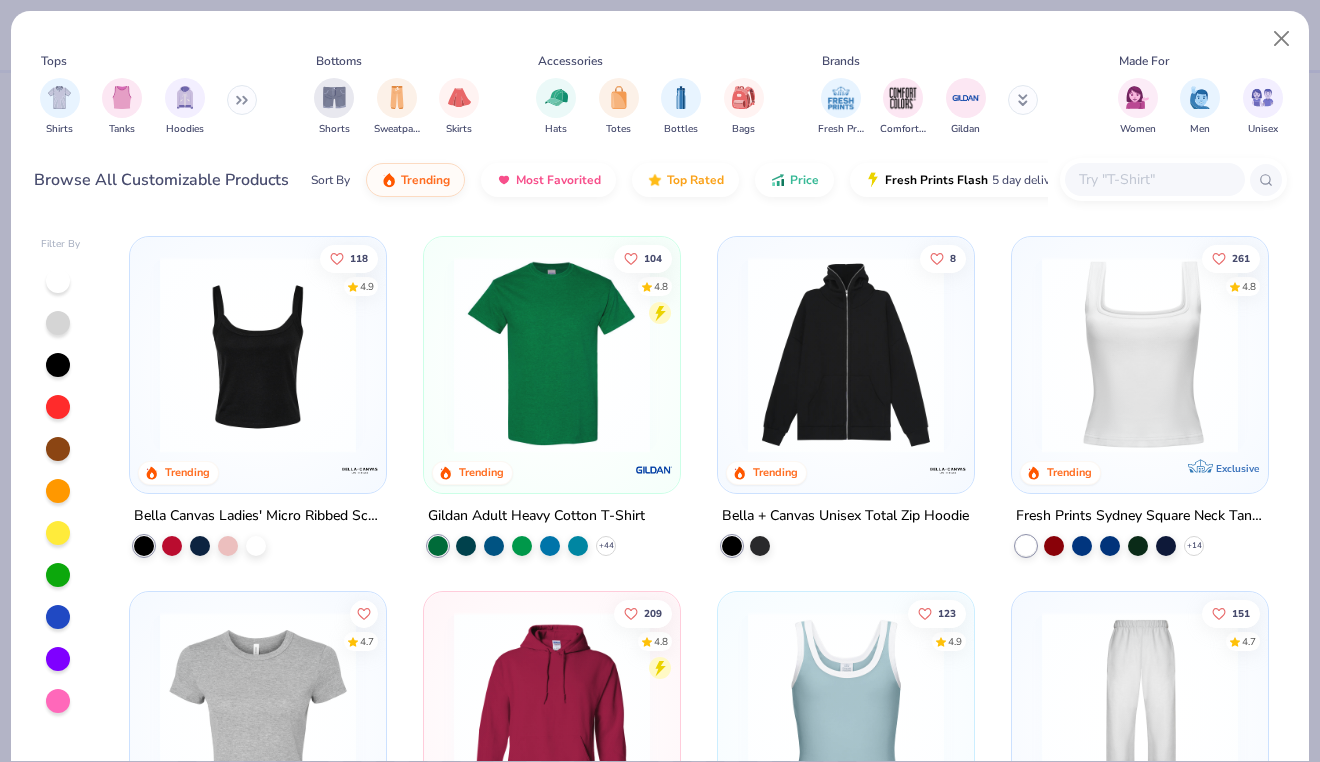 click on "Bella + Canvas Unisex Total Zip Hoodie" at bounding box center (845, 515) 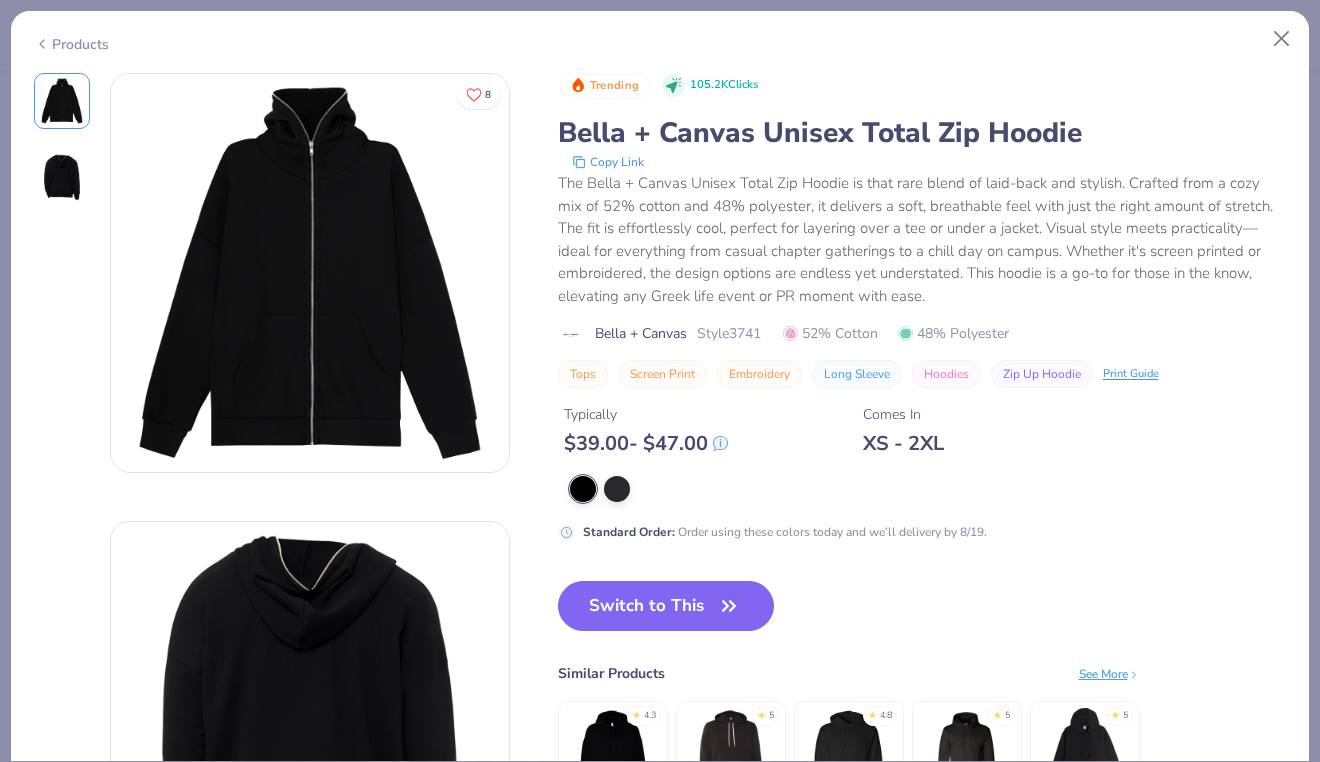 click on "Products" at bounding box center [71, 44] 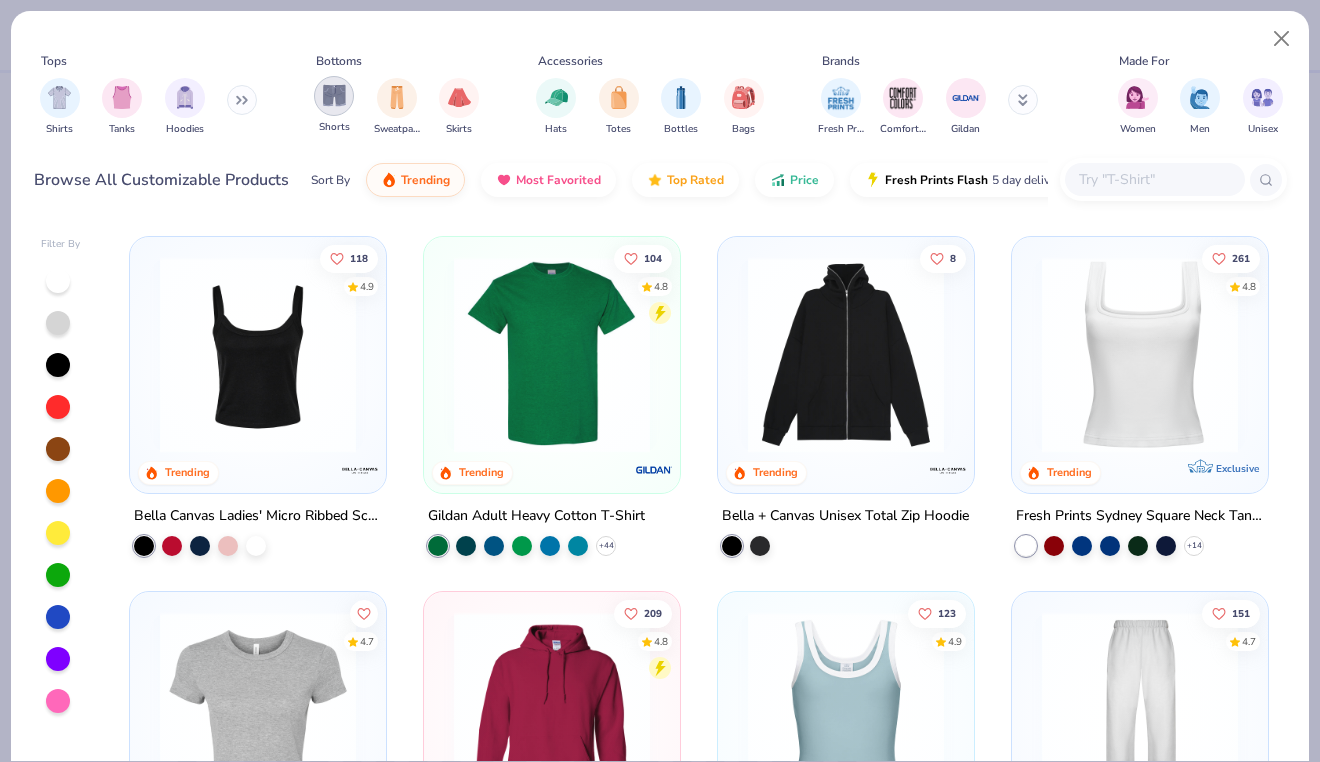 click at bounding box center (334, 95) 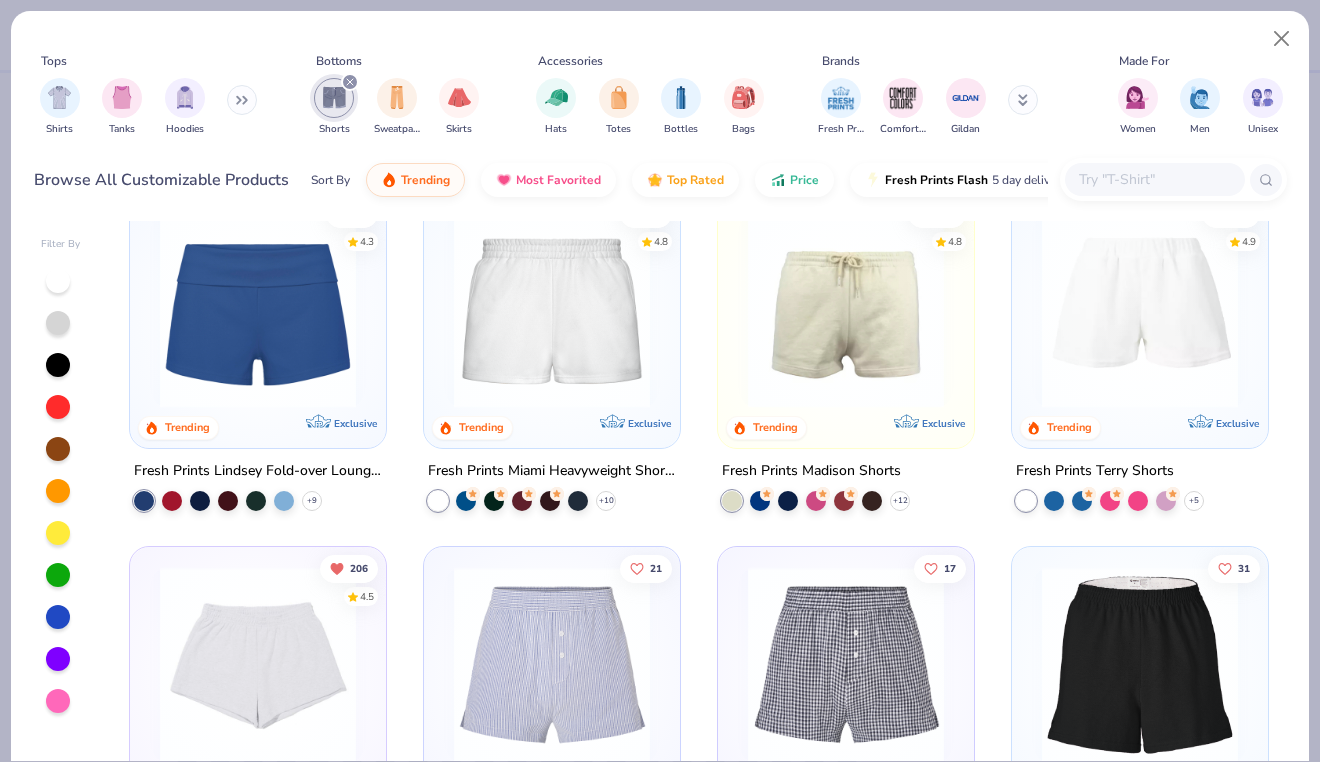 scroll, scrollTop: 0, scrollLeft: 0, axis: both 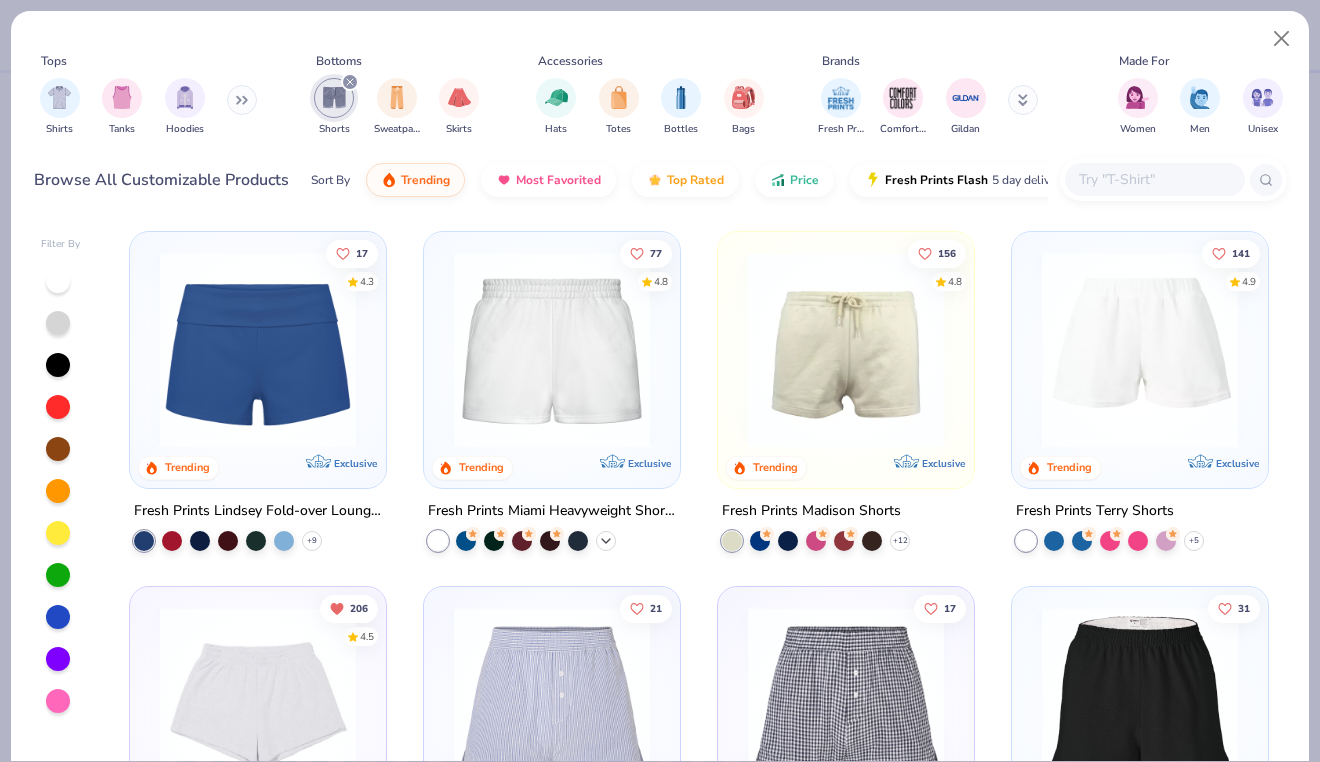 click 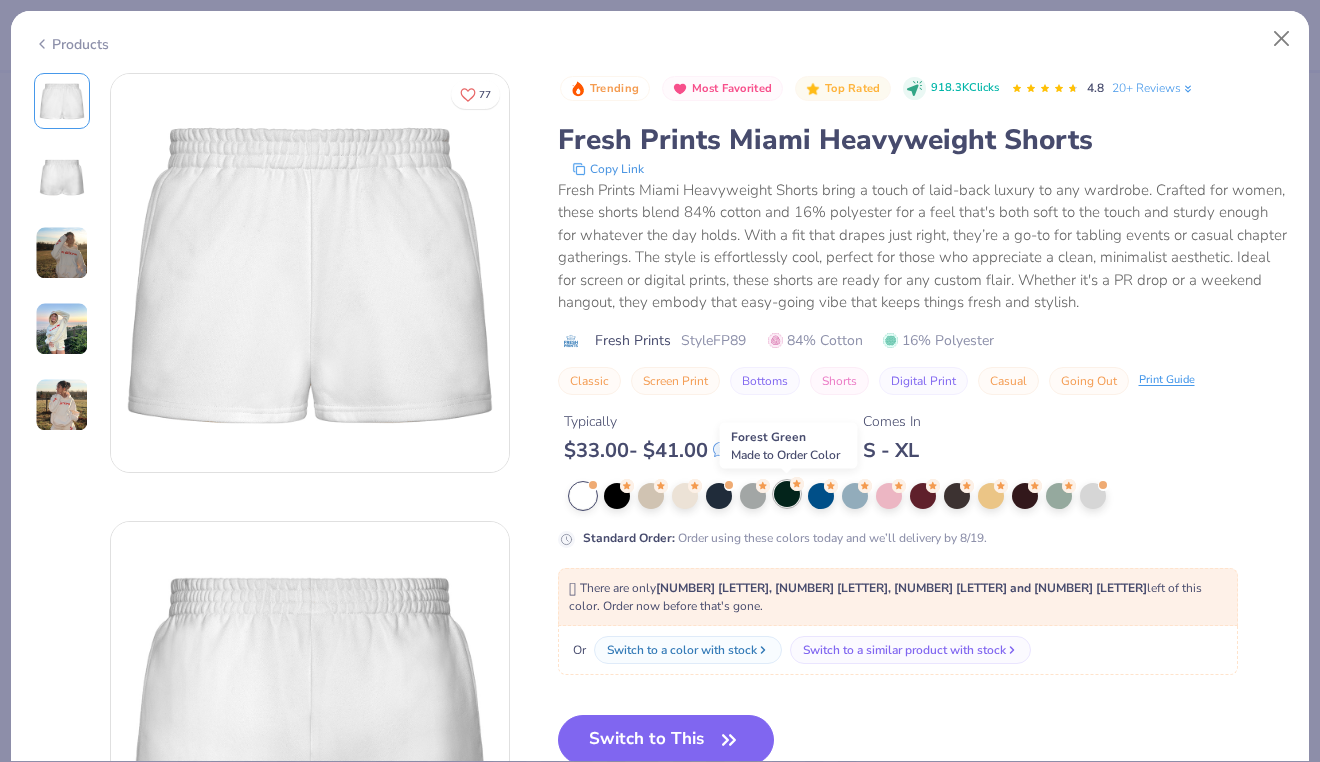 click at bounding box center [787, 494] 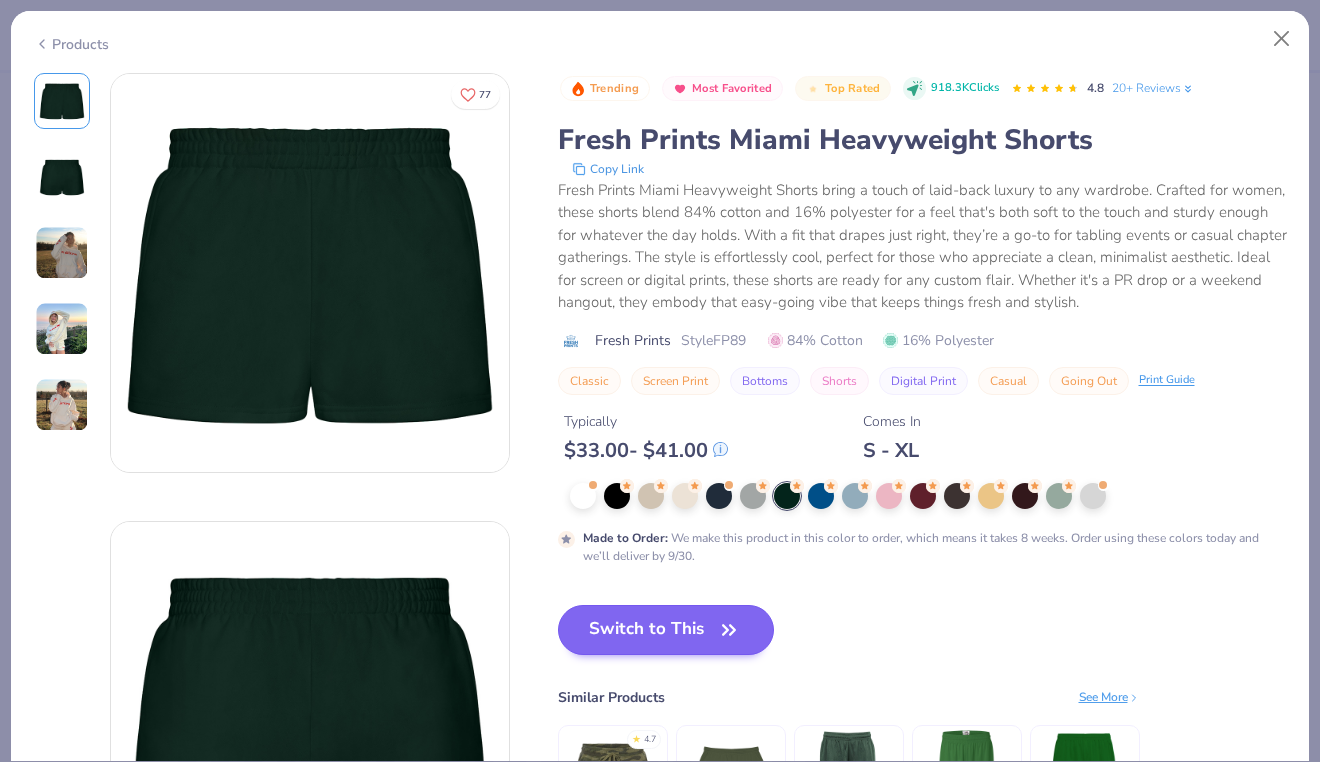 click on "Switch to This" at bounding box center (666, 630) 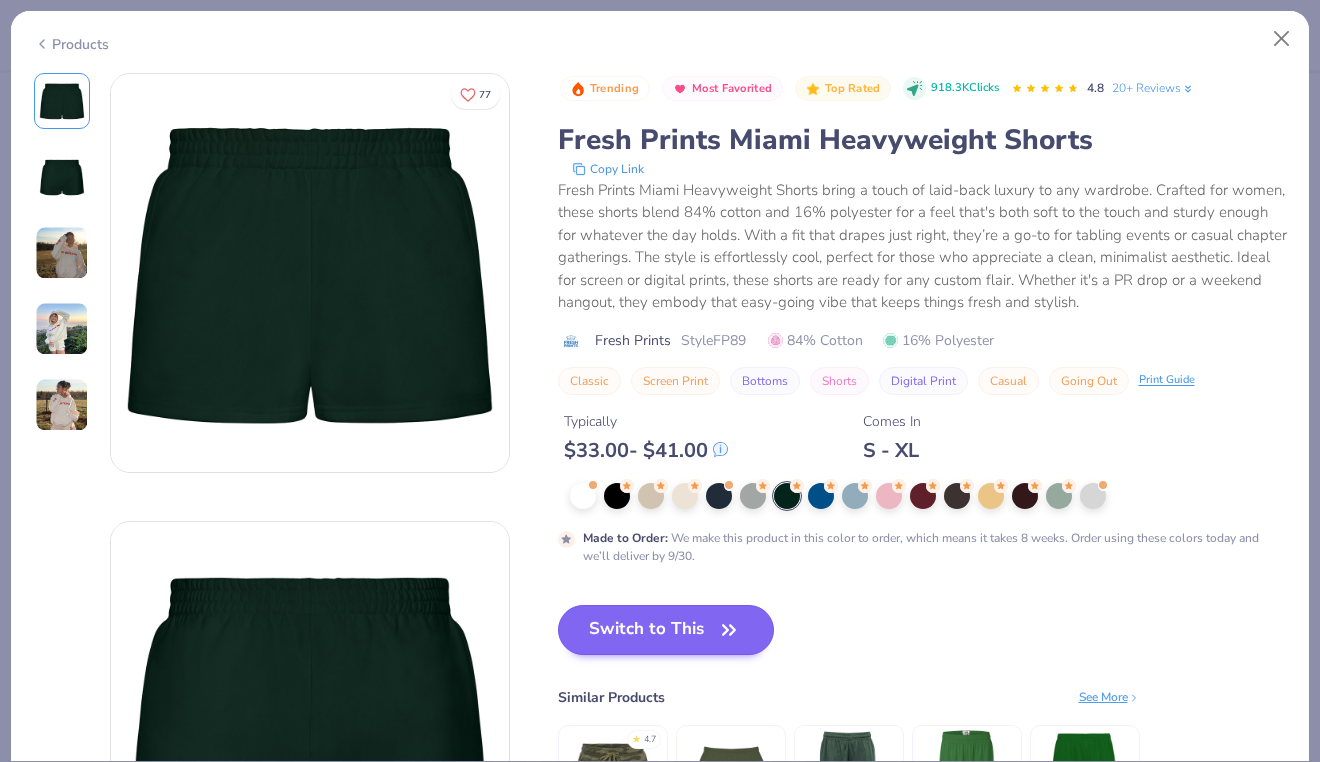 type on "50" 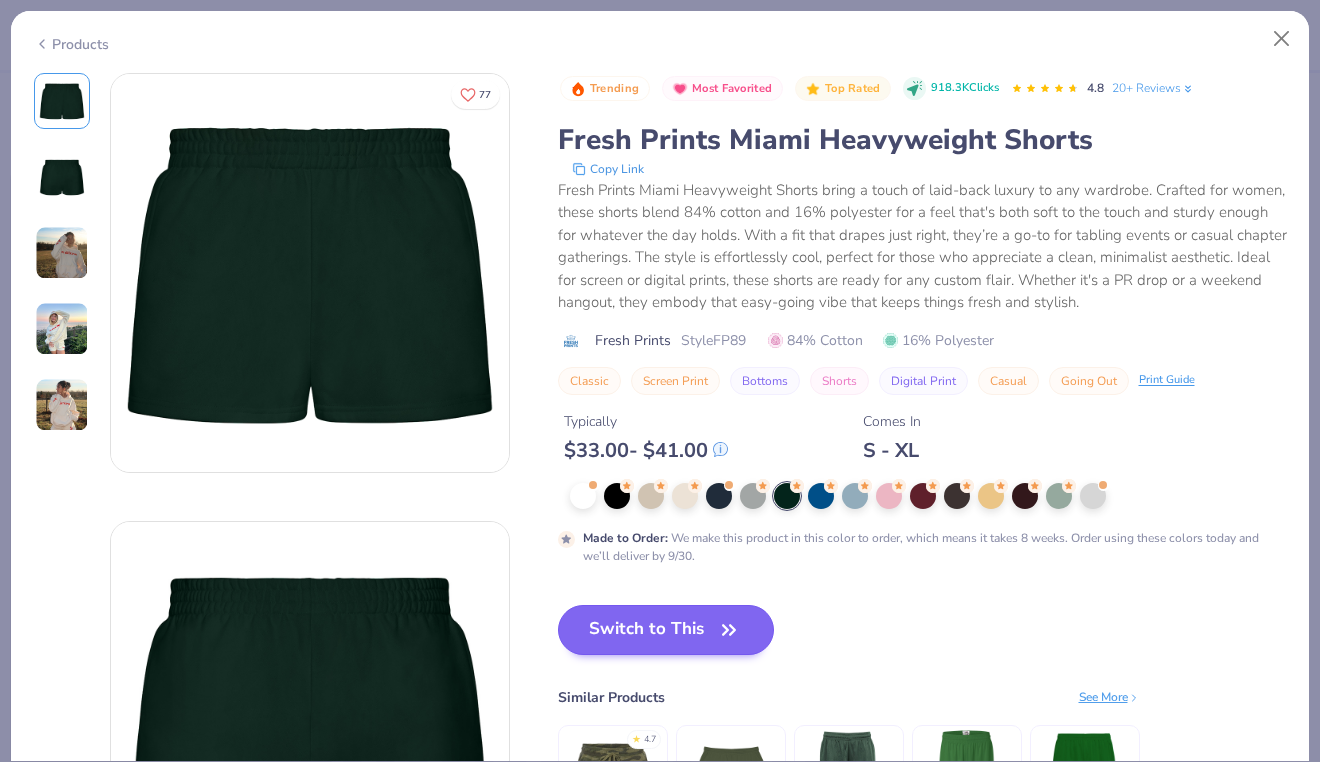 scroll, scrollTop: 70, scrollLeft: 0, axis: vertical 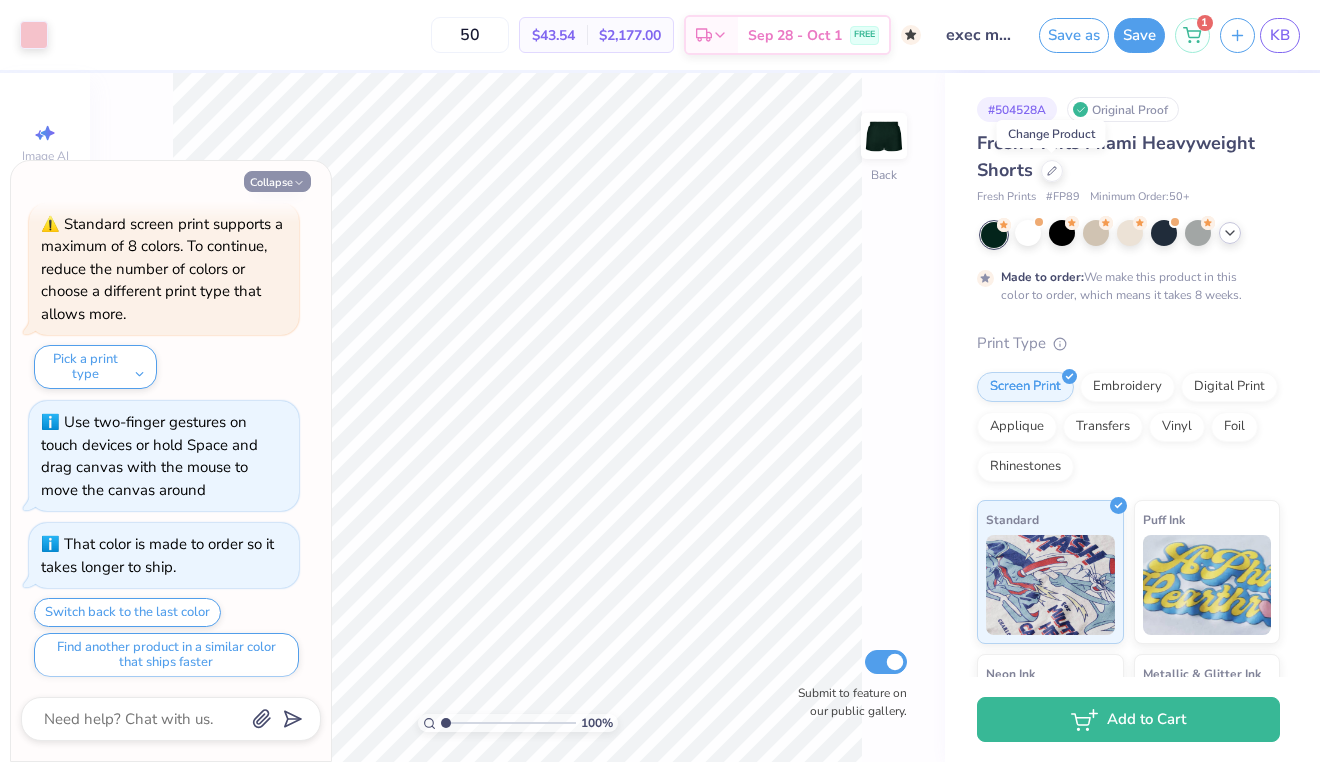 click on "Collapse" at bounding box center (277, 181) 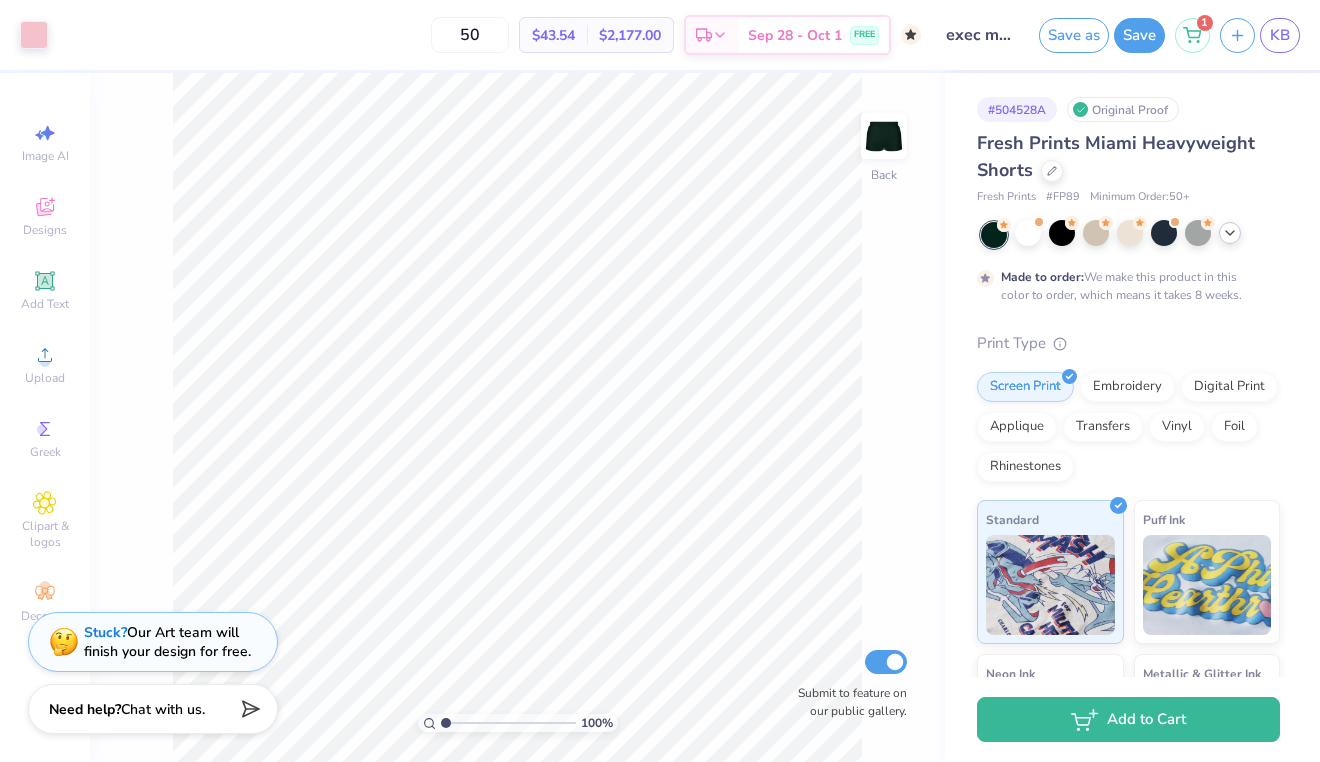 click on "100  % Back Submit to feature on our public gallery." at bounding box center (517, 417) 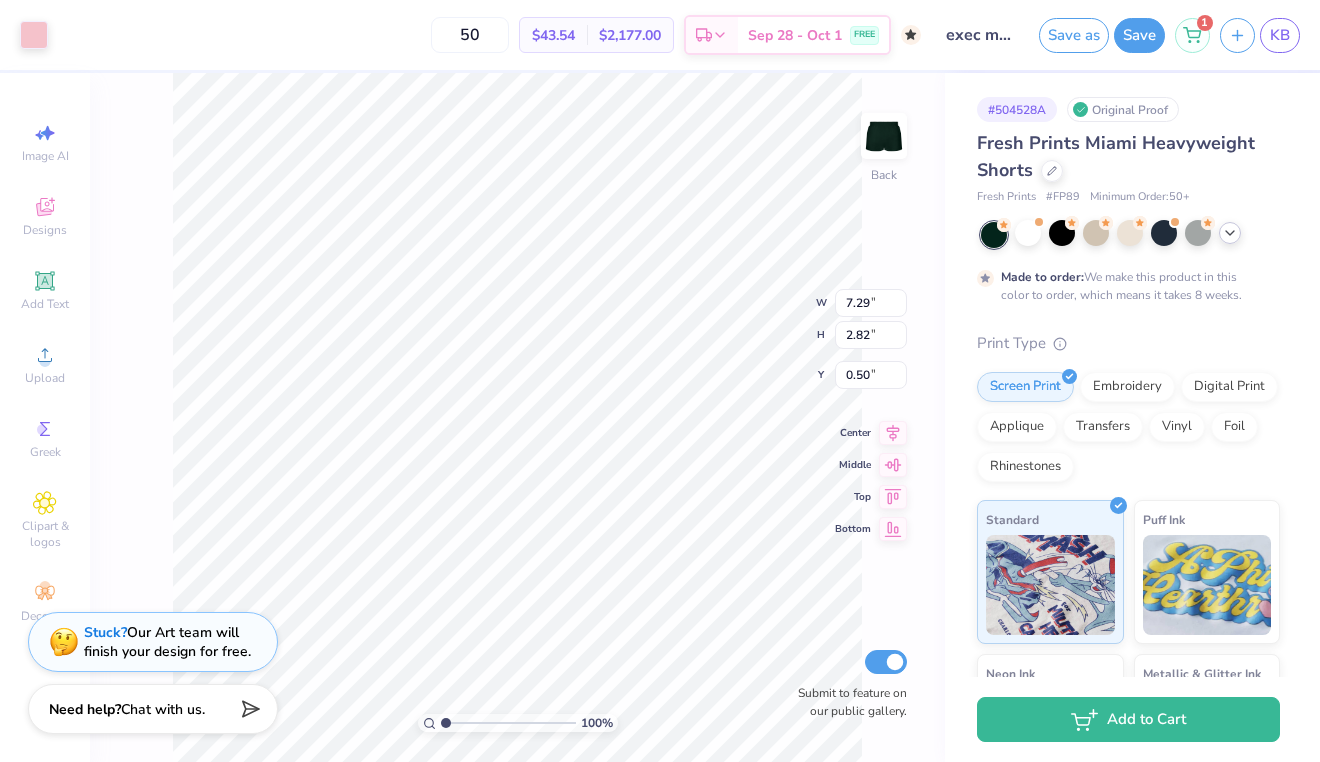 type on "4.83" 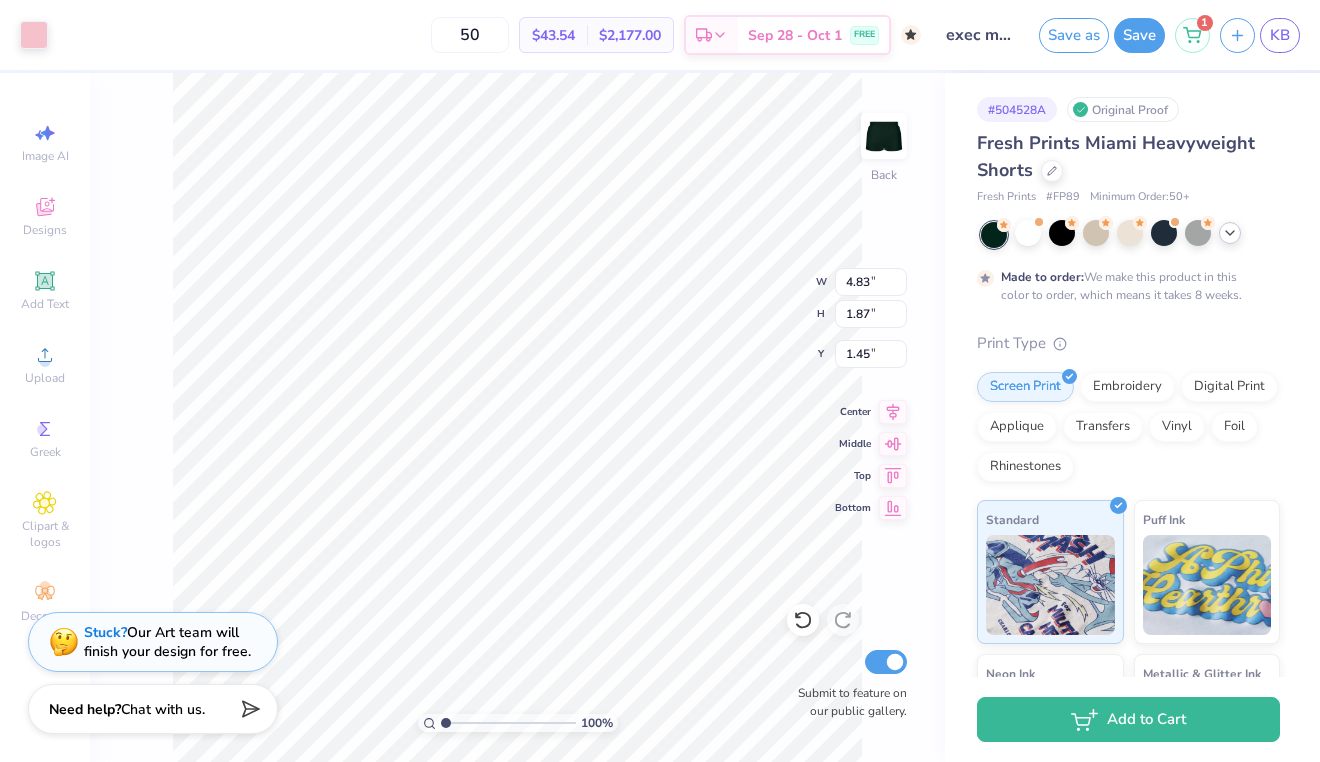 type on "7.68" 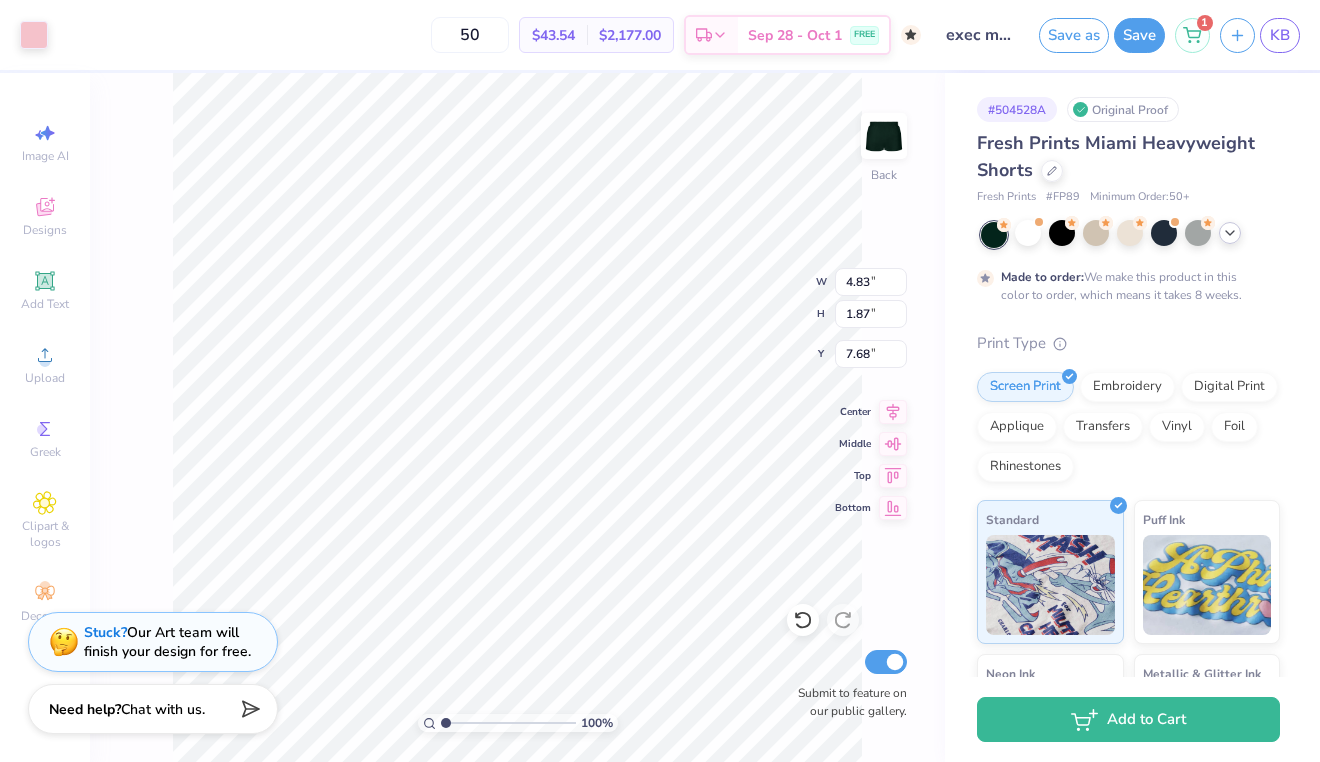 type on "3.59" 